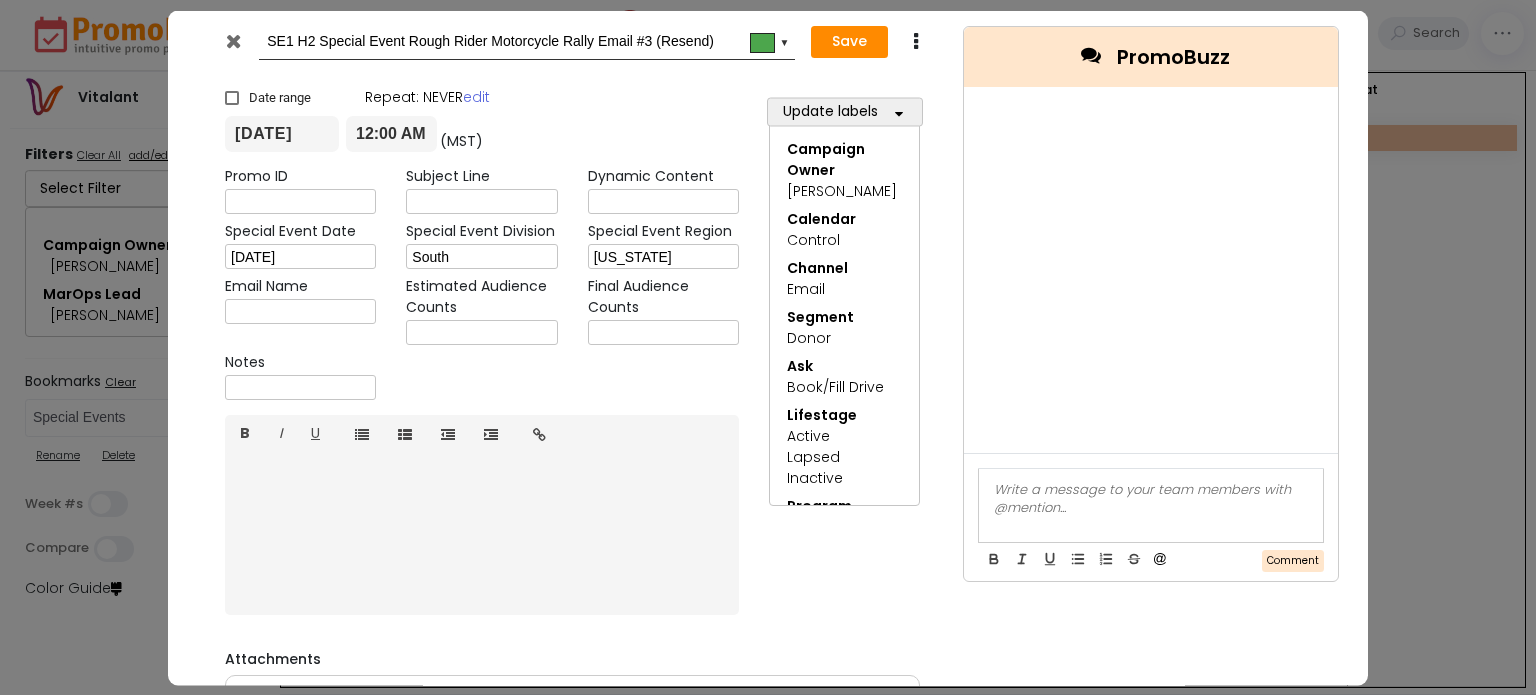 click at bounding box center (233, 40) 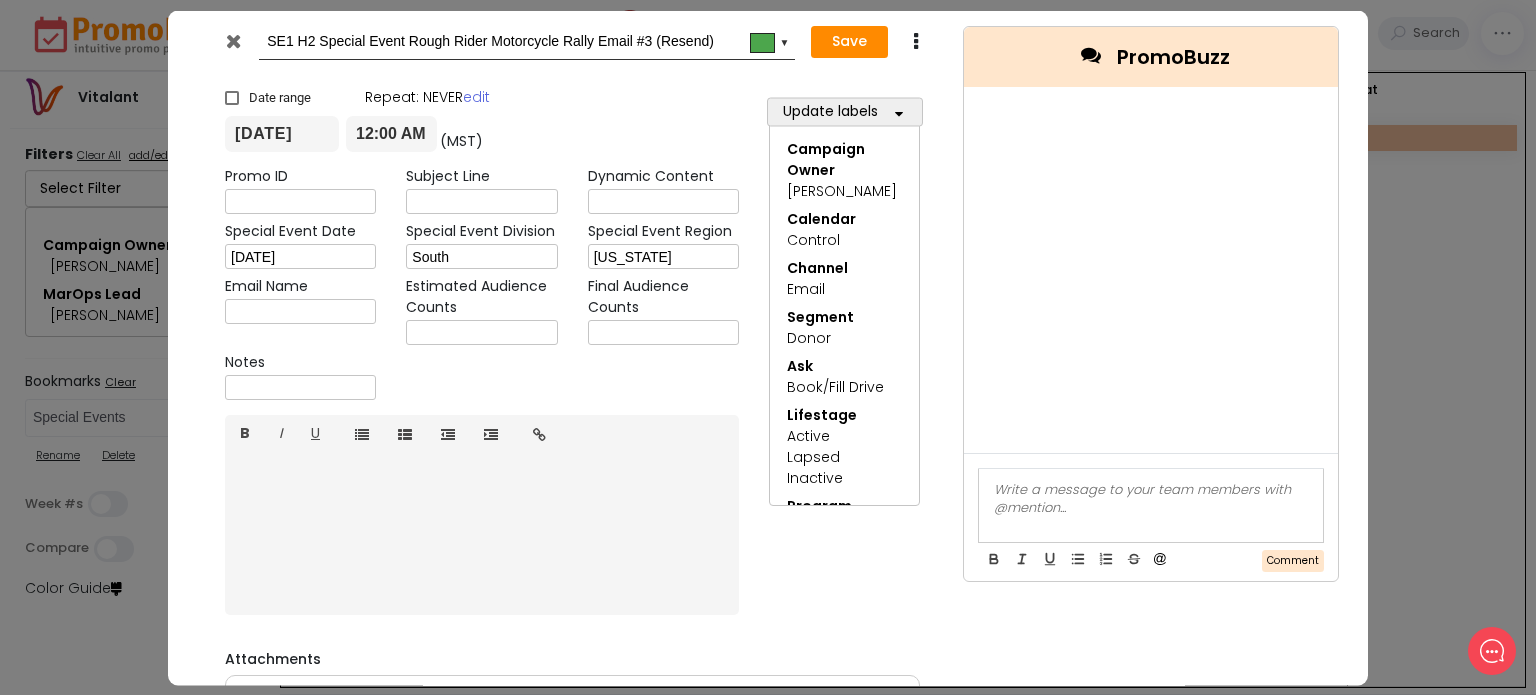 scroll, scrollTop: 0, scrollLeft: 0, axis: both 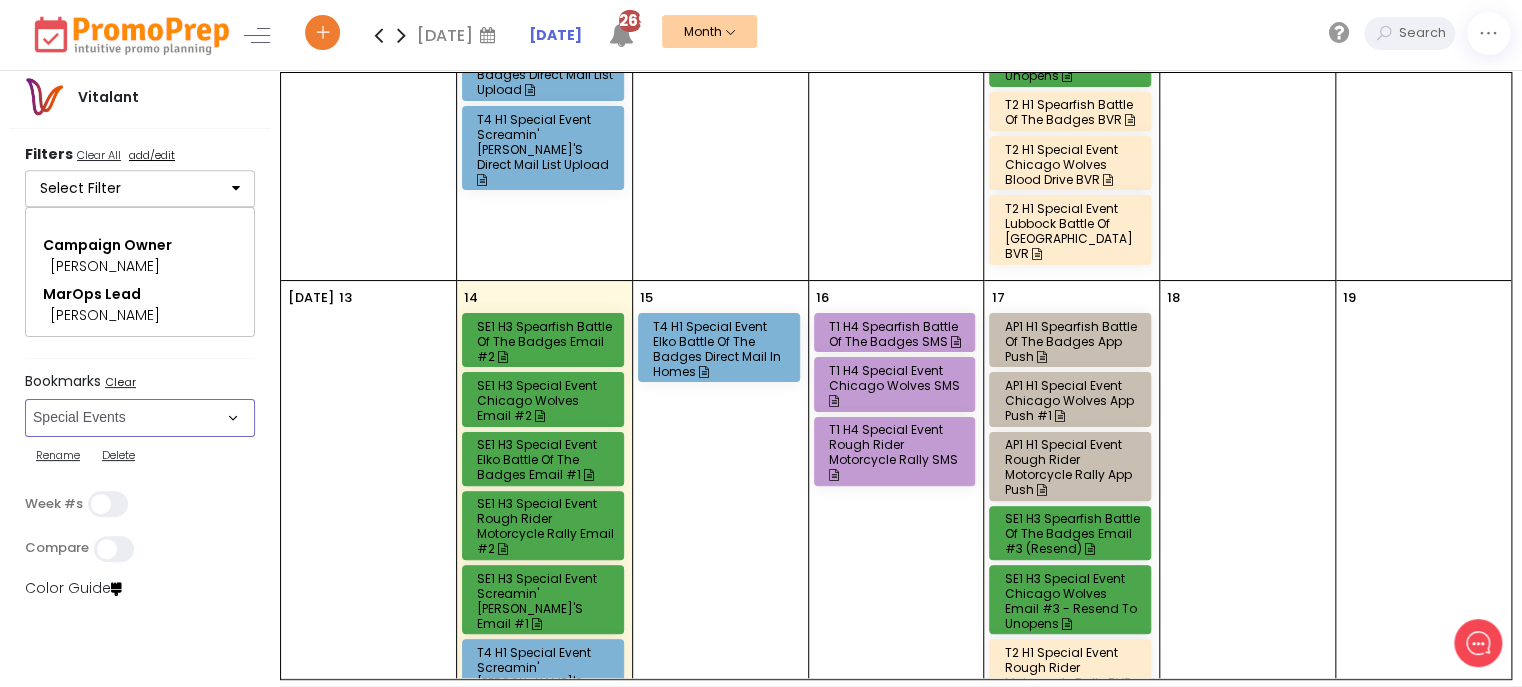 click on "Select Bookmark  Auto: SMS   BVR: Control, Customer, Field, Transactional   Control: Direct Mail   Control: Email   Control: Mail and Ads   Control: SMS   EMAIL   Fulfillment: FCI email included   Fulfillment: Redemption list only   Phone   Promo/Fulfillment   Push   Push and Message Center   Push: All   SMS: Control, Customer, Field, Transactional   SMS/MMS (Control, Cust, Field)   Special Events" at bounding box center [140, 418] 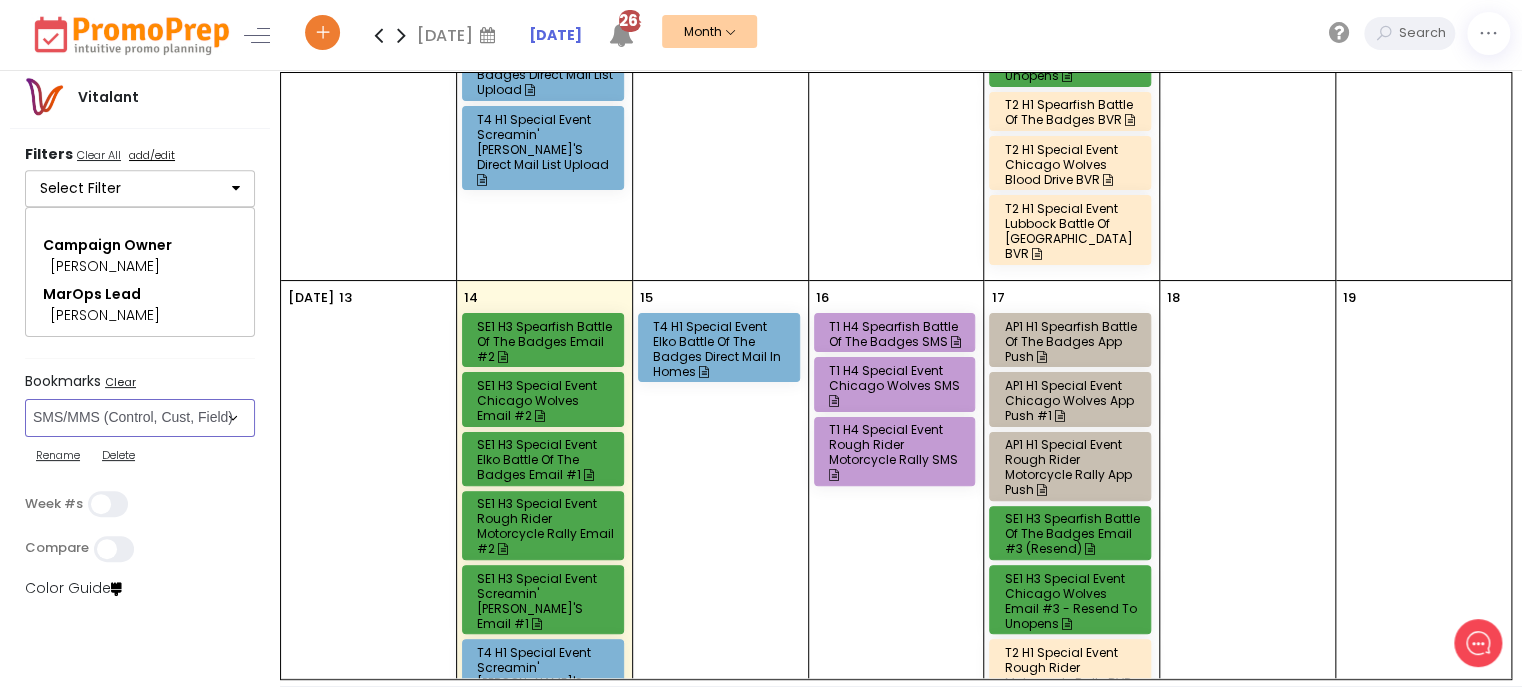 click on "Select Bookmark  Auto: SMS   BVR: Control, Customer, Field, Transactional   Control: Direct Mail   Control: Email   Control: Mail and Ads   Control: SMS   EMAIL   Fulfillment: FCI email included   Fulfillment: Redemption list only   Phone   Promo/Fulfillment   Push   Push and Message Center   Push: All   SMS: Control, Customer, Field, Transactional   SMS/MMS (Control, Cust, Field)   Special Events" at bounding box center [140, 418] 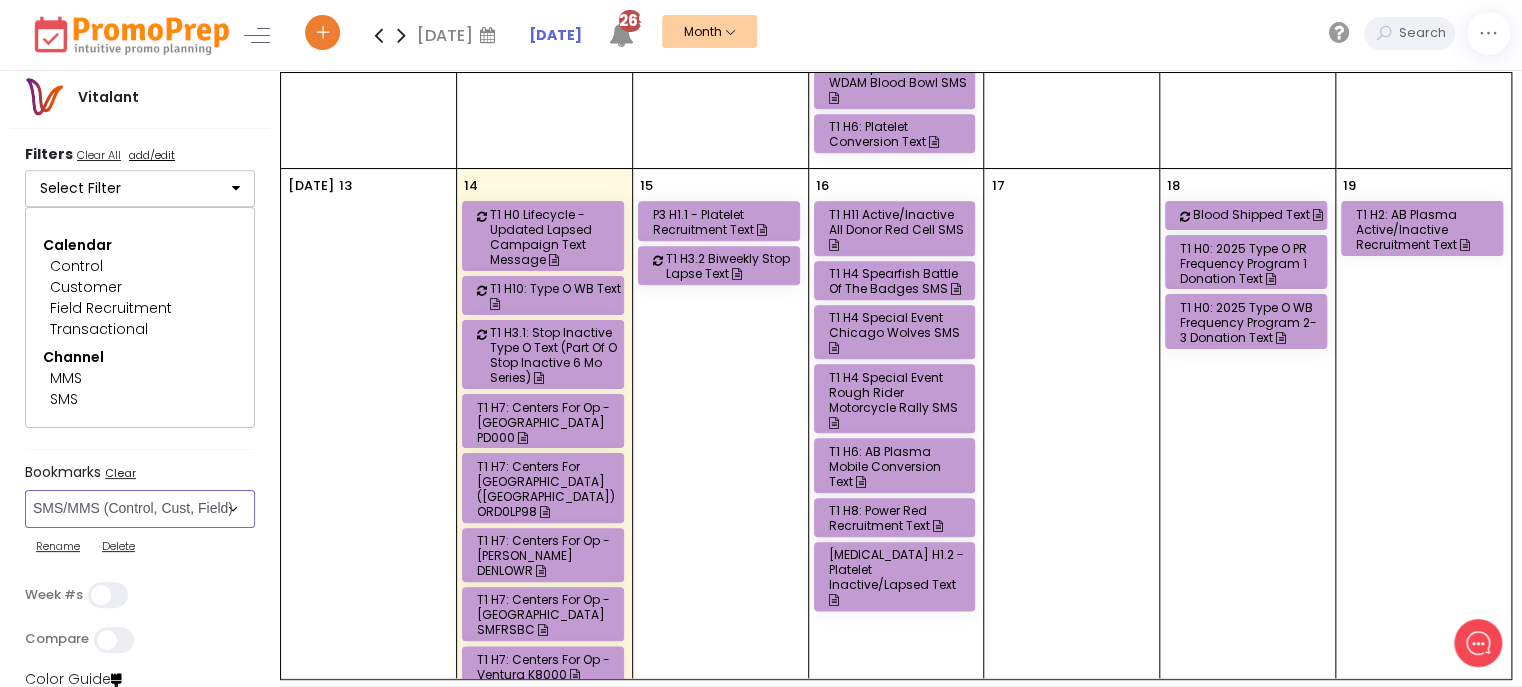 scroll, scrollTop: 930, scrollLeft: 0, axis: vertical 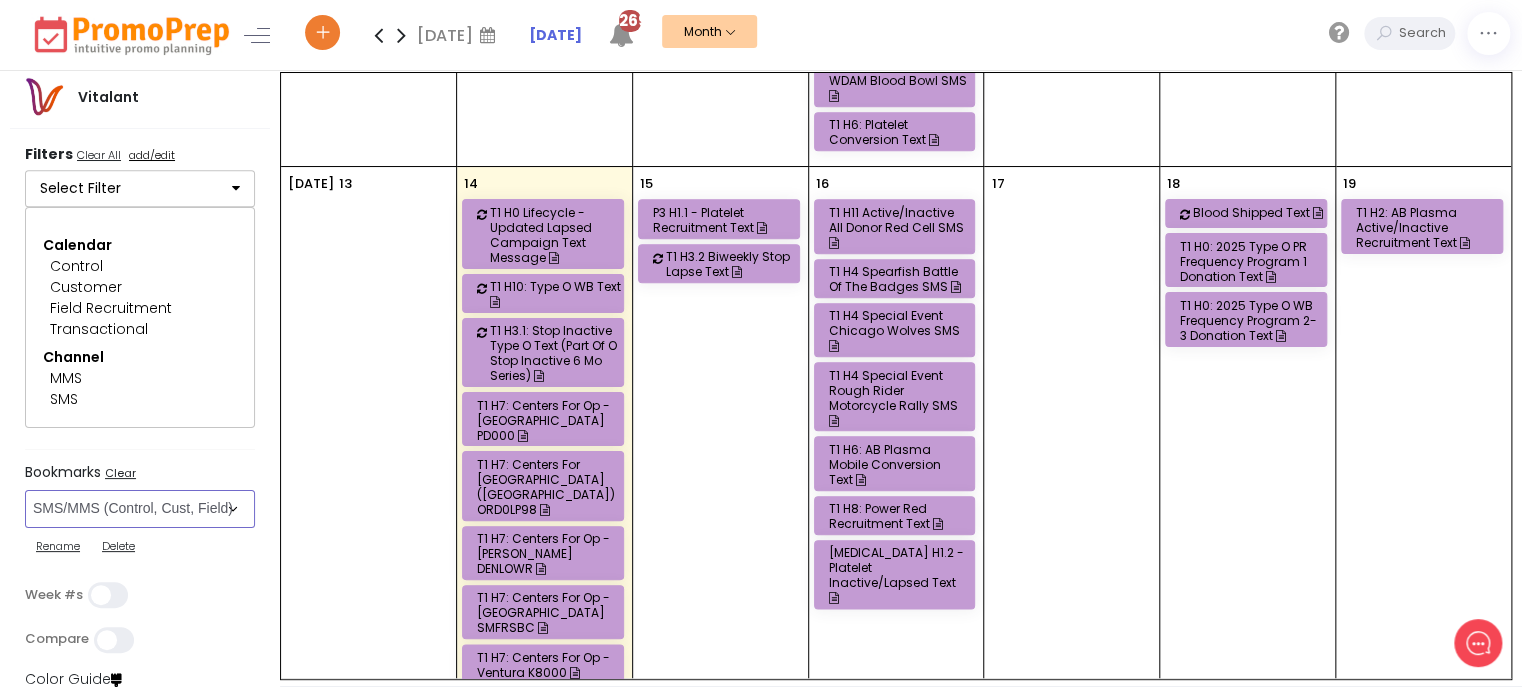click on "P3 H1.1 - Platelet Recruitment Text" at bounding box center [722, 220] 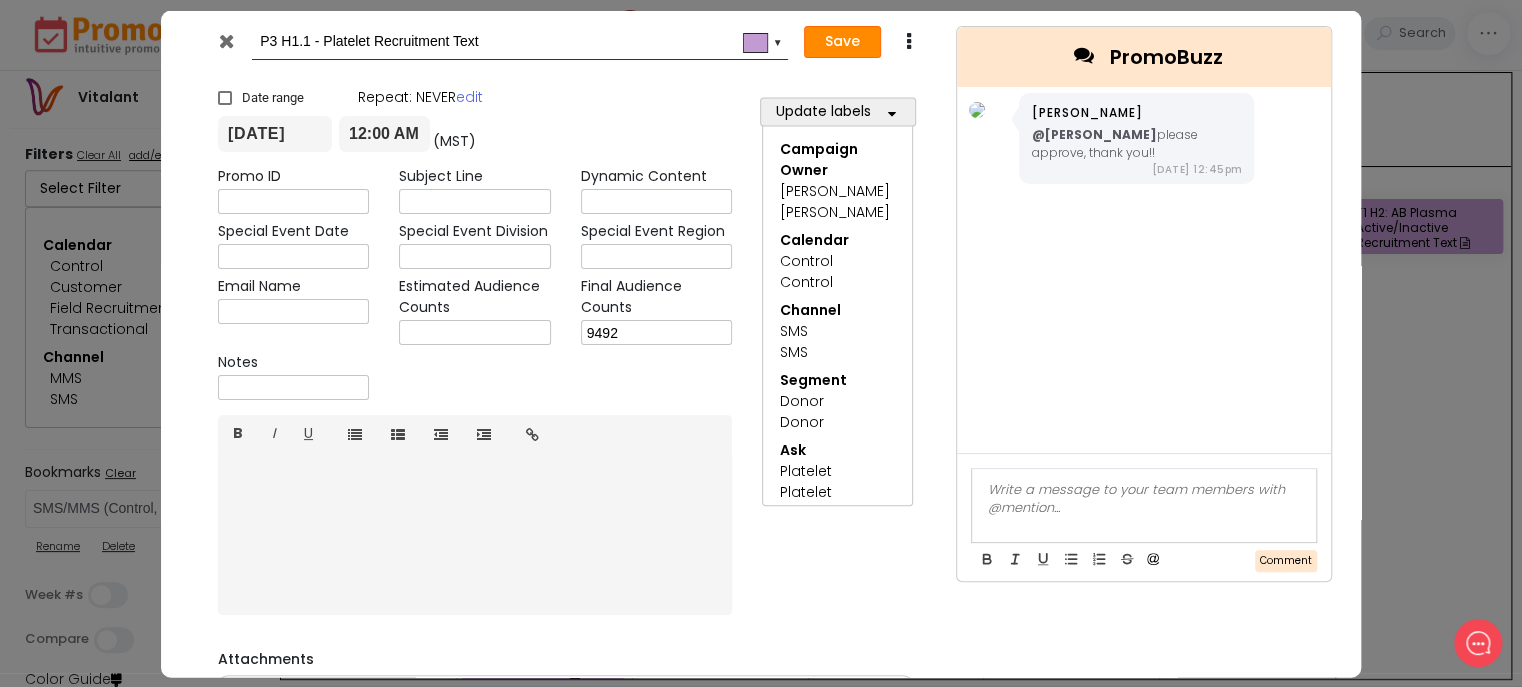 click on "Save" at bounding box center (842, 42) 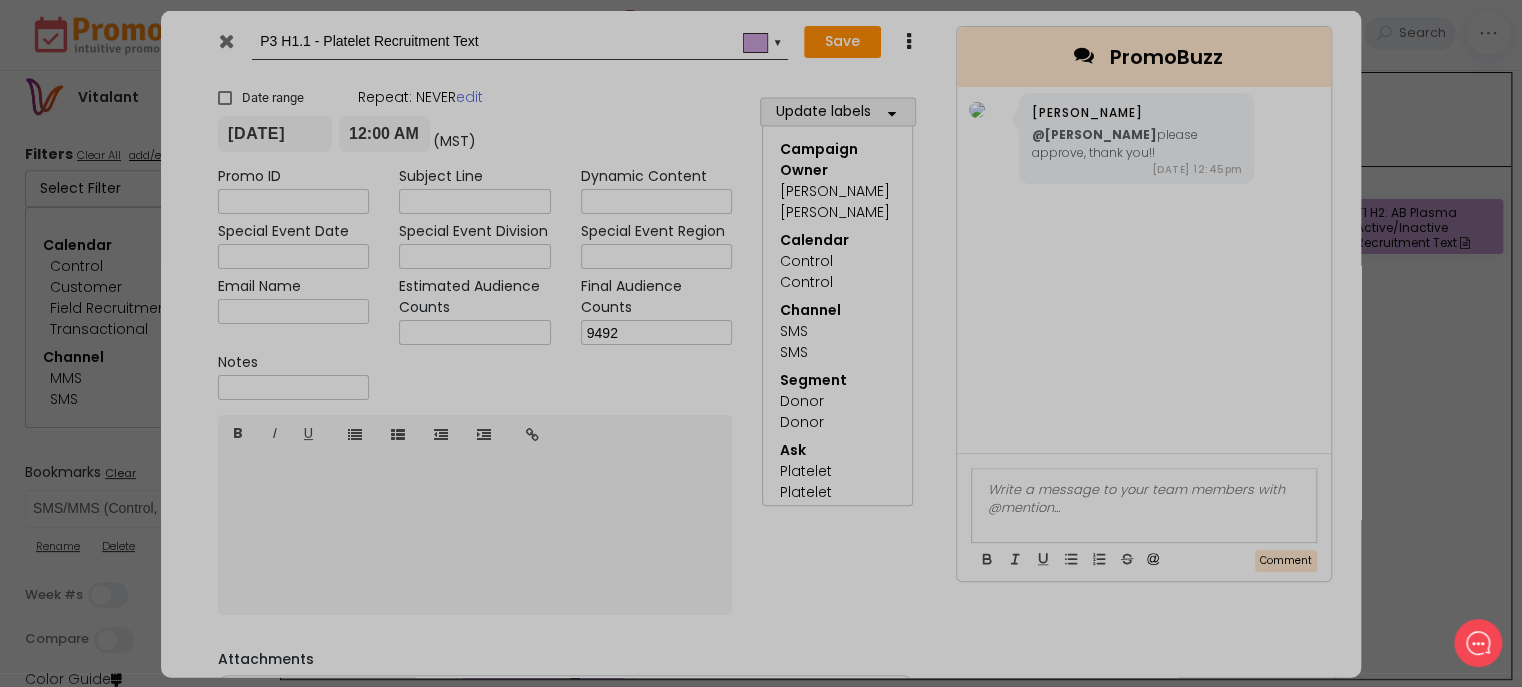 type on "[DATE]" 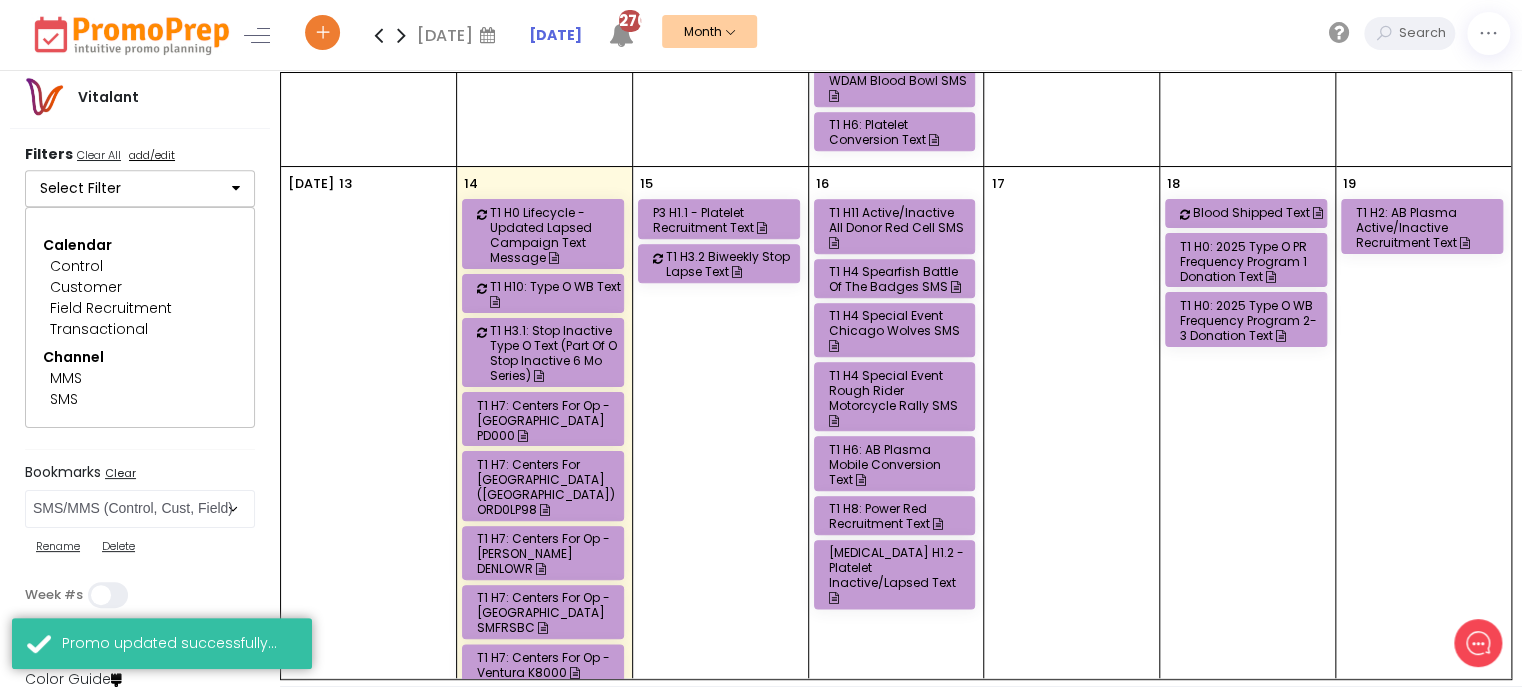 click on "T1 H11 Active/Inactive All Donor Red Cell SMS" at bounding box center [898, 227] 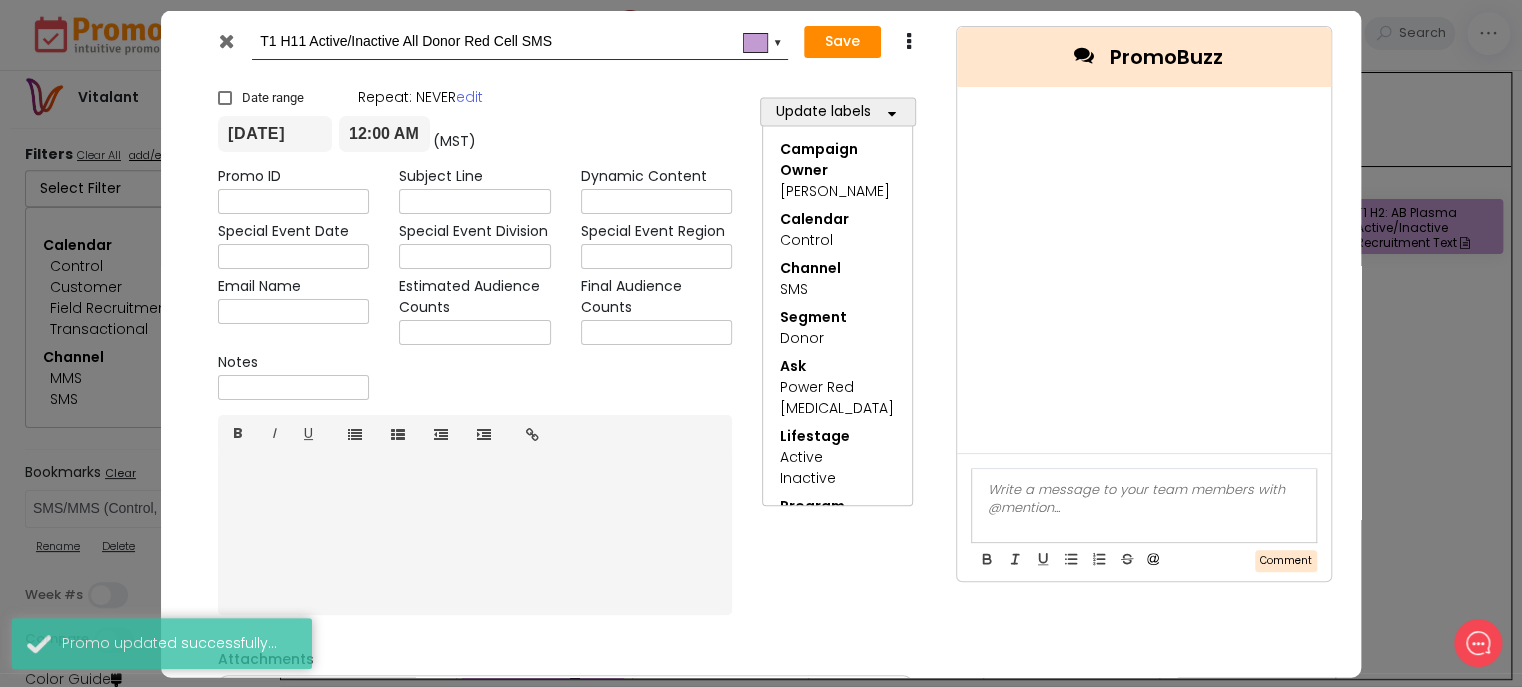 click at bounding box center [226, 40] 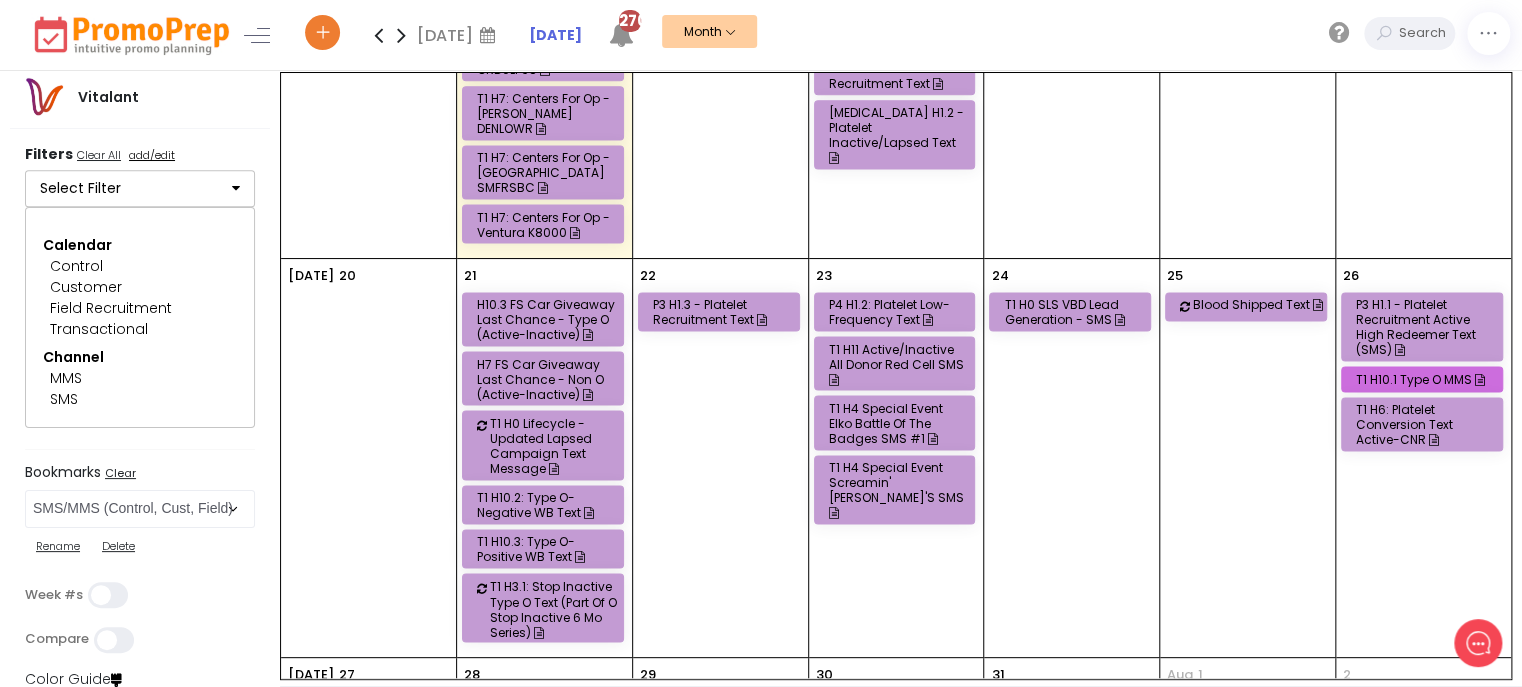 scroll, scrollTop: 1371, scrollLeft: 0, axis: vertical 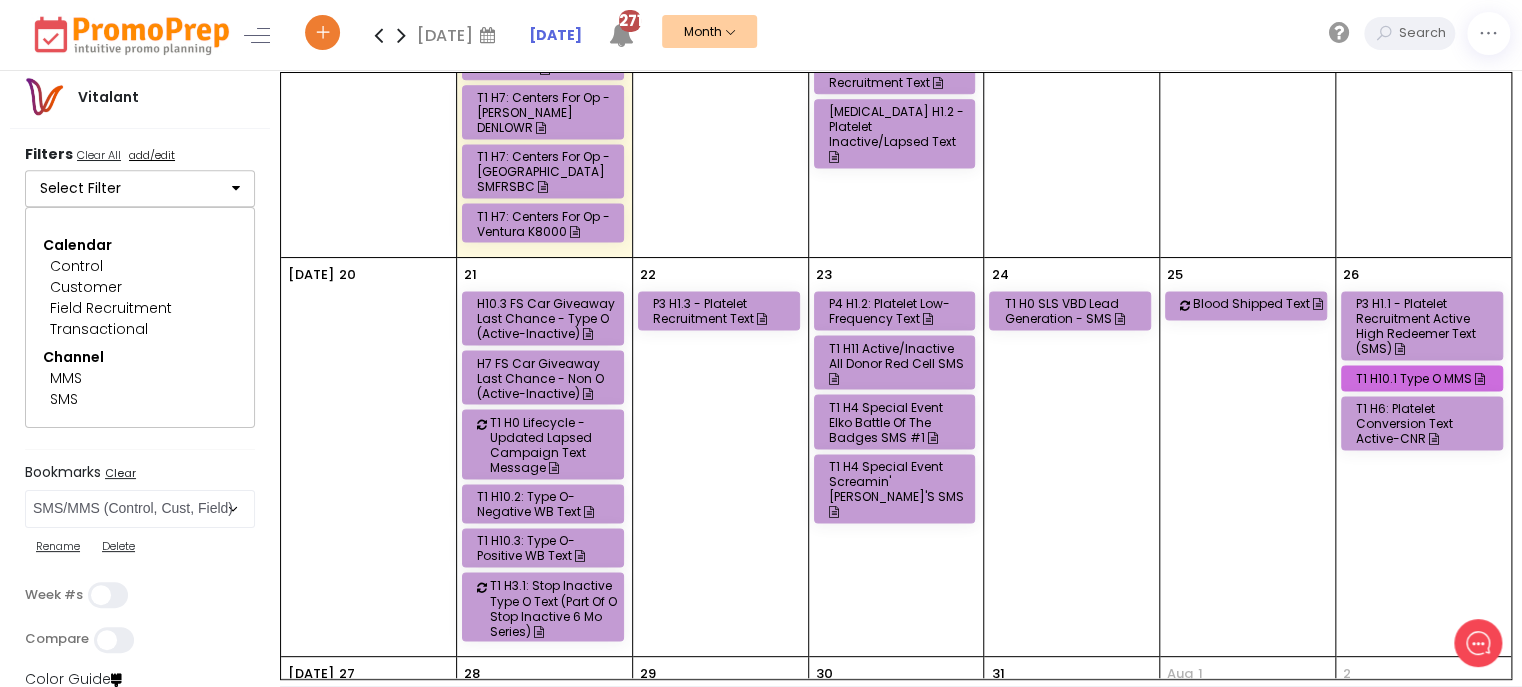 click on "H10.3 FS Car Giveaway Last Chance - Type O (Active-Inactive)" at bounding box center [546, 318] 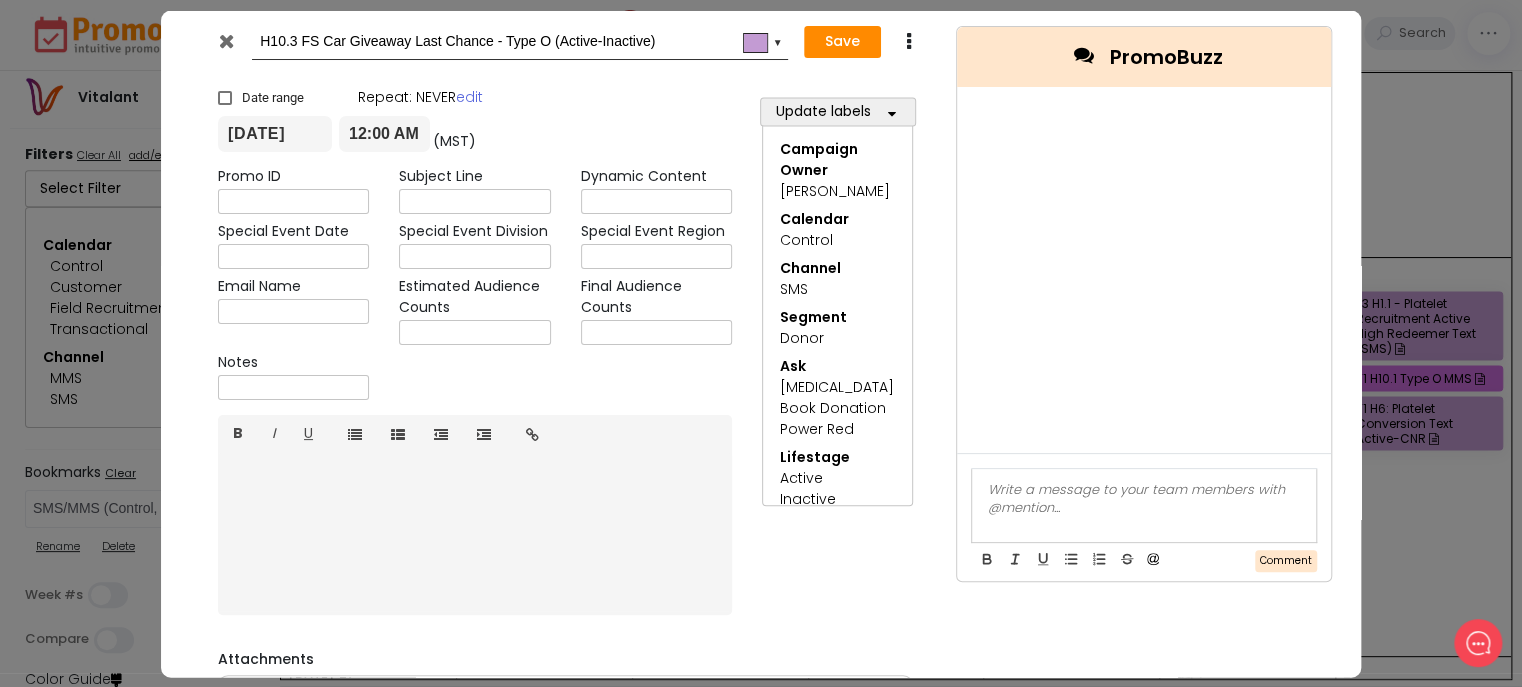 click at bounding box center (226, 40) 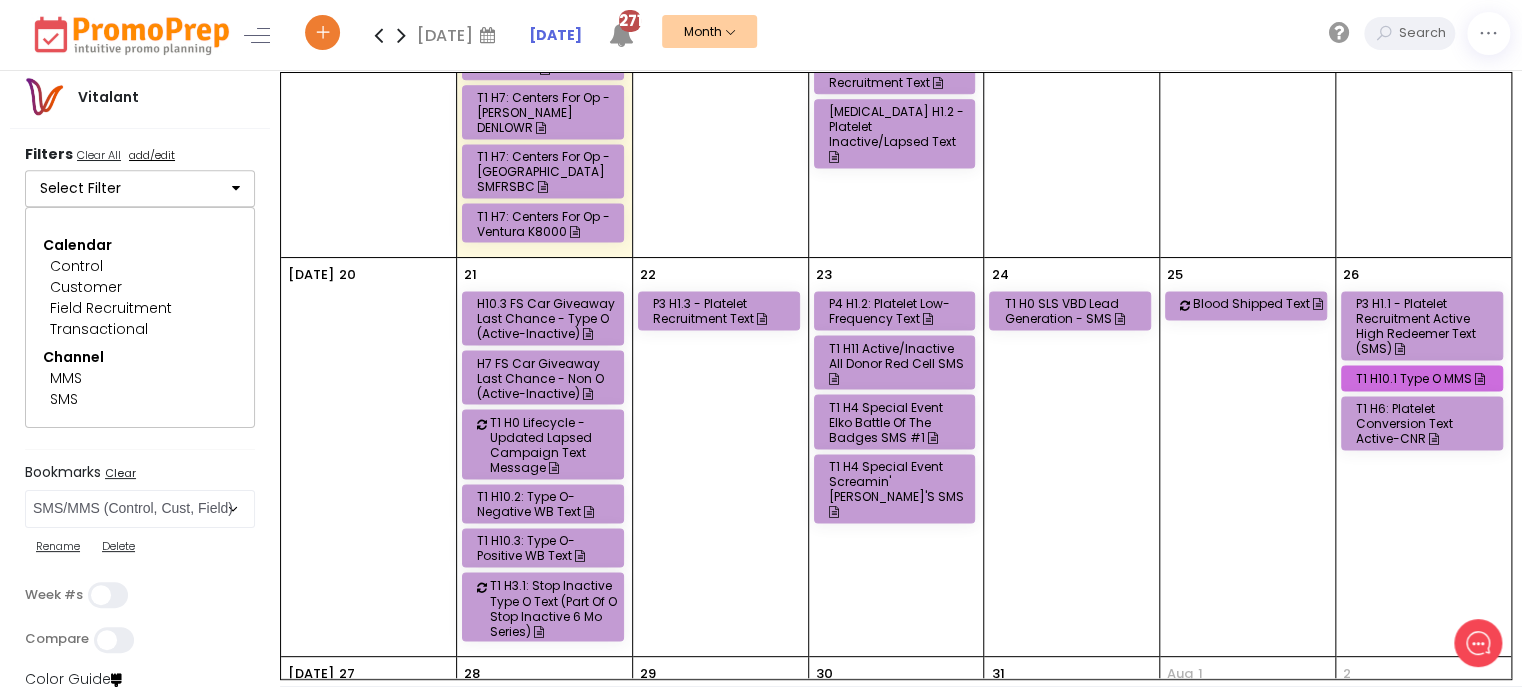 click on "T1 H10.2: Type O-negative WB Text" at bounding box center [546, 504] 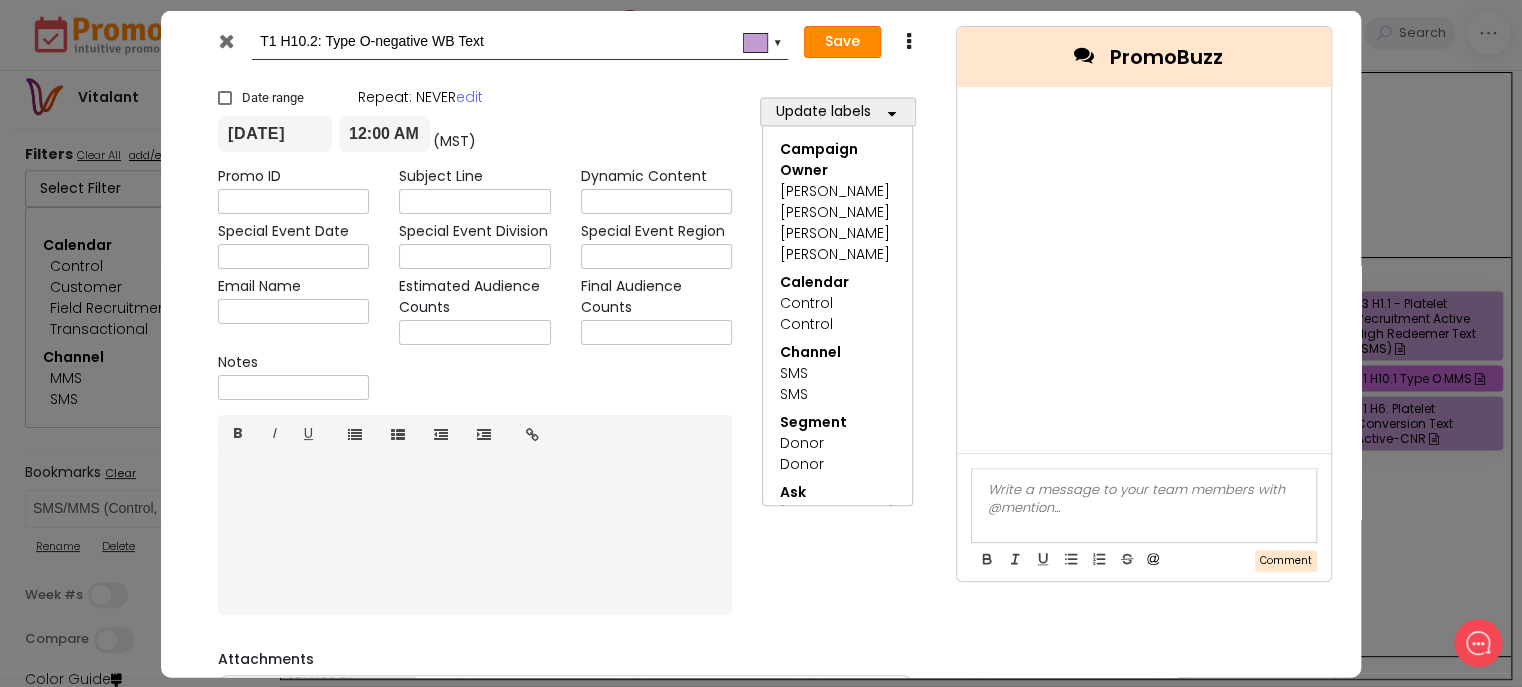 click on "Save" at bounding box center [842, 42] 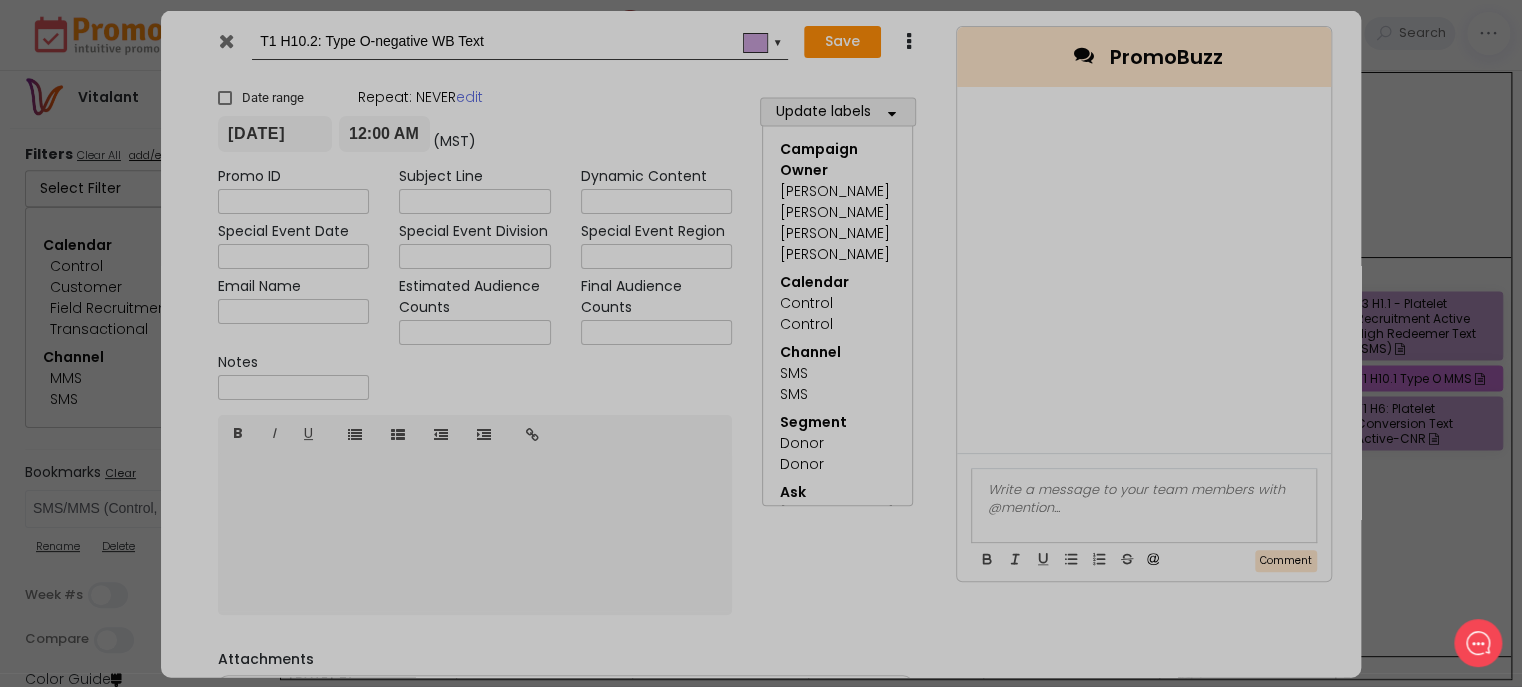 type on "[DATE]" 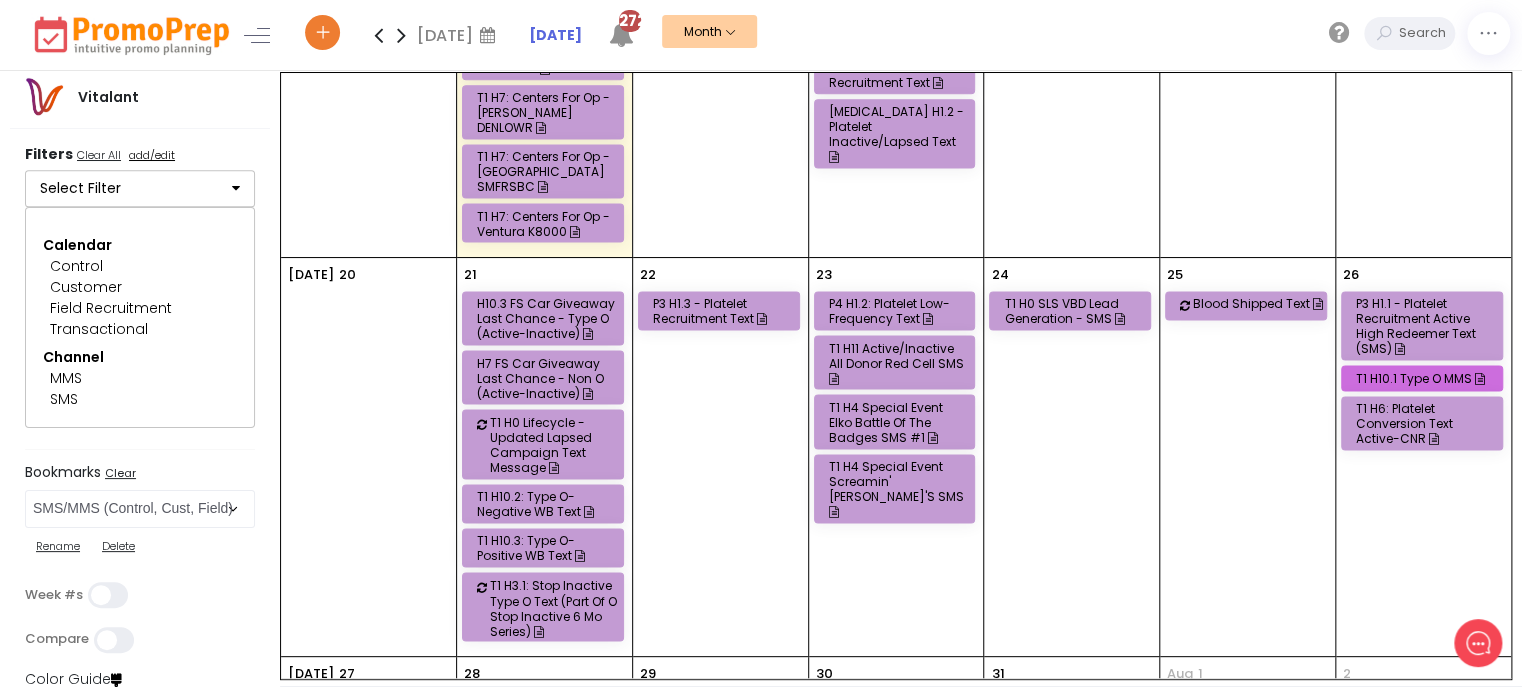 click on "T1 H10.3: Type O-Positive WB Text" at bounding box center (546, 548) 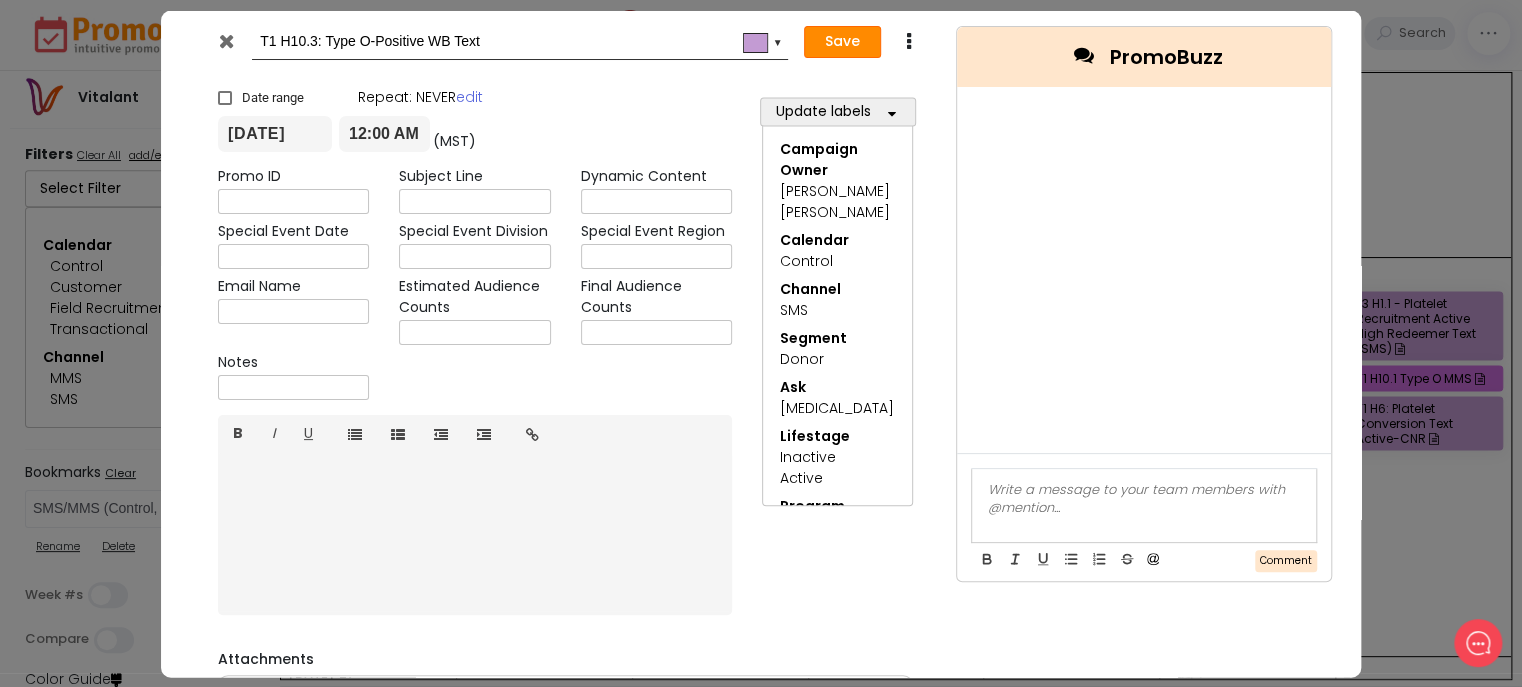 click on "Save" at bounding box center (842, 42) 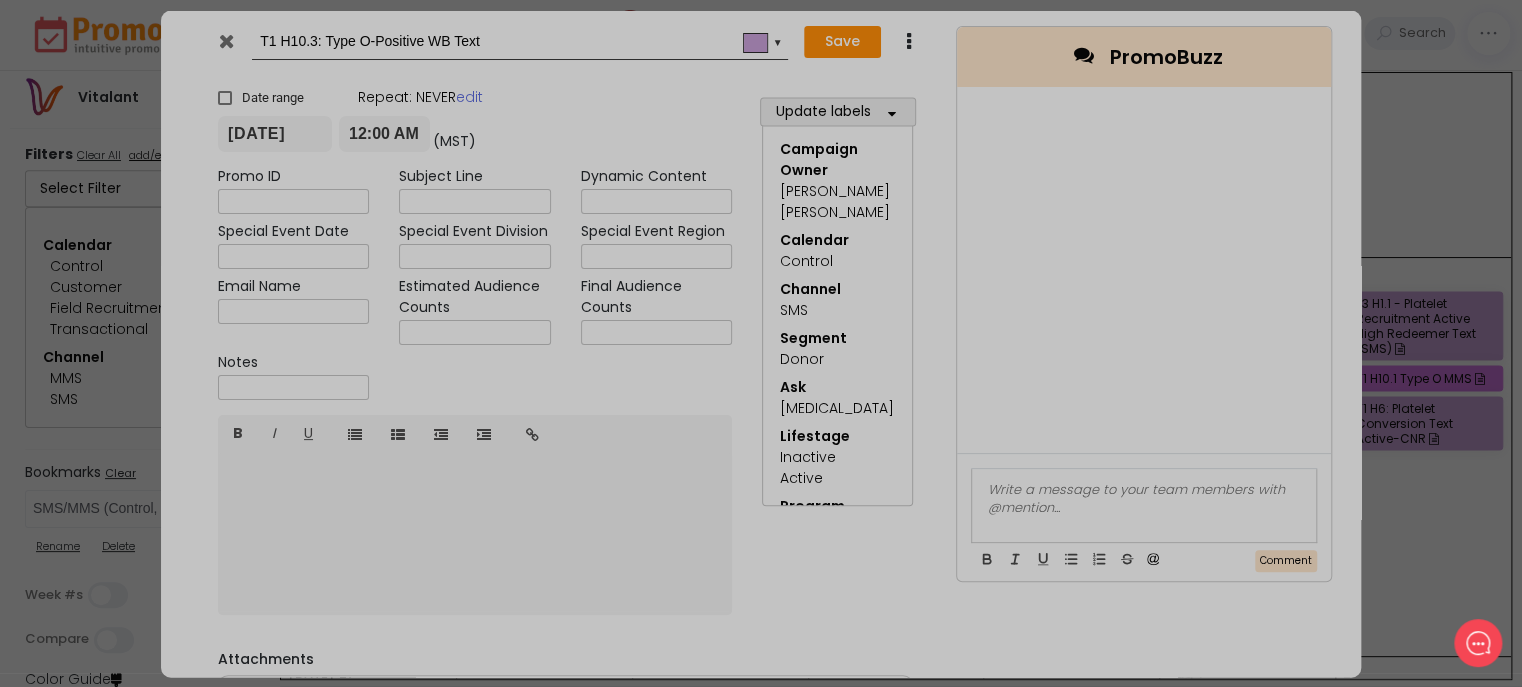 type on "[DATE]" 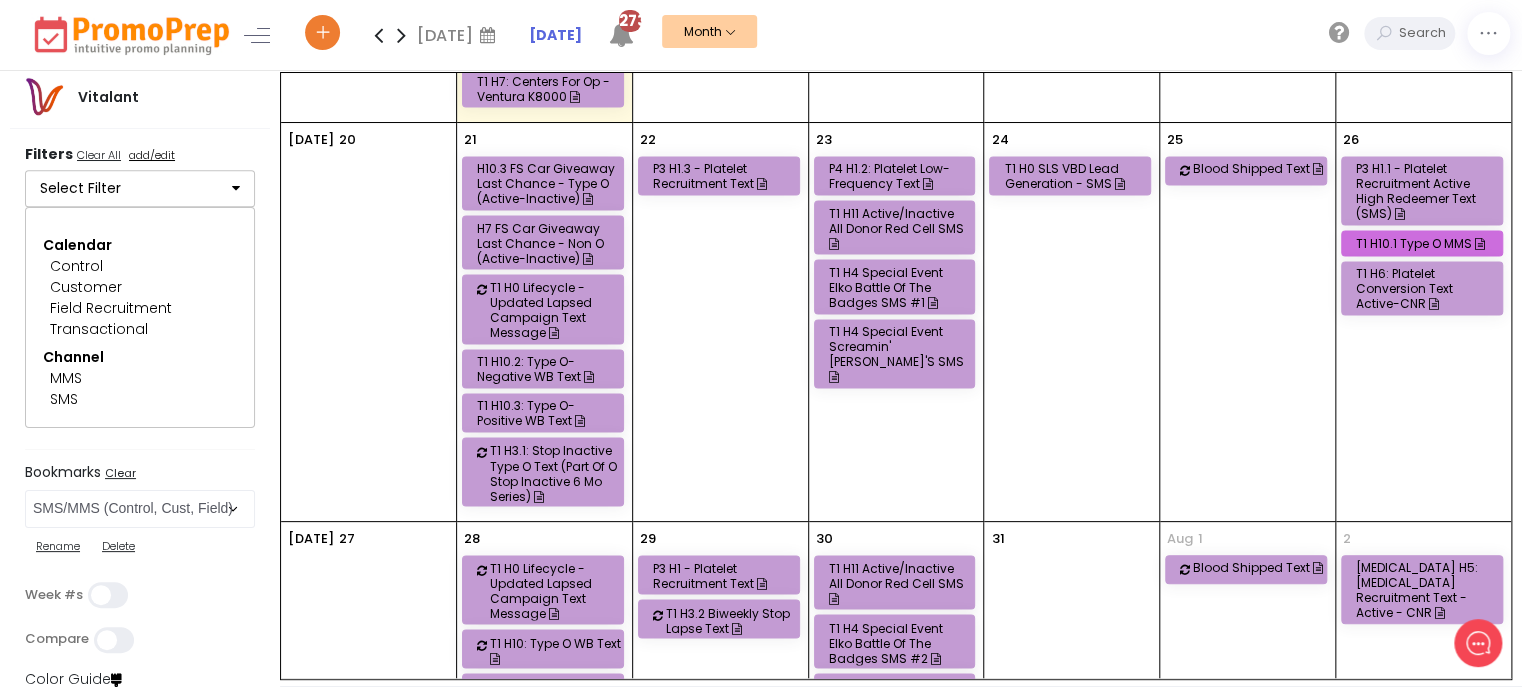 scroll, scrollTop: 1571, scrollLeft: 0, axis: vertical 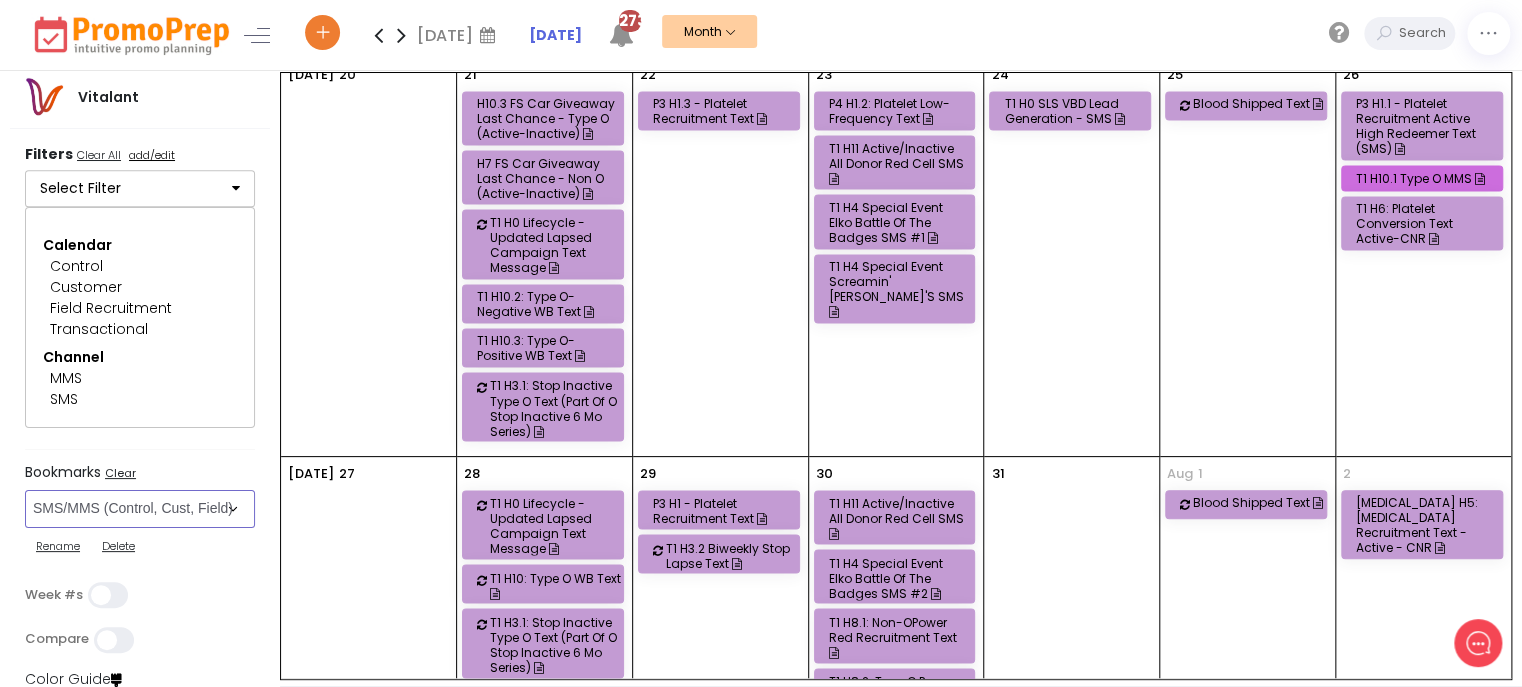 click on "Select Bookmark  Auto: SMS   BVR: Control, Customer, Field, Transactional   Control: Direct Mail   Control: Email   Control: Mail and Ads   Control: SMS   EMAIL   Fulfillment: FCI email included   Fulfillment: Redemption list only   Phone   Promo/Fulfillment   Push   Push and Message Center   Push: All   SMS: Control, Customer, Field, Transactional   SMS/MMS (Control, Cust, Field)   Special Events" at bounding box center [140, 509] 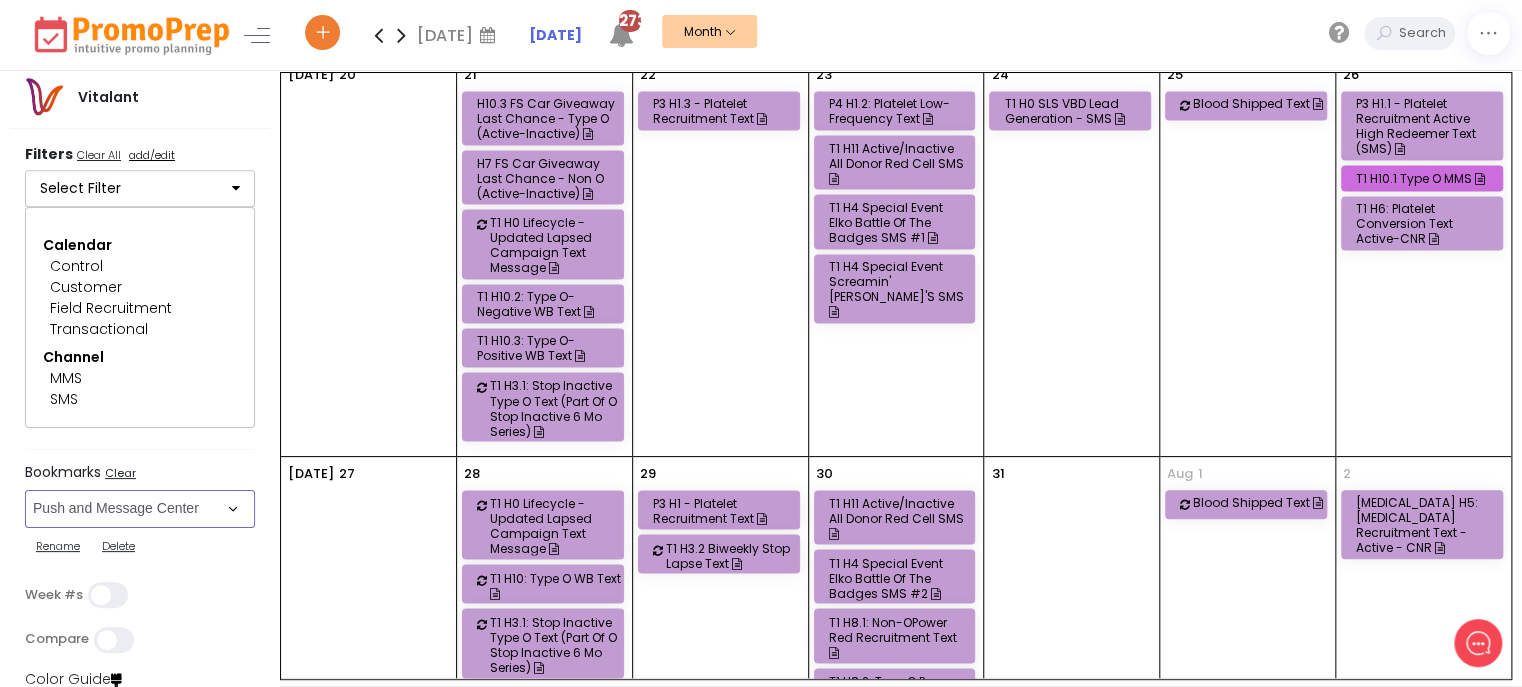 click on "Select Bookmark  Auto: SMS   BVR: Control, Customer, Field, Transactional   Control: Direct Mail   Control: Email   Control: Mail and Ads   Control: SMS   EMAIL   Fulfillment: FCI email included   Fulfillment: Redemption list only   Phone   Promo/Fulfillment   Push   Push and Message Center   Push: All   SMS: Control, Customer, Field, Transactional   SMS/MMS (Control, Cust, Field)   Special Events" at bounding box center [140, 509] 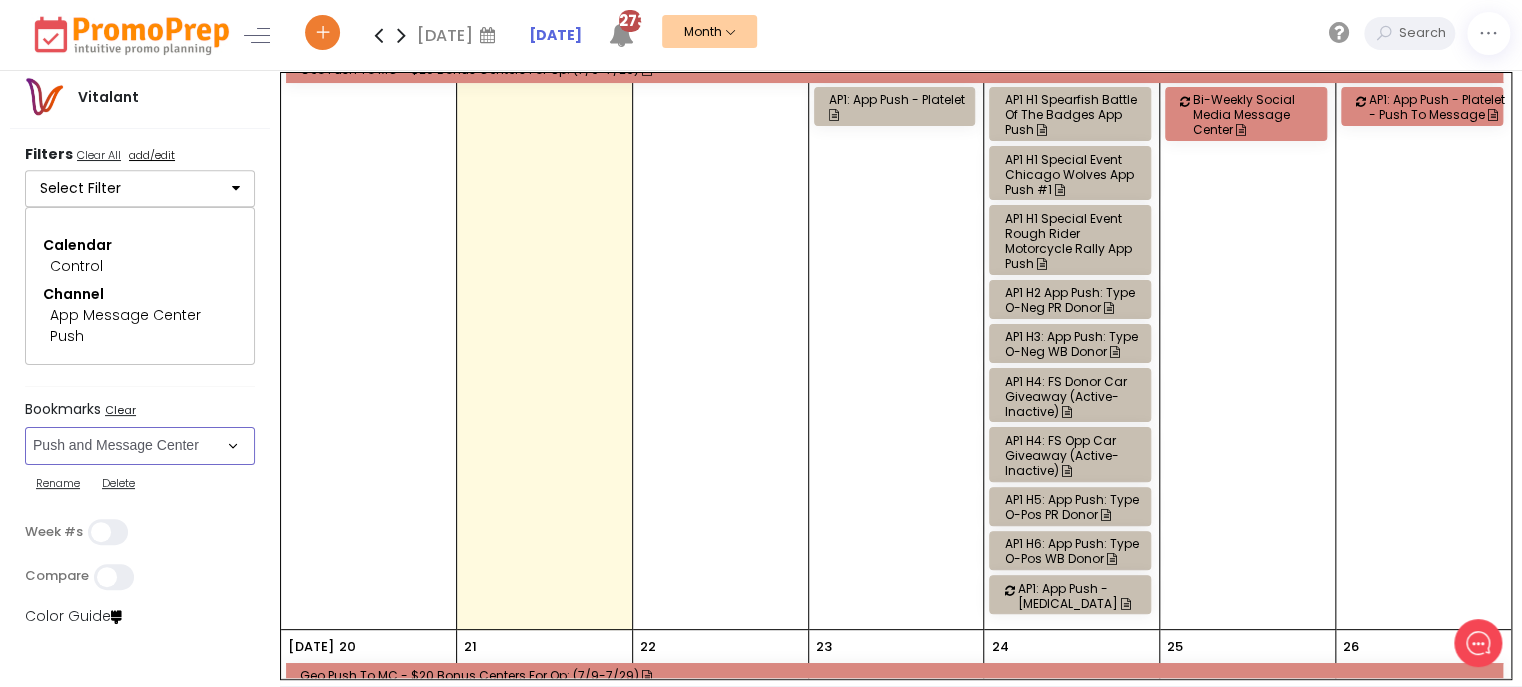 scroll, scrollTop: 988, scrollLeft: 0, axis: vertical 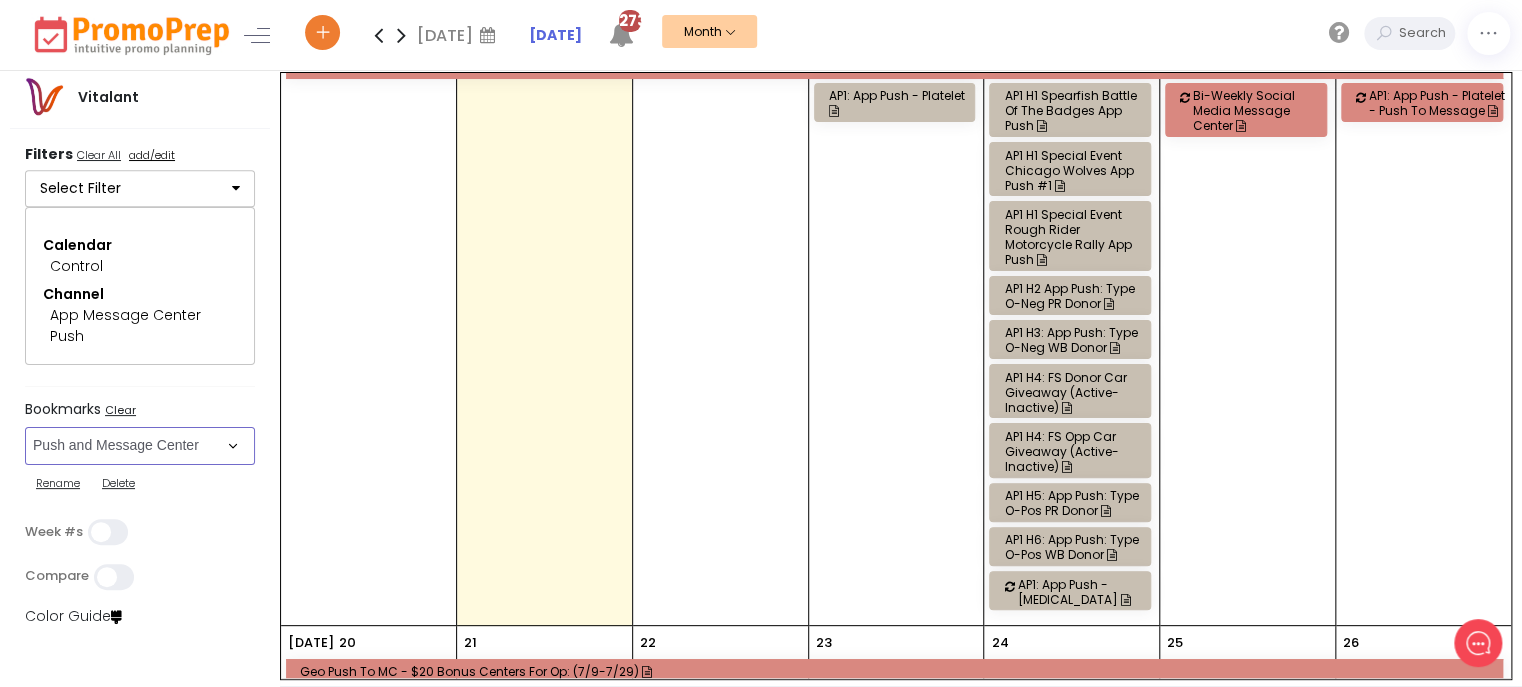 click on "AP1 H5: App Push: Type O-Pos PR Donor" at bounding box center (1073, 503) 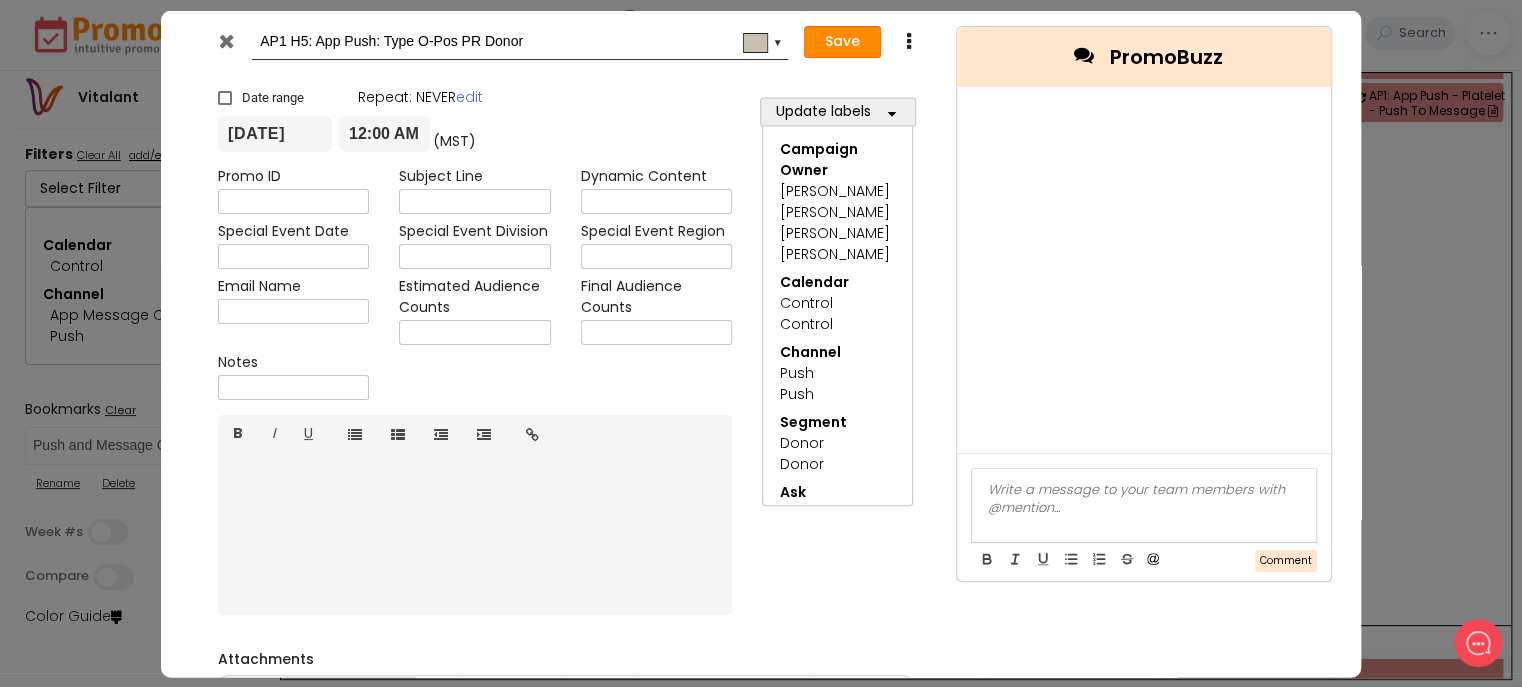 click on "Save" at bounding box center (842, 42) 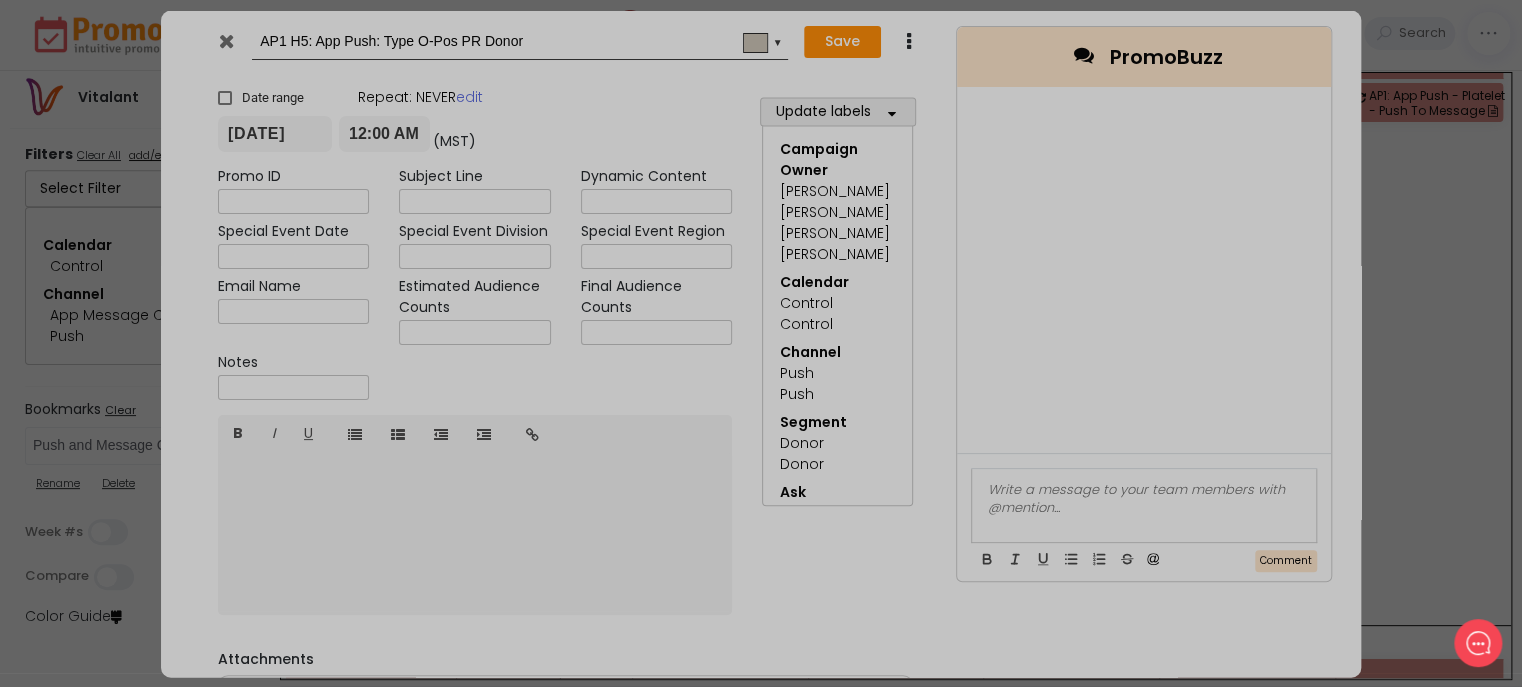 type on "[DATE]" 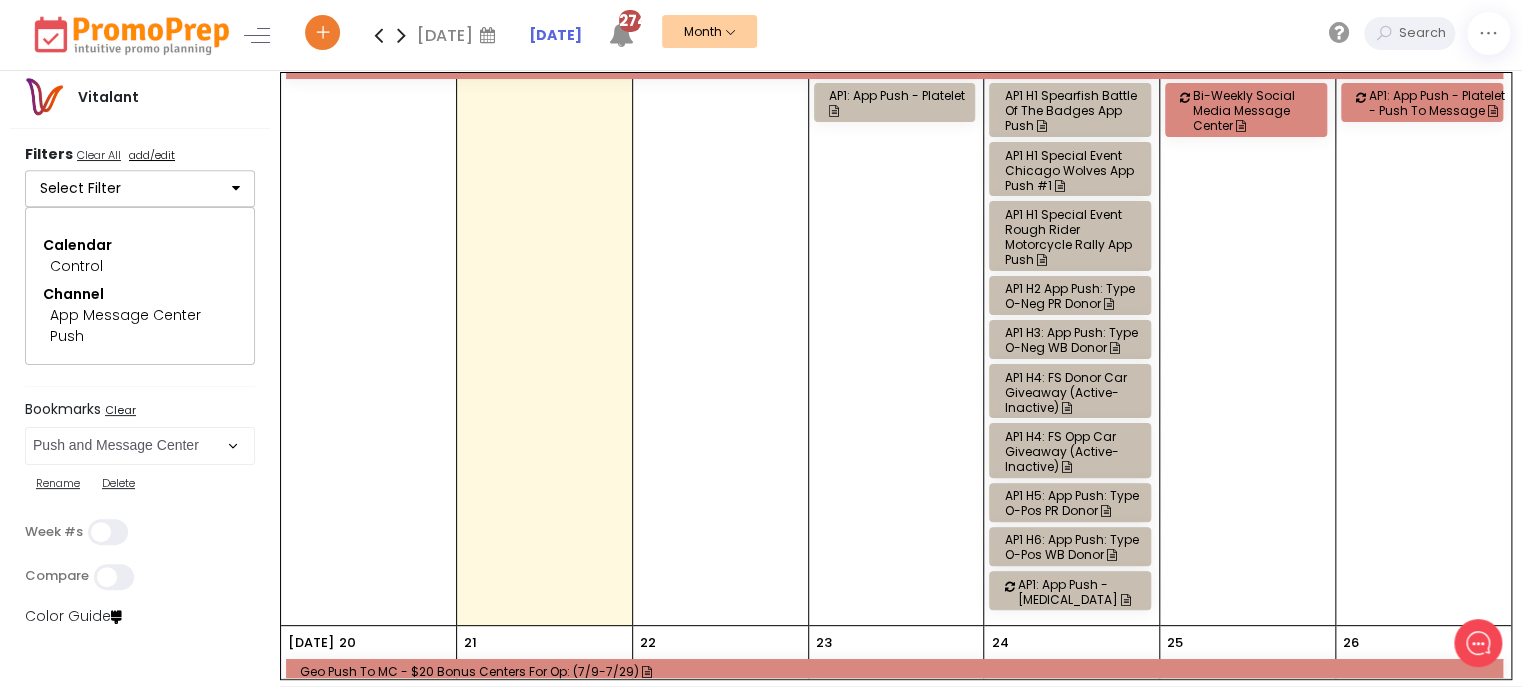 click on "AP1 H6: App Push: Type O-Pos WB Donor" at bounding box center [1073, 547] 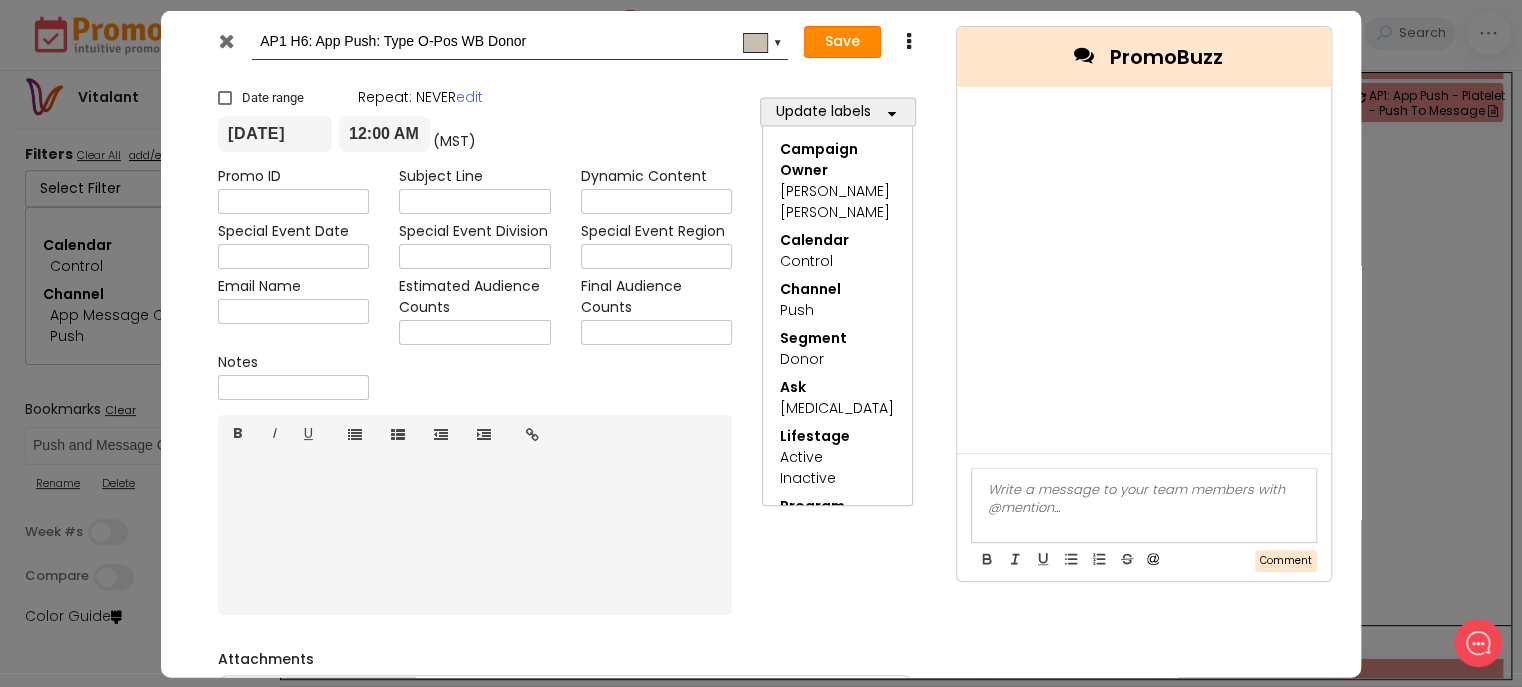 click on "Save" at bounding box center [842, 42] 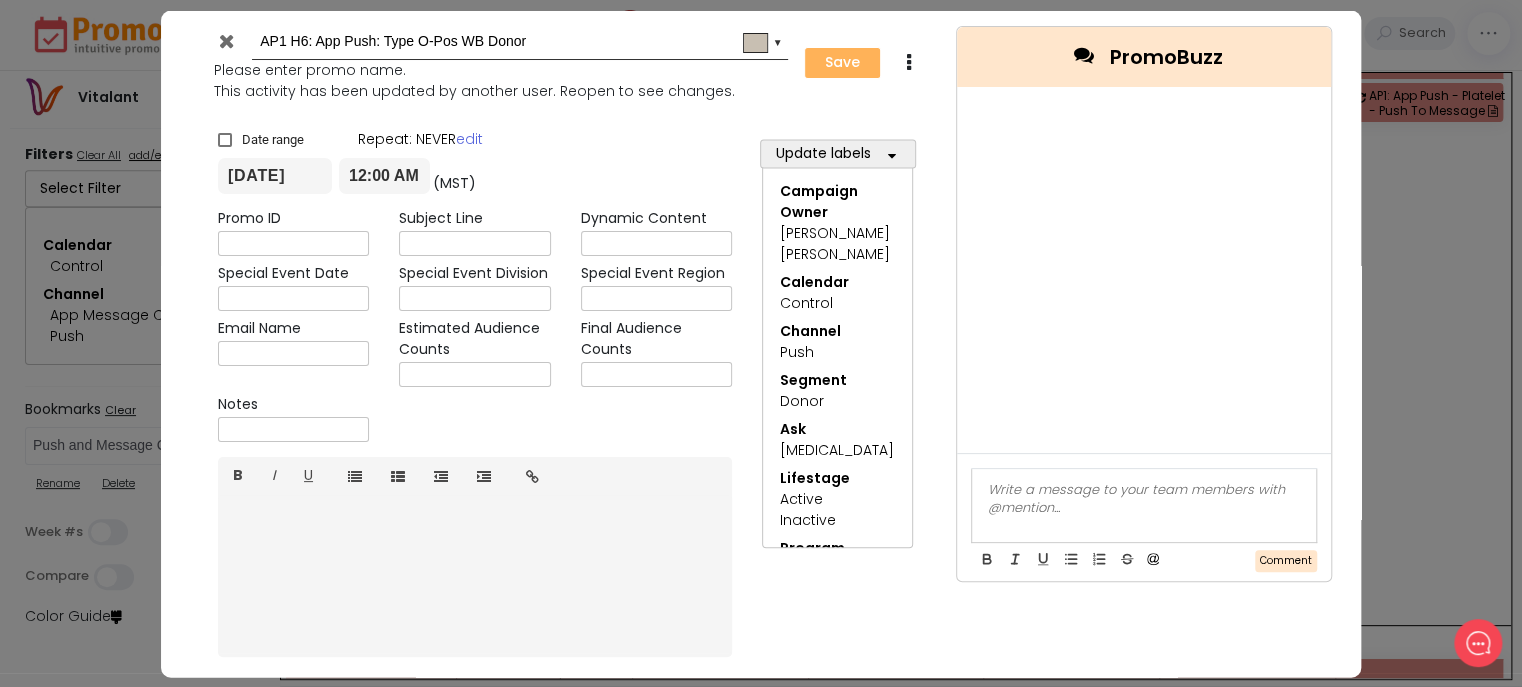 type on "[DATE]" 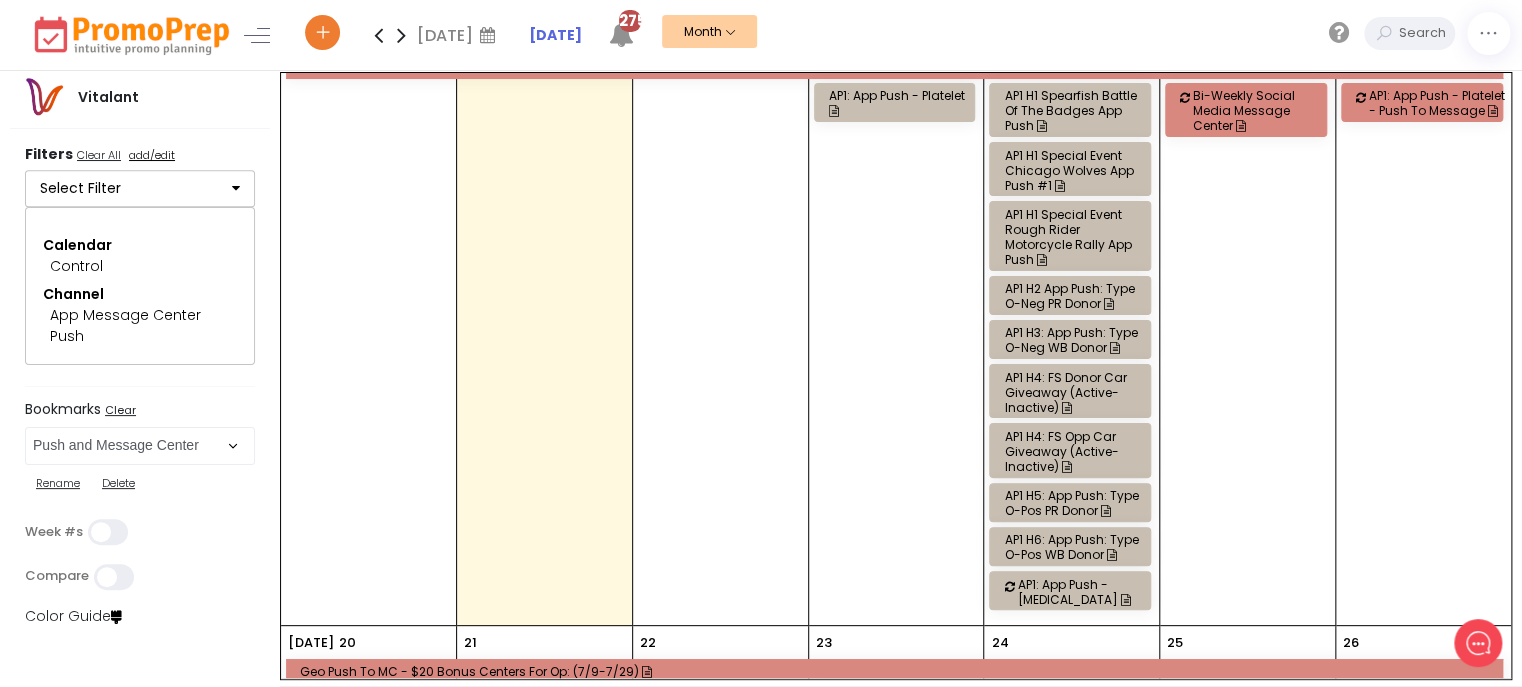 click on "AP1 H6: App Push: Type O-Pos WB Donor" at bounding box center [1073, 547] 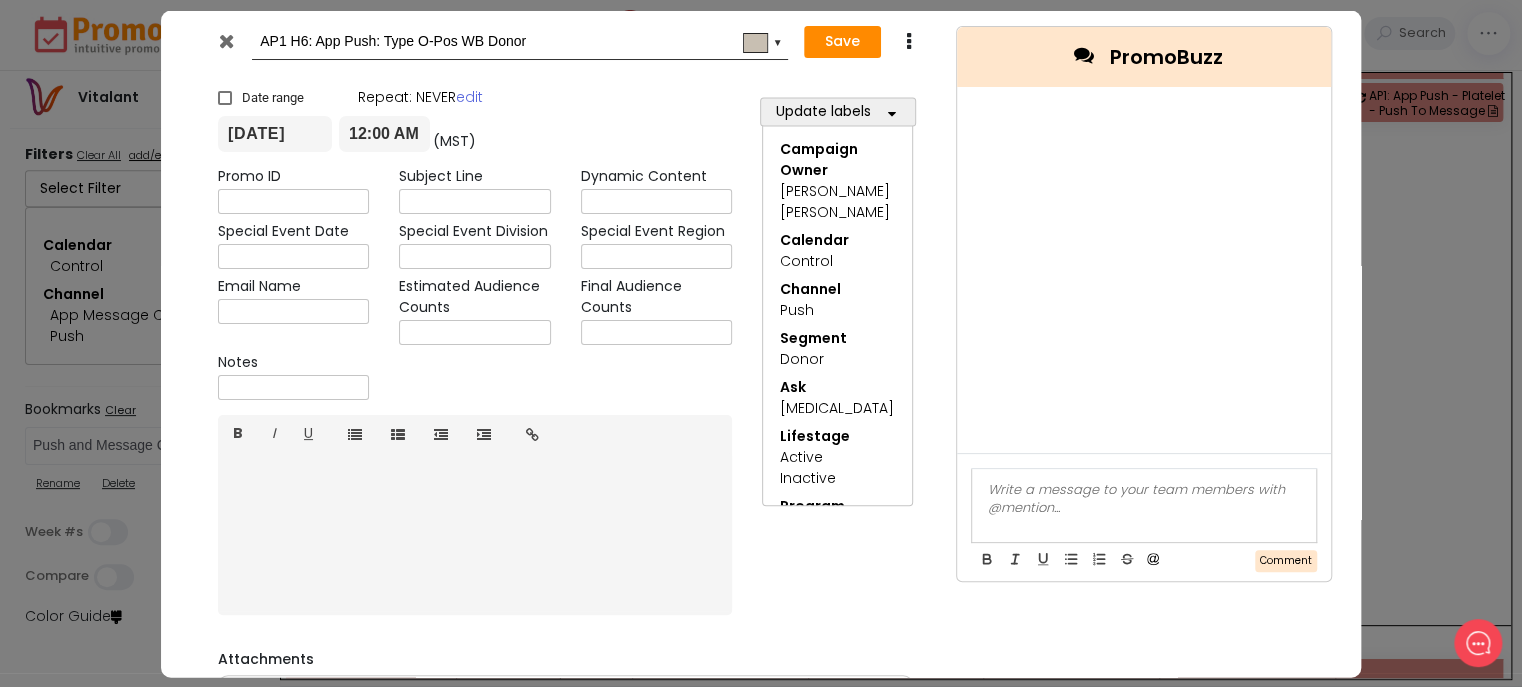 click at bounding box center [226, 40] 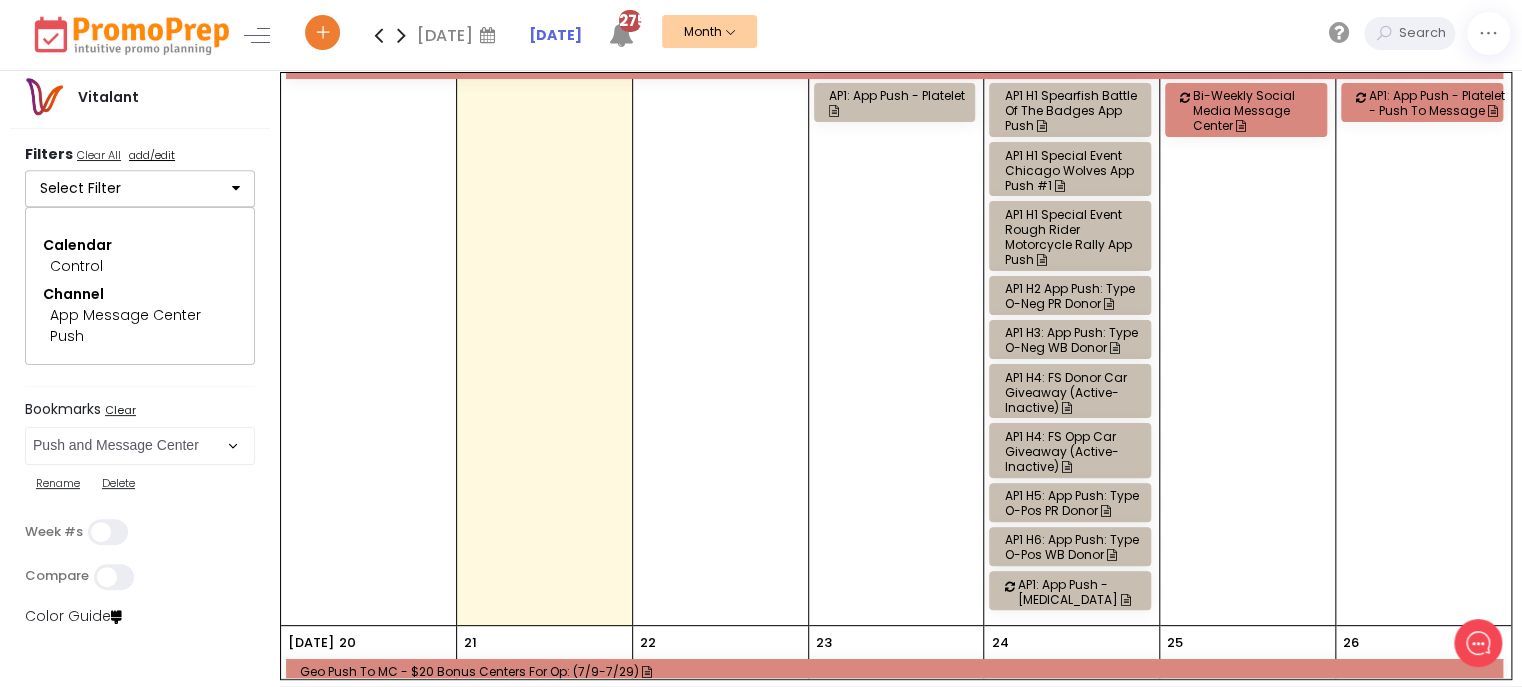 click on "AP1 H4: FS Donor Car Giveaway (Active-Inactive)" at bounding box center [1073, 392] 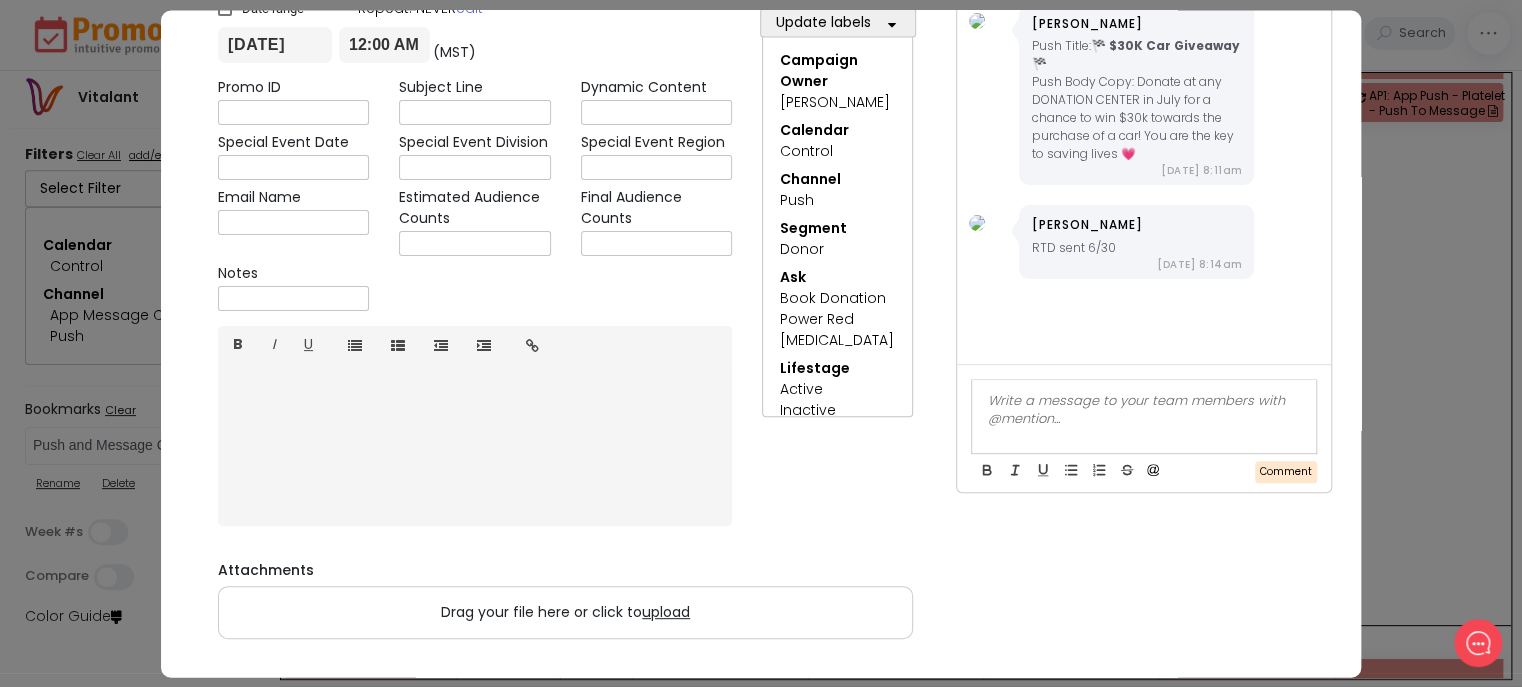 scroll, scrollTop: 0, scrollLeft: 0, axis: both 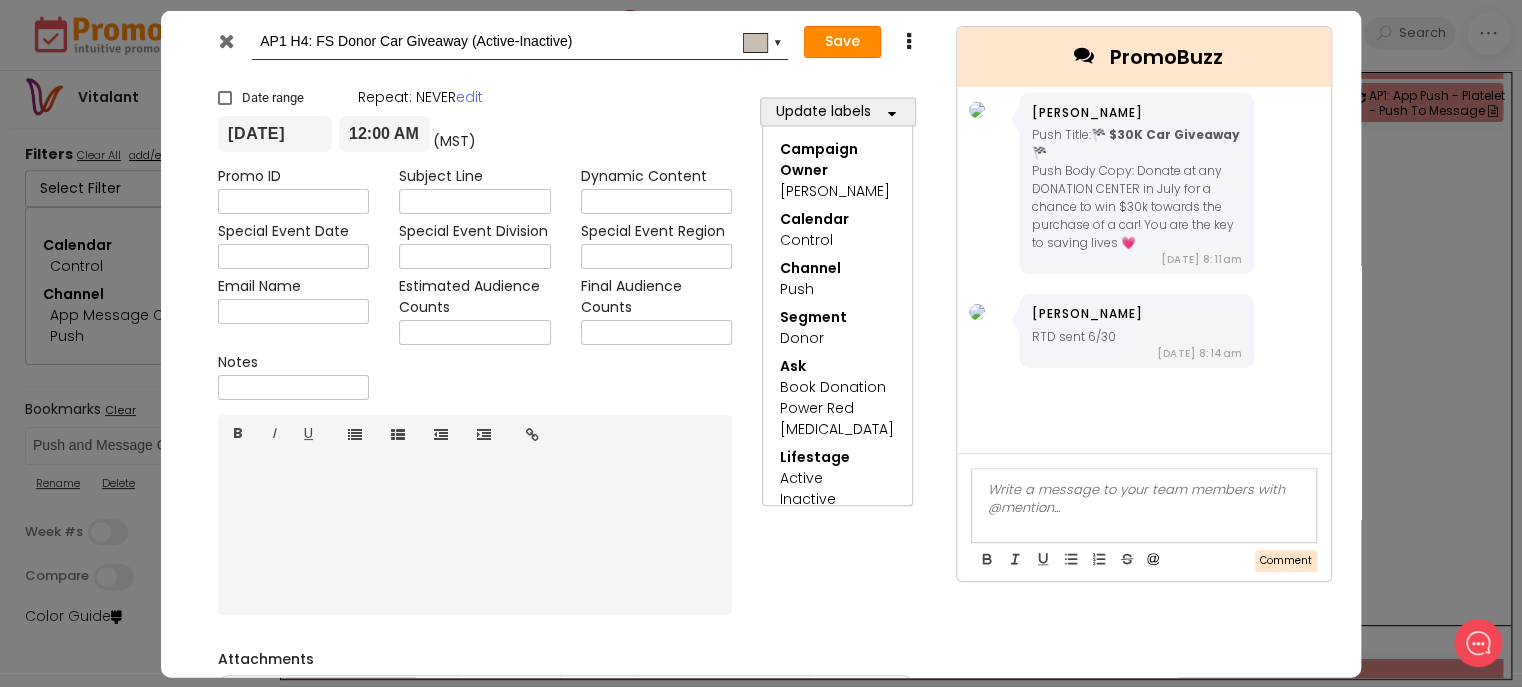 click on "Save" at bounding box center (842, 42) 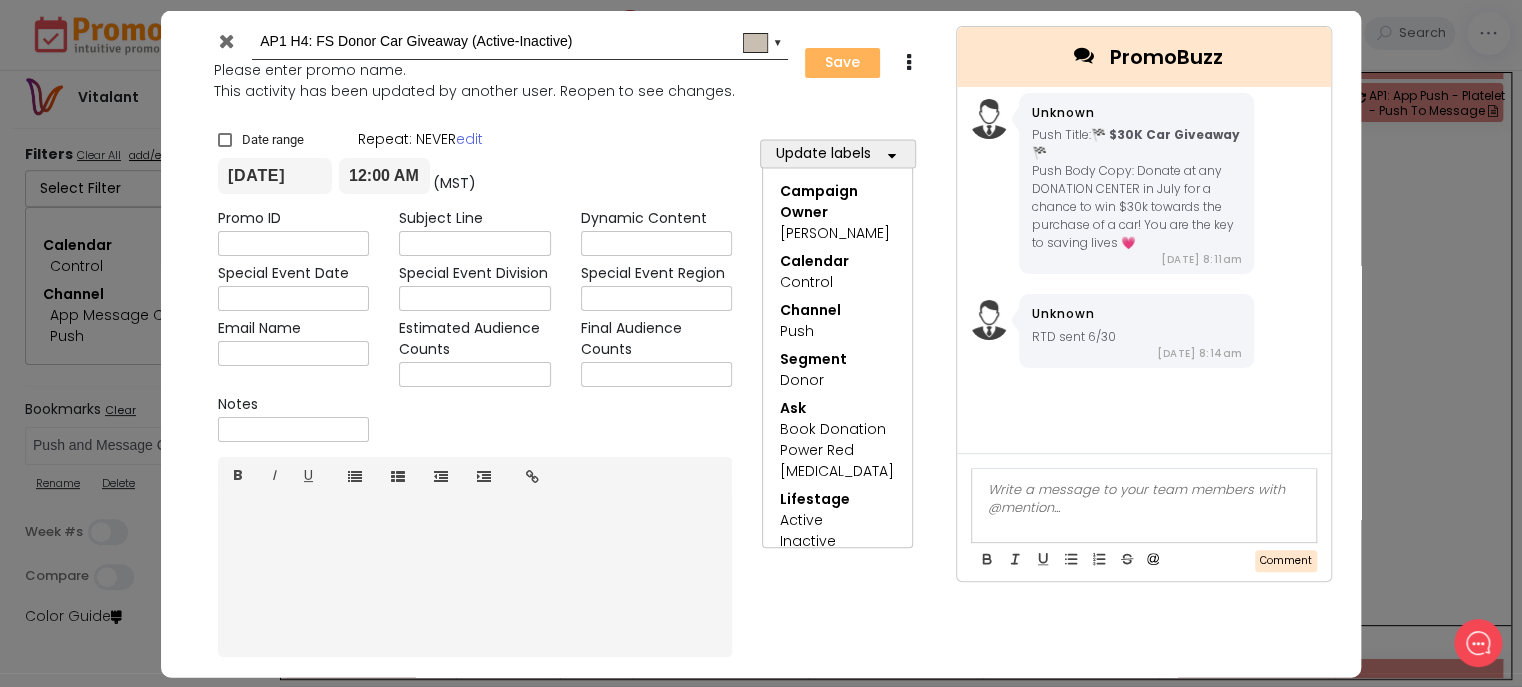 type on "[DATE]" 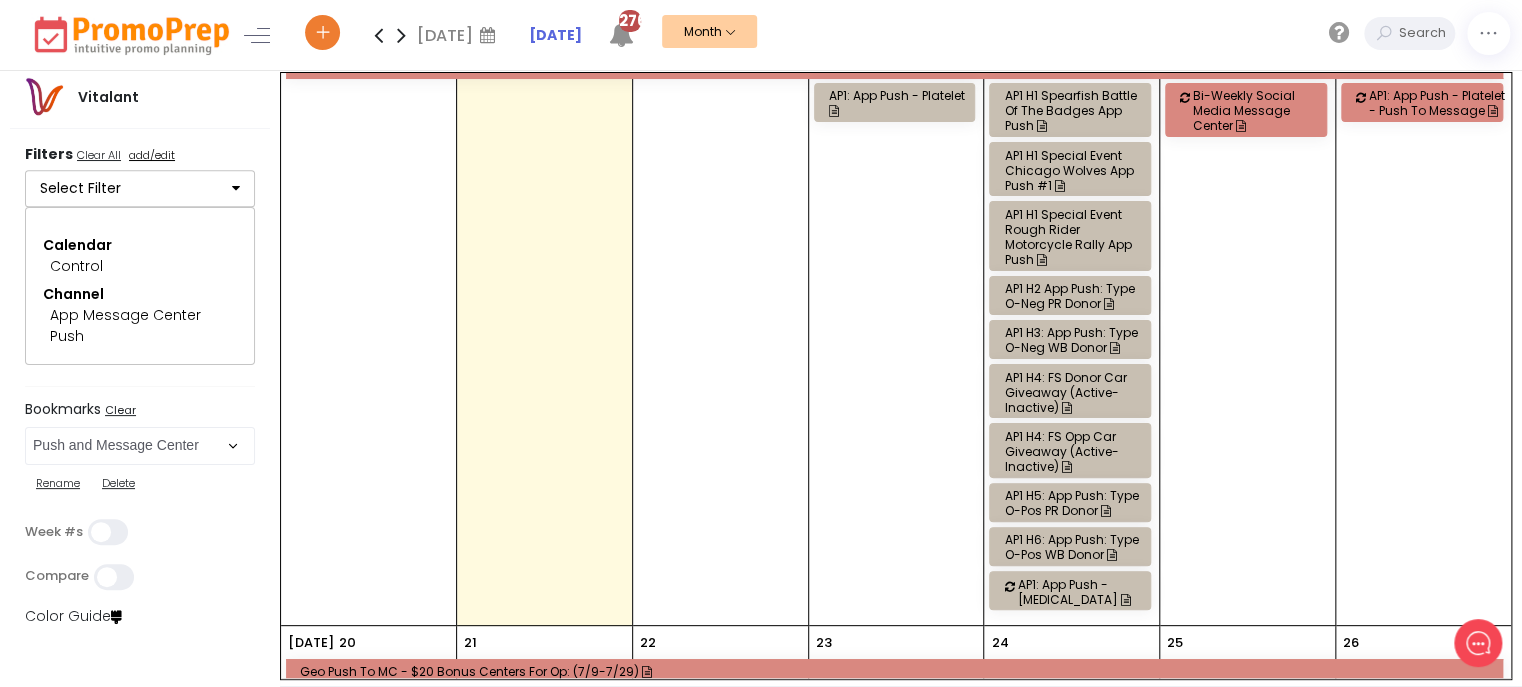 click on "AP1 H4: FS Opp Car Giveaway (Active-Inactive)" at bounding box center (1073, 451) 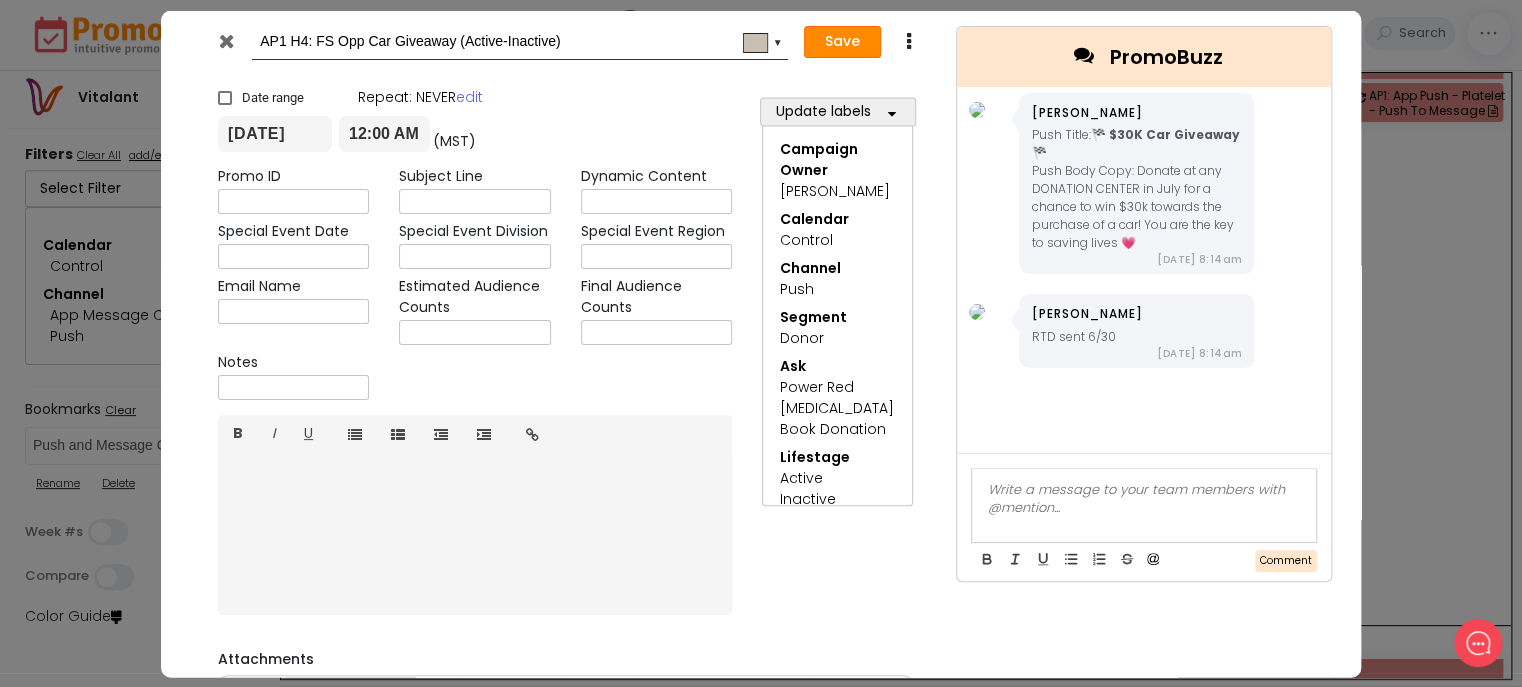 click on "Save" at bounding box center (842, 42) 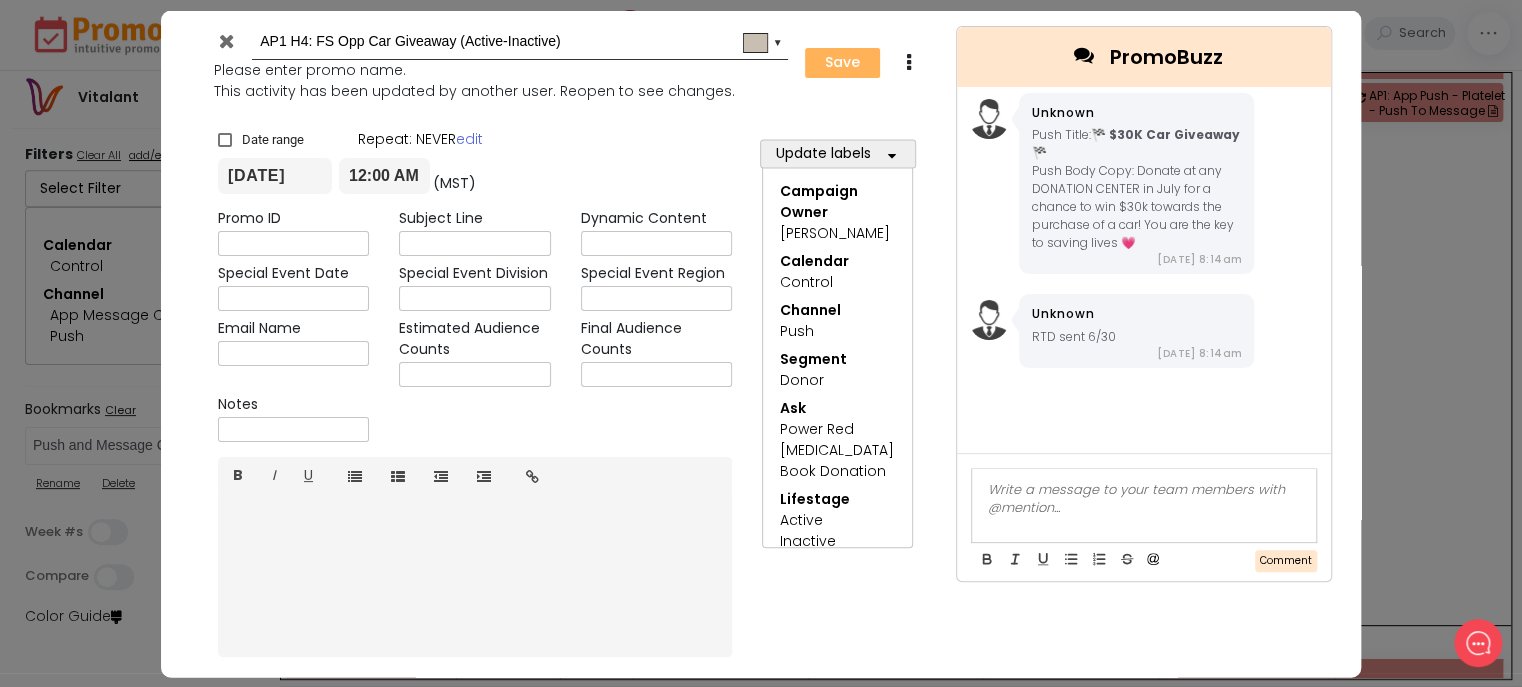 type on "[DATE]" 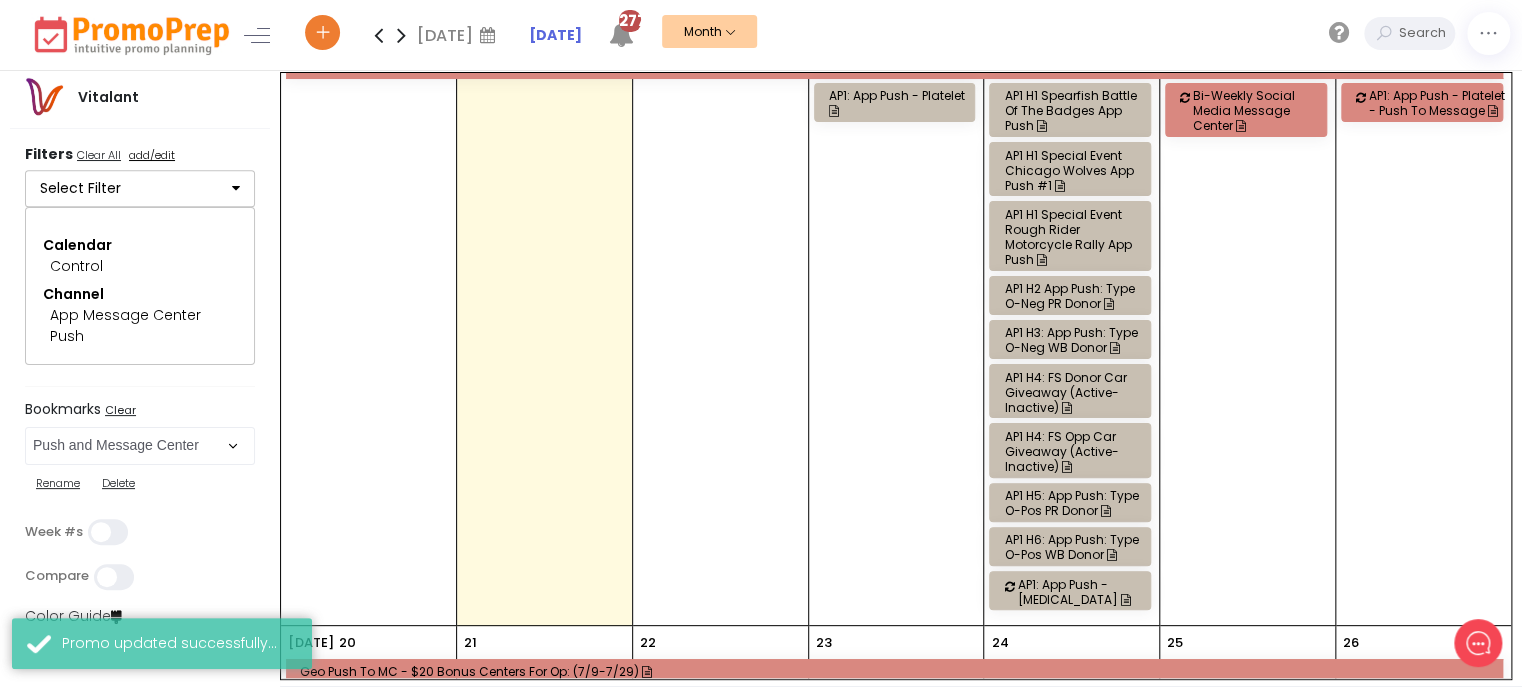 click on "AP1 H4: FS Donor Car Giveaway (Active-Inactive)" at bounding box center (1073, 392) 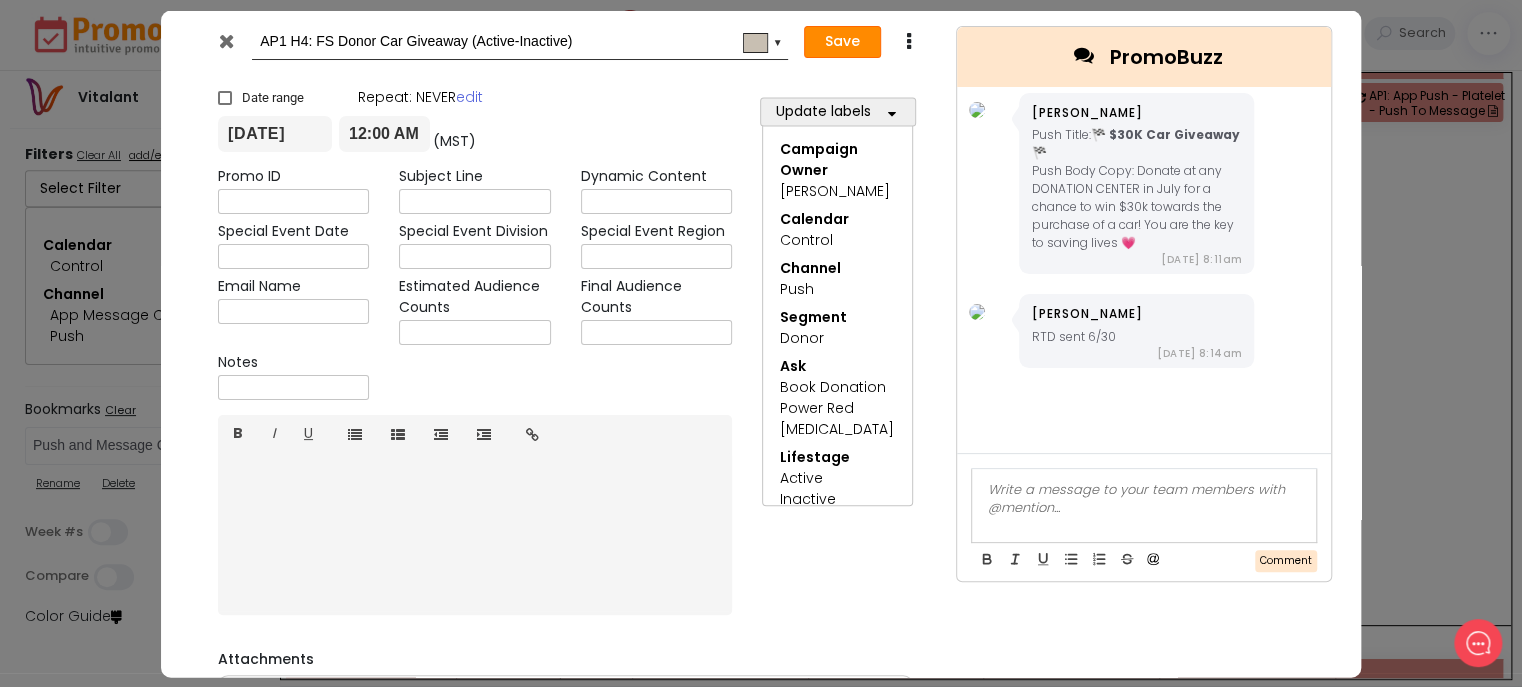 click on "Save" at bounding box center [842, 42] 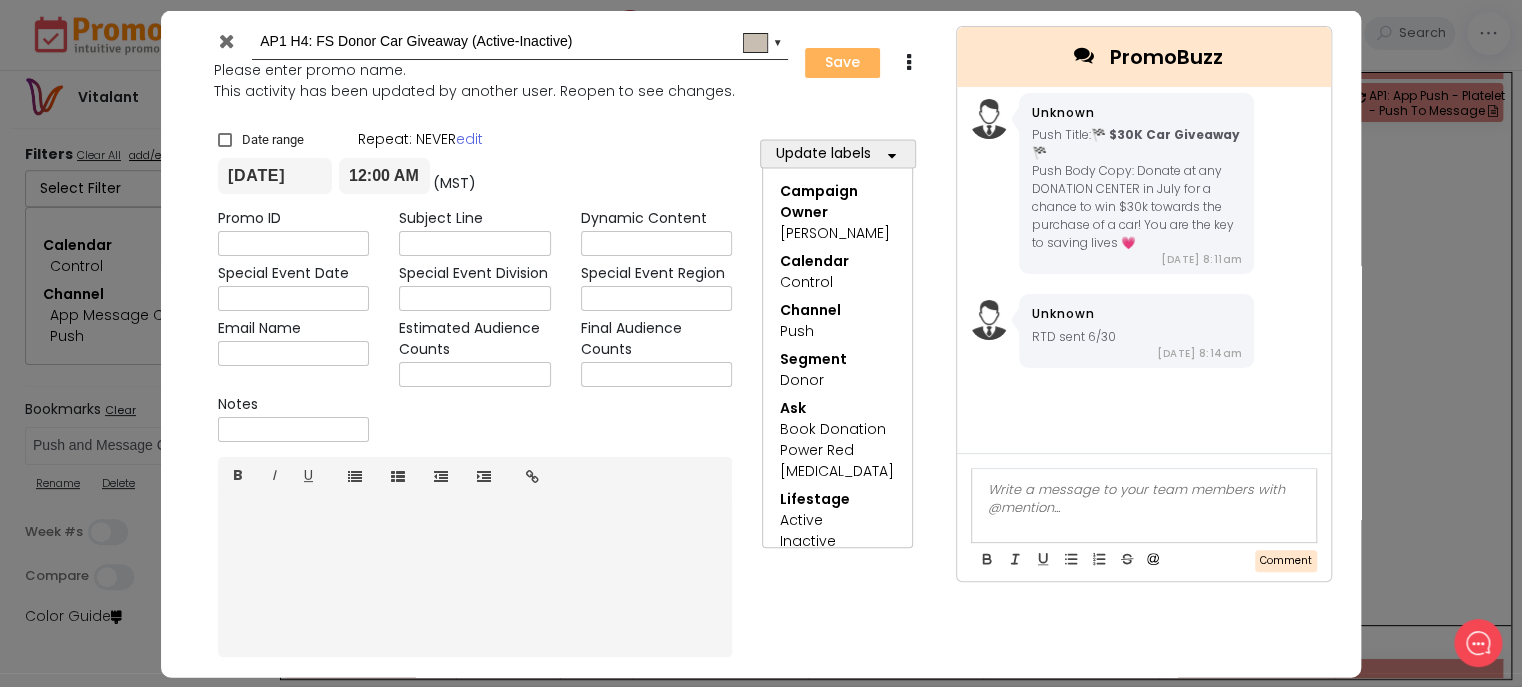 type on "[DATE]" 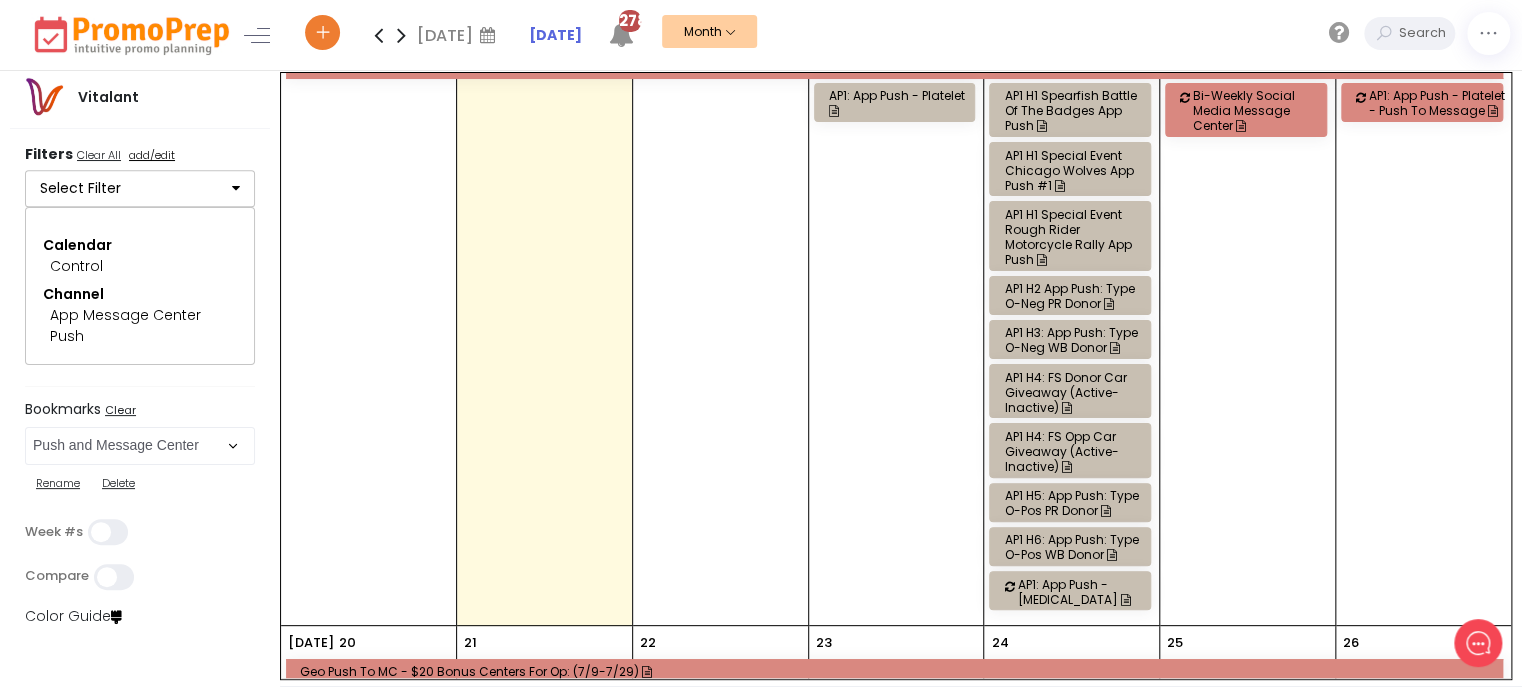 click on "AP1 H5: App Push: Type O-Pos PR Donor" at bounding box center (1073, 503) 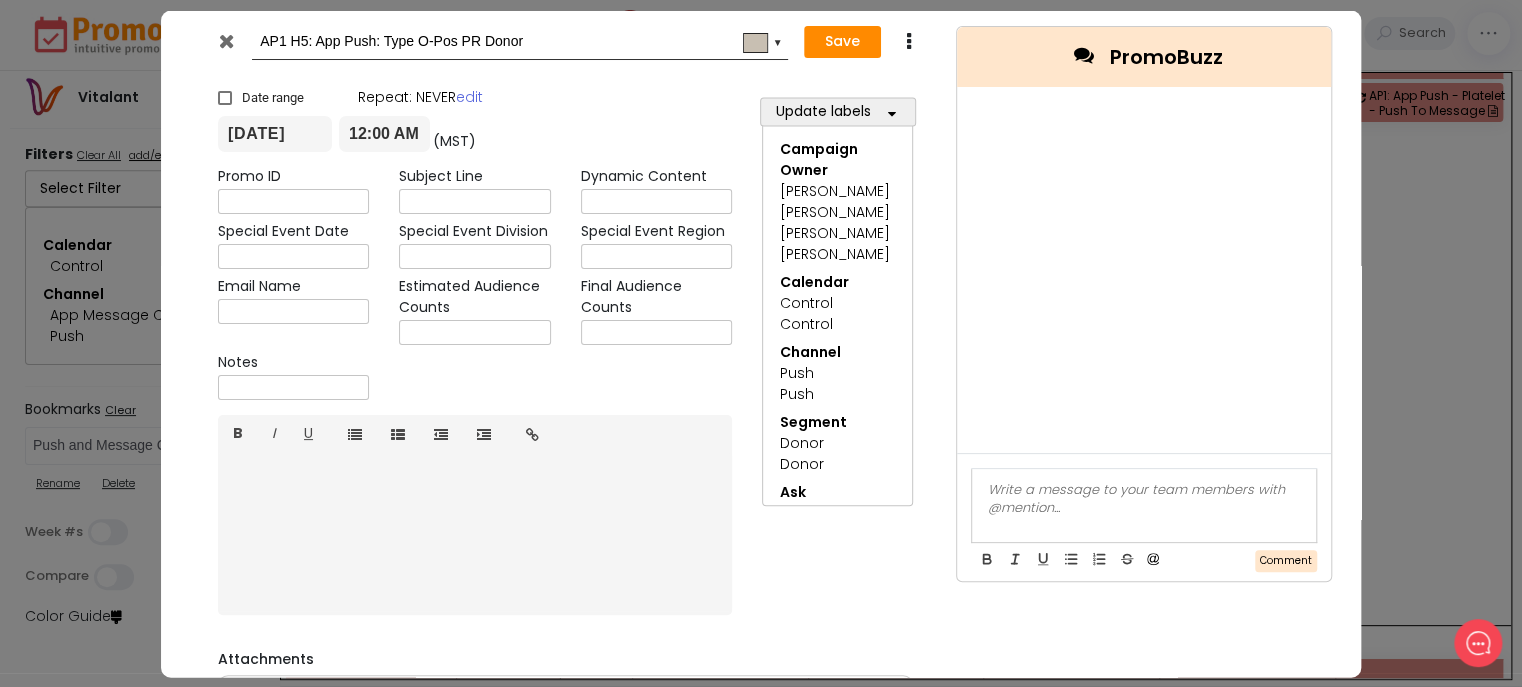 click at bounding box center [226, 40] 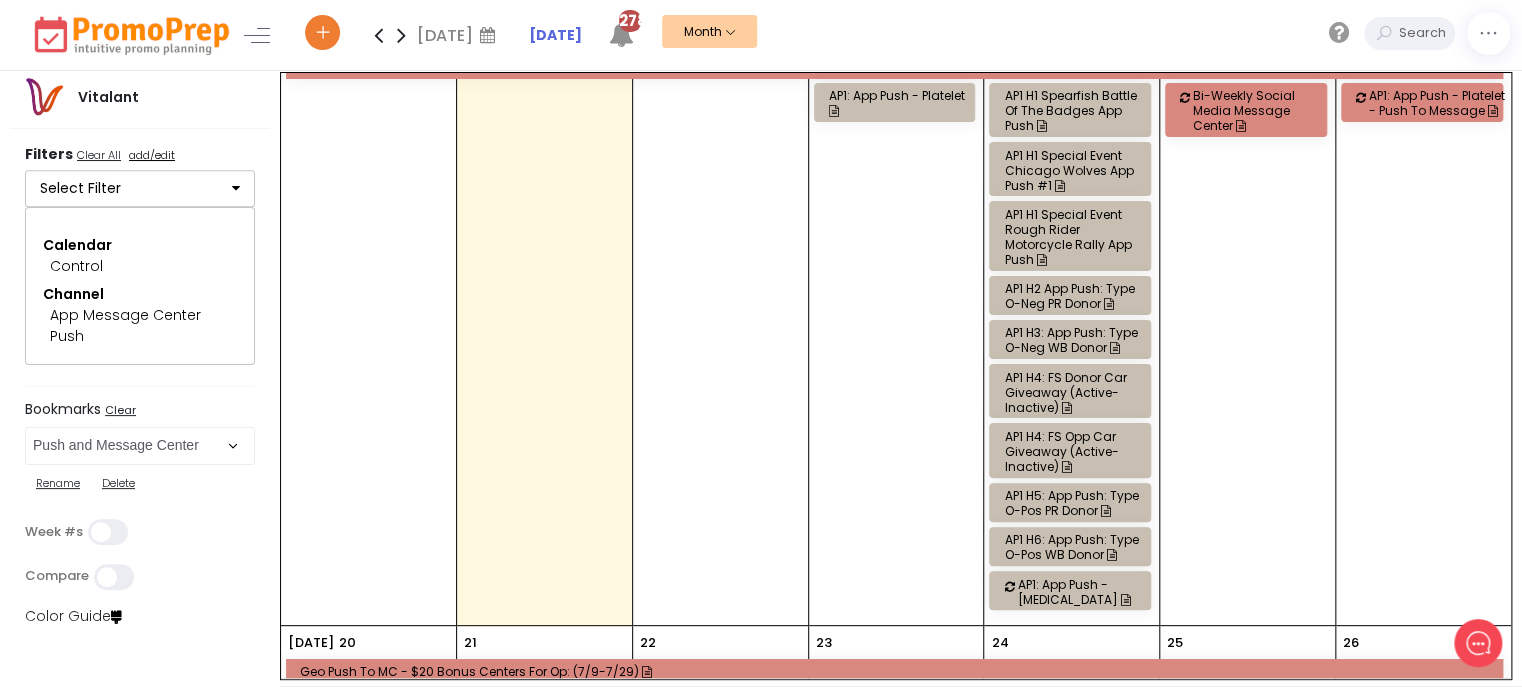 click on "AP1 H3: App Push: Type O-Neg WB Donor" at bounding box center [1073, 340] 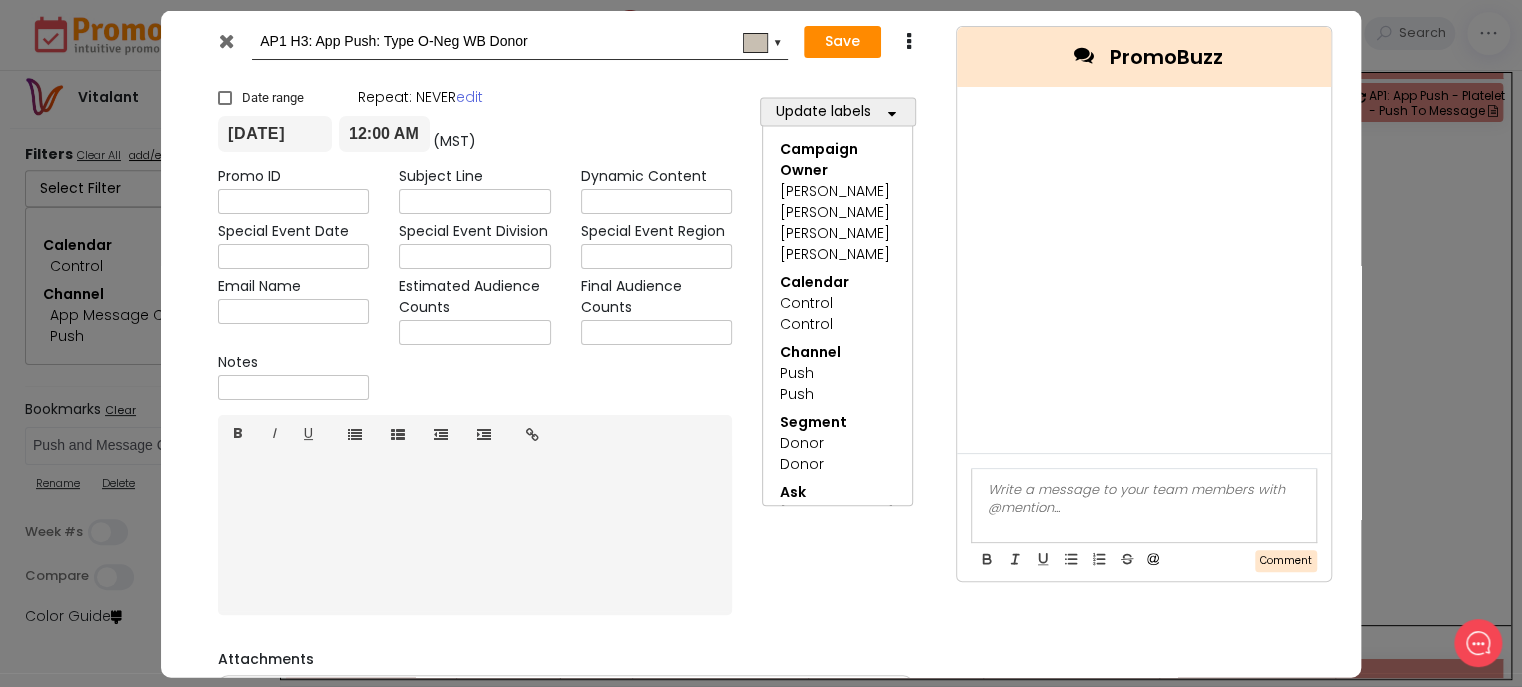 click at bounding box center [226, 40] 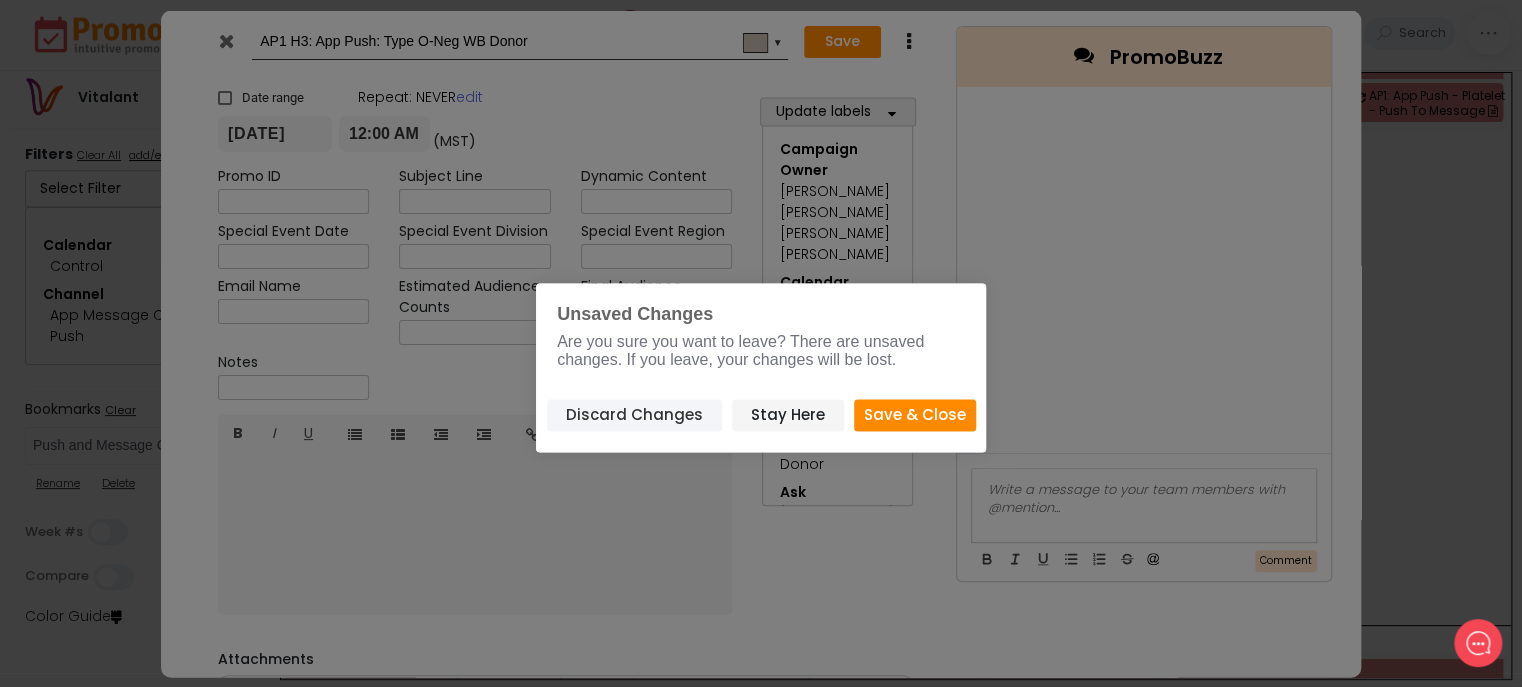 click on "Discard Changes" at bounding box center (634, 415) 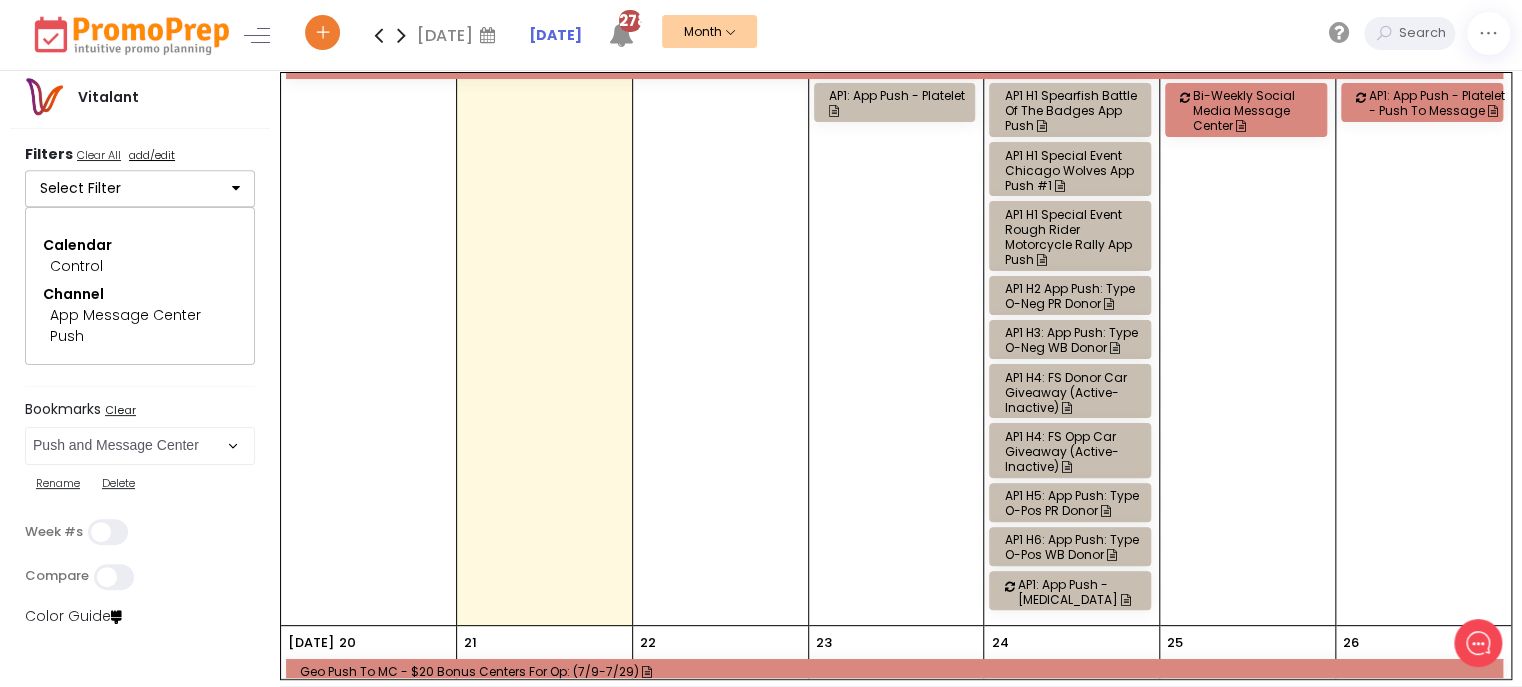 click on "AP1 H3: App Push: Type O-Neg WB Donor" at bounding box center [1073, 340] 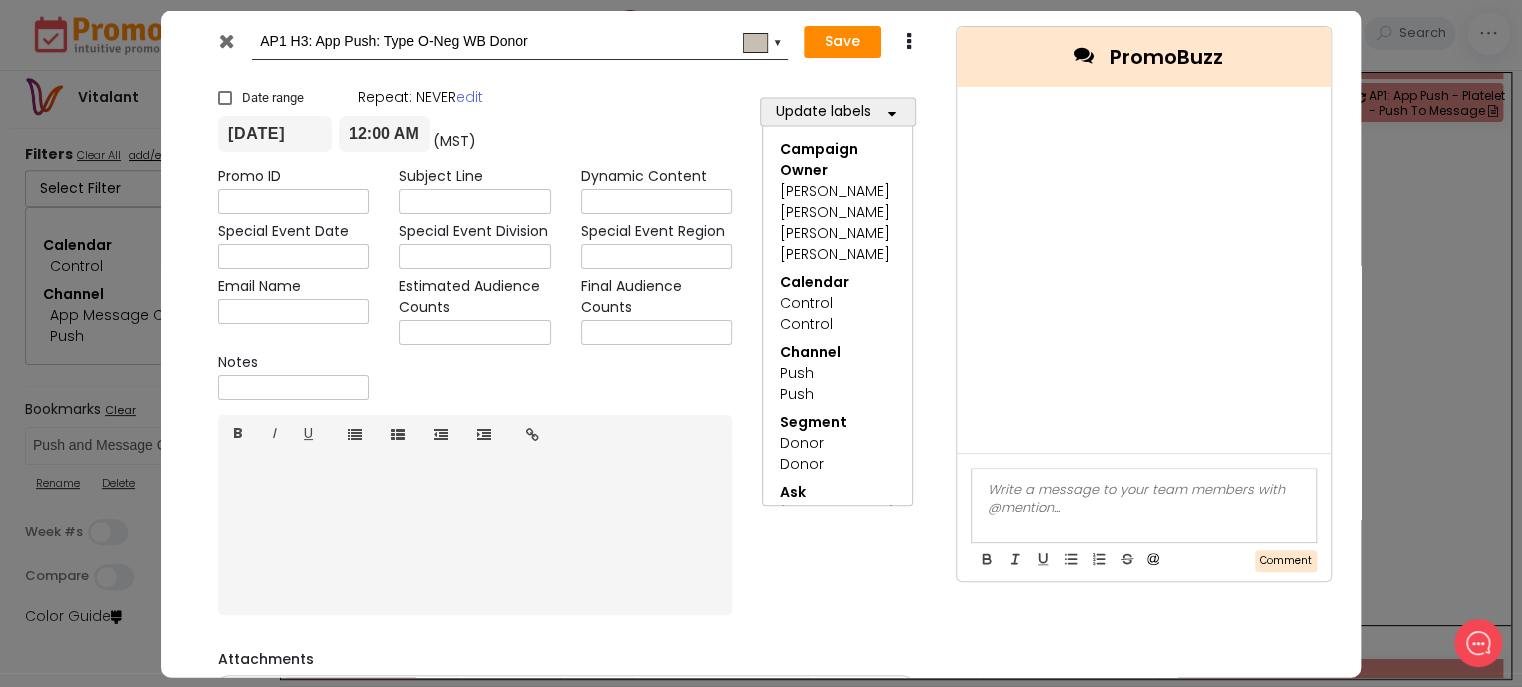 click at bounding box center (226, 40) 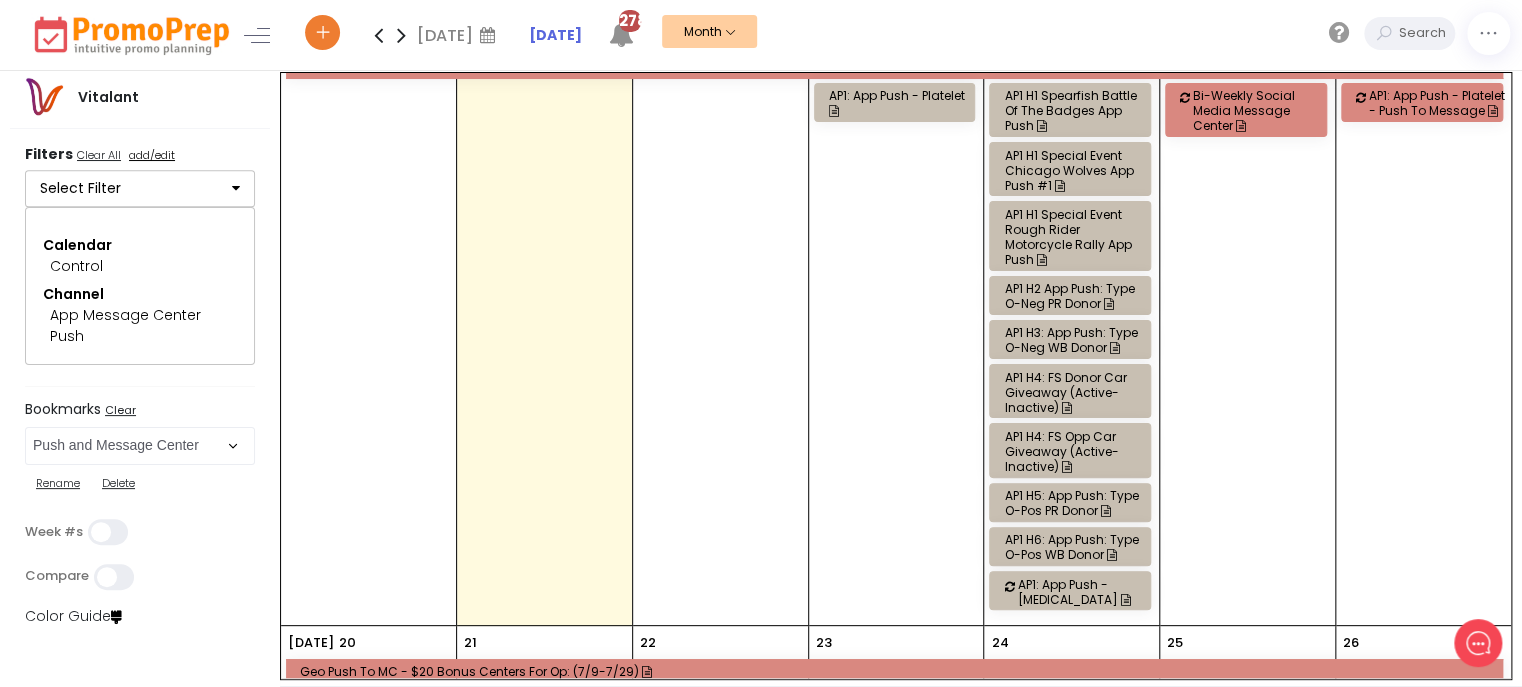 click on "AP1 H2 App Push: Type O-Neg PR Donor" at bounding box center (1073, 296) 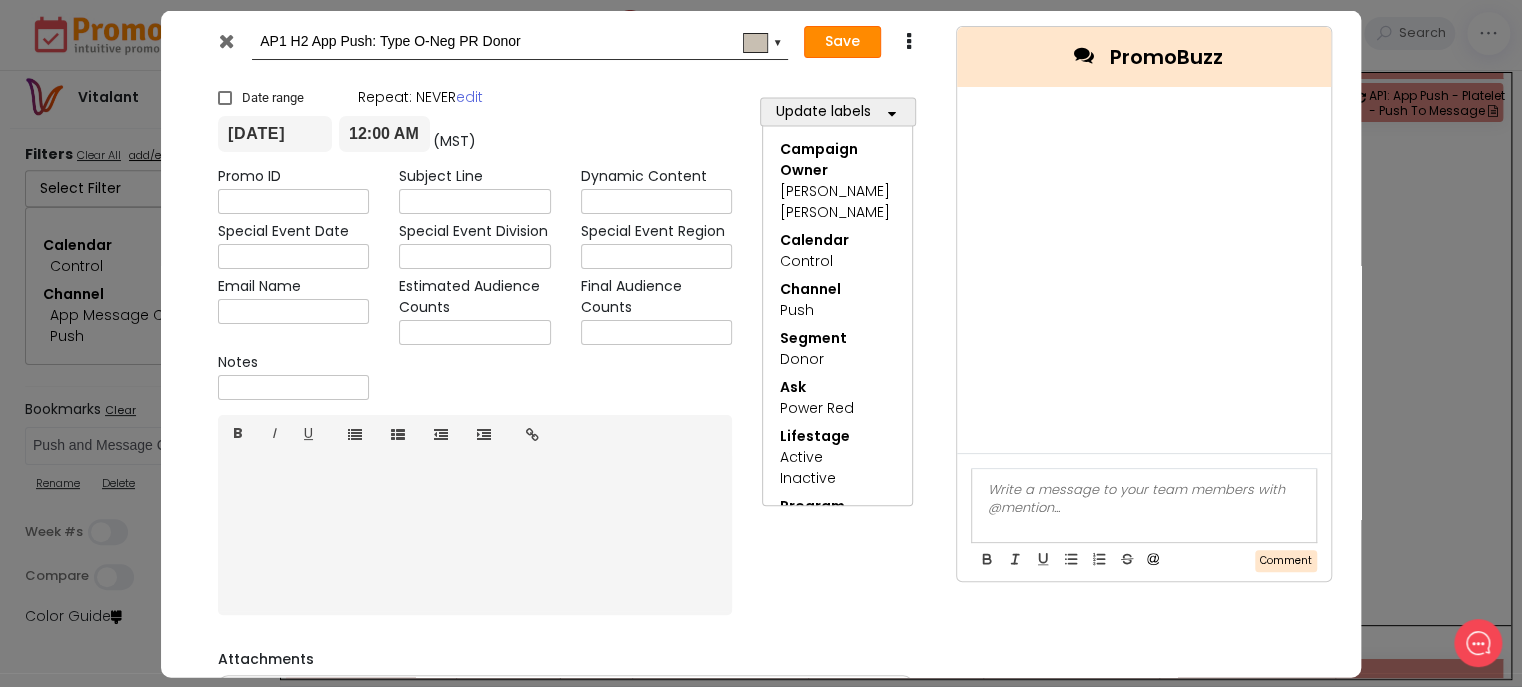 click on "Save" at bounding box center [842, 42] 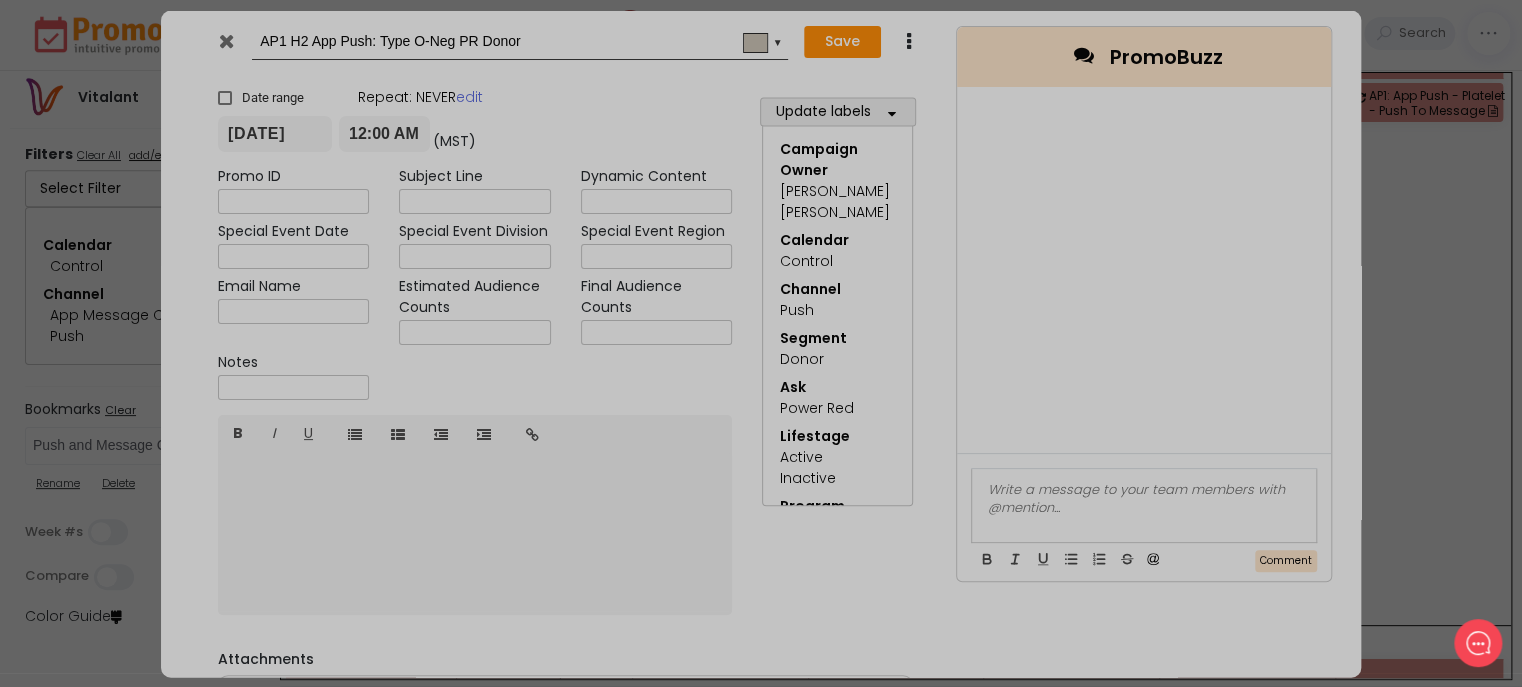 type on "[DATE]" 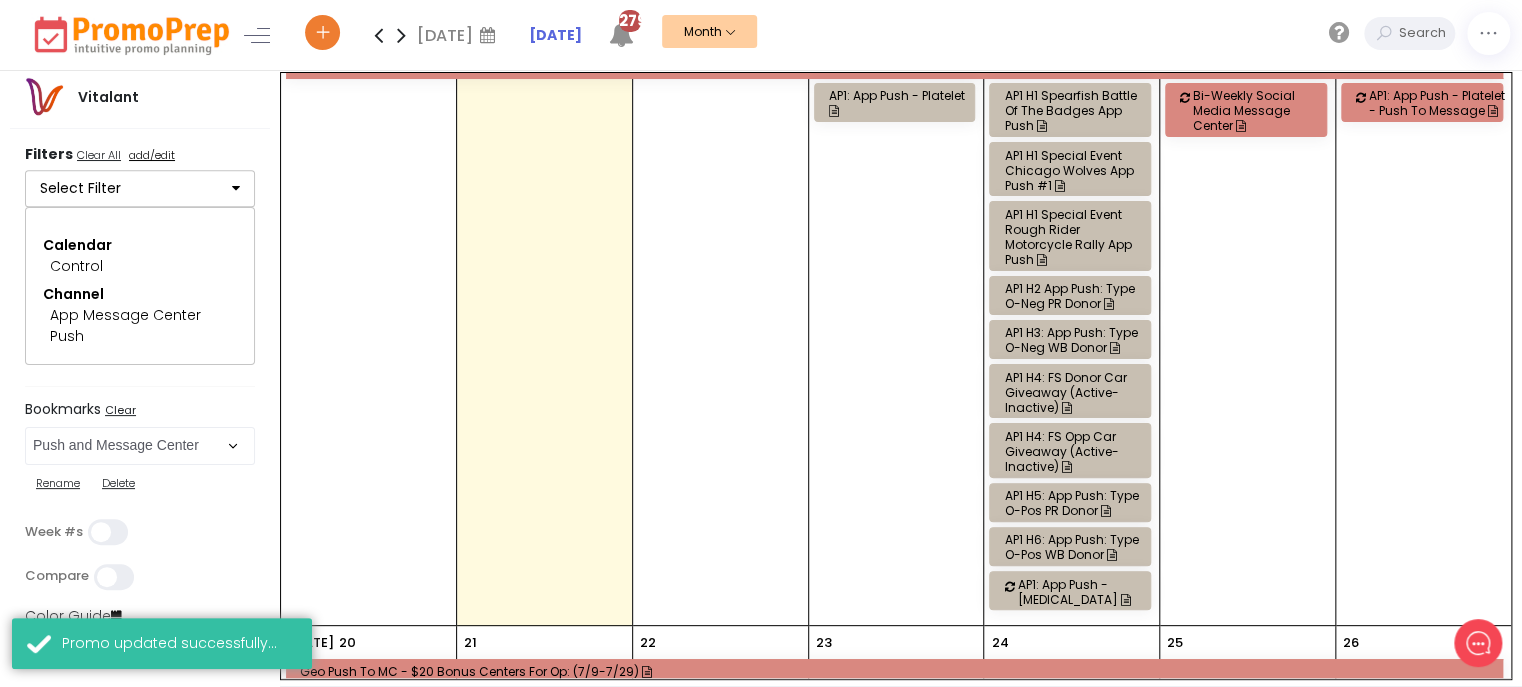 click on "AP1 H2 App Push: Type O-Neg PR Donor" at bounding box center [1073, 296] 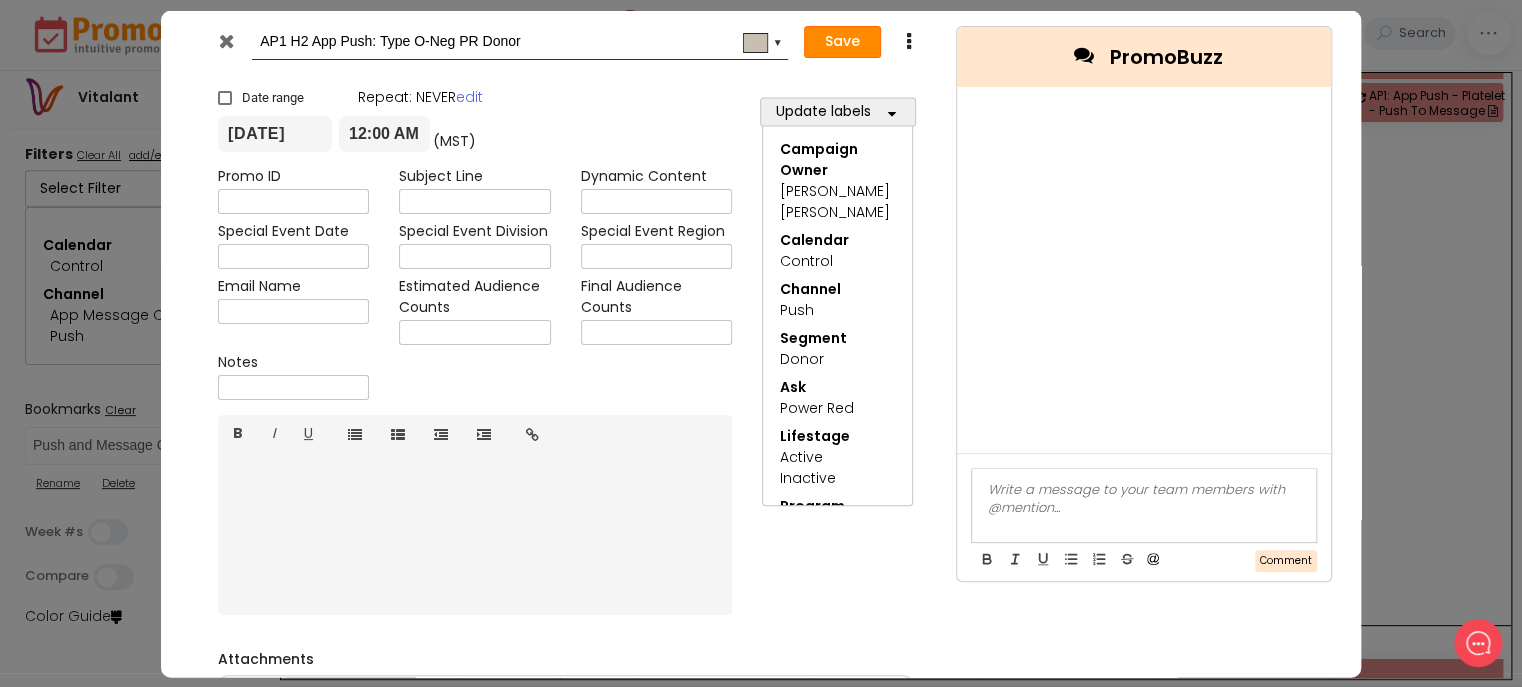 click on "Save" at bounding box center [842, 42] 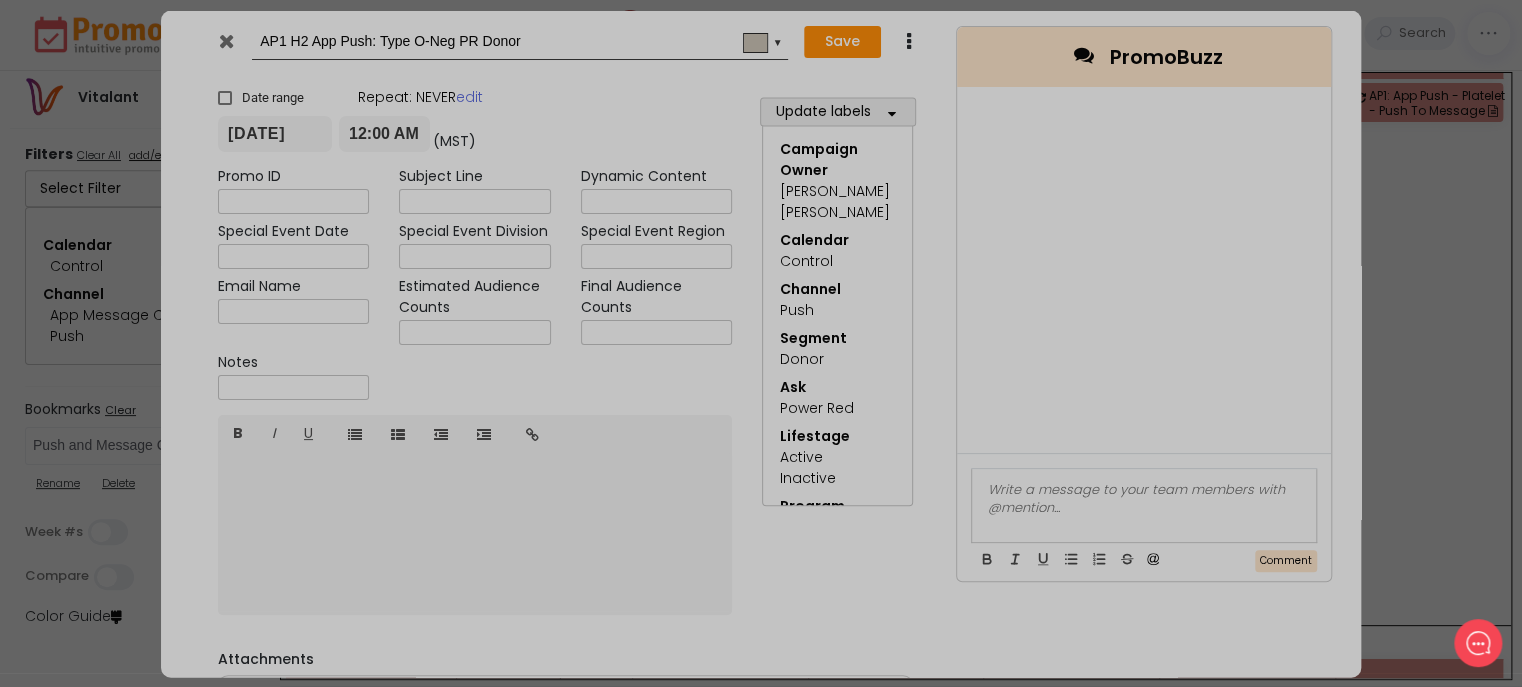 type on "[DATE]" 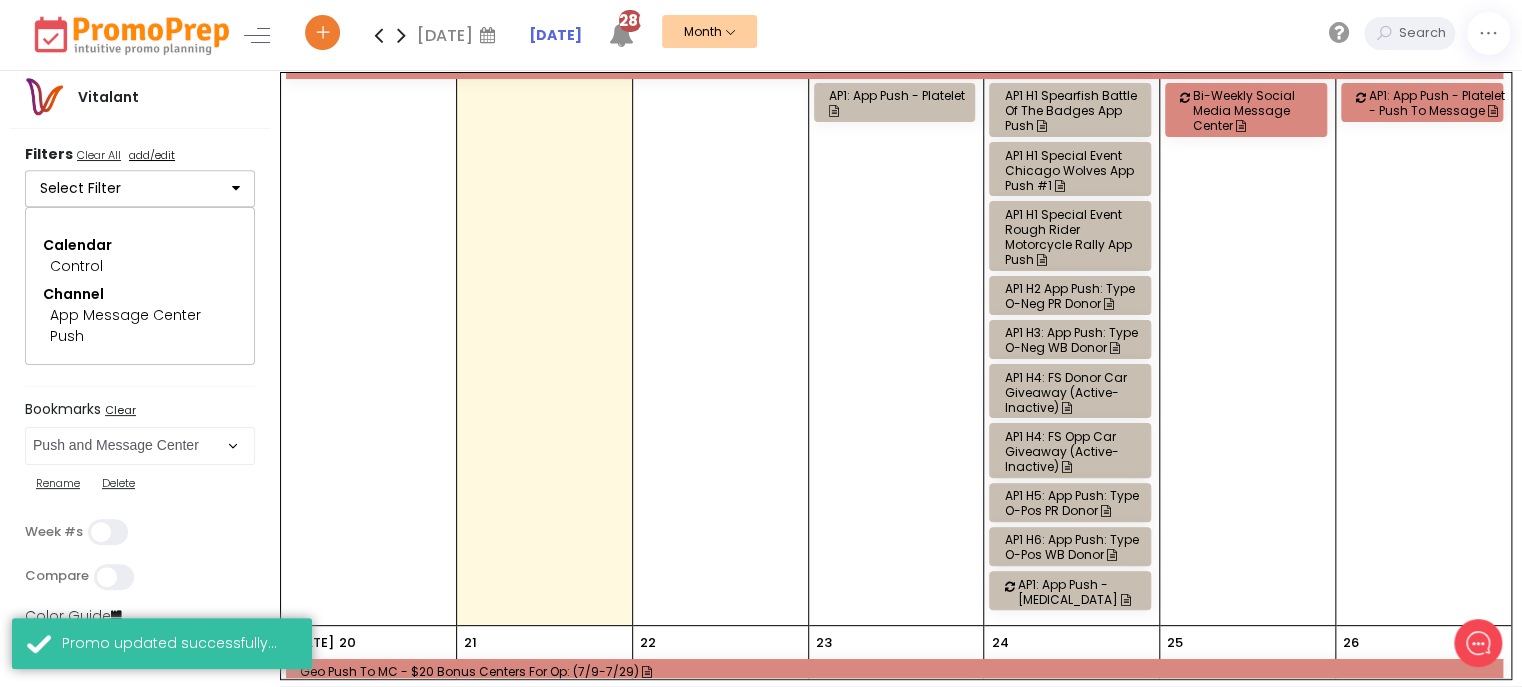 click on "AP1 H6: App Push: Type O-Pos WB Donor" at bounding box center (1073, 547) 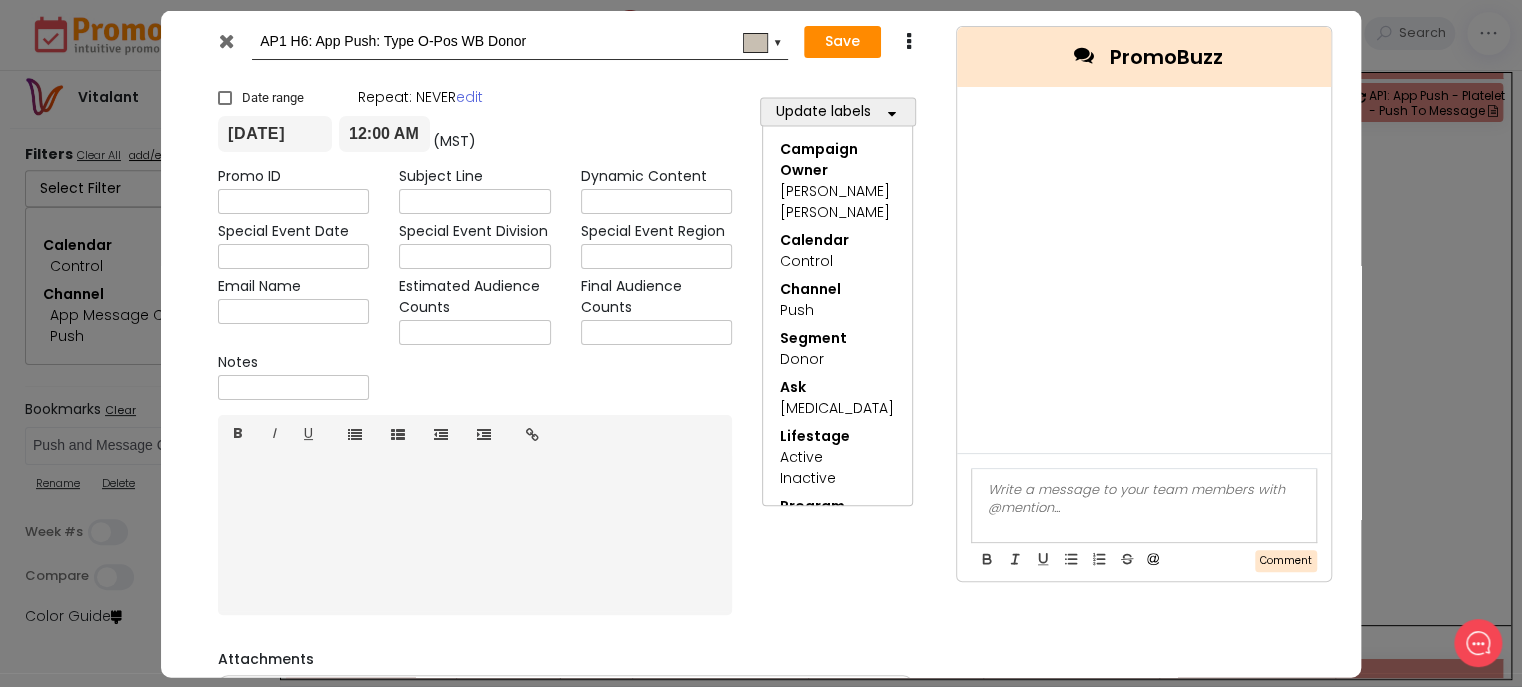 click at bounding box center [226, 40] 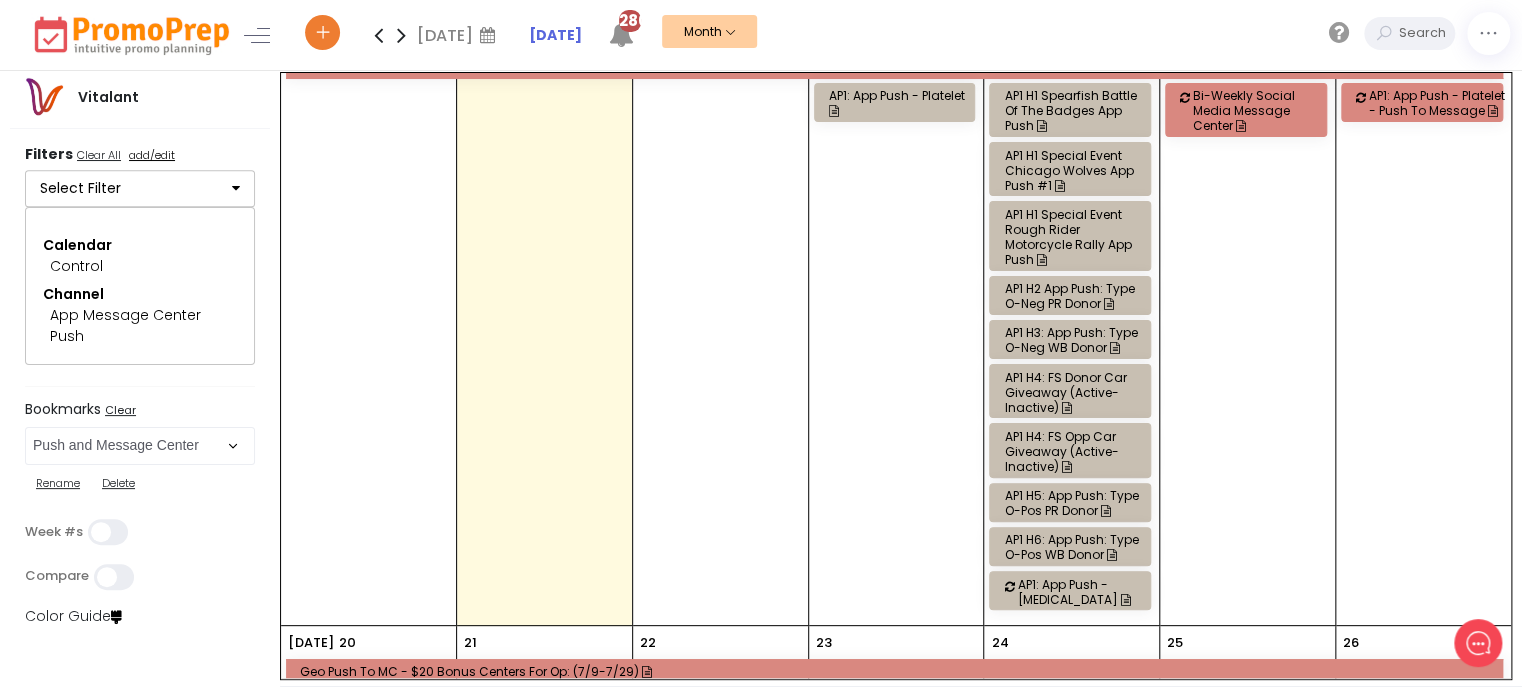 click on "AP1 H3: App Push: Type O-Neg WB Donor" at bounding box center [1073, 340] 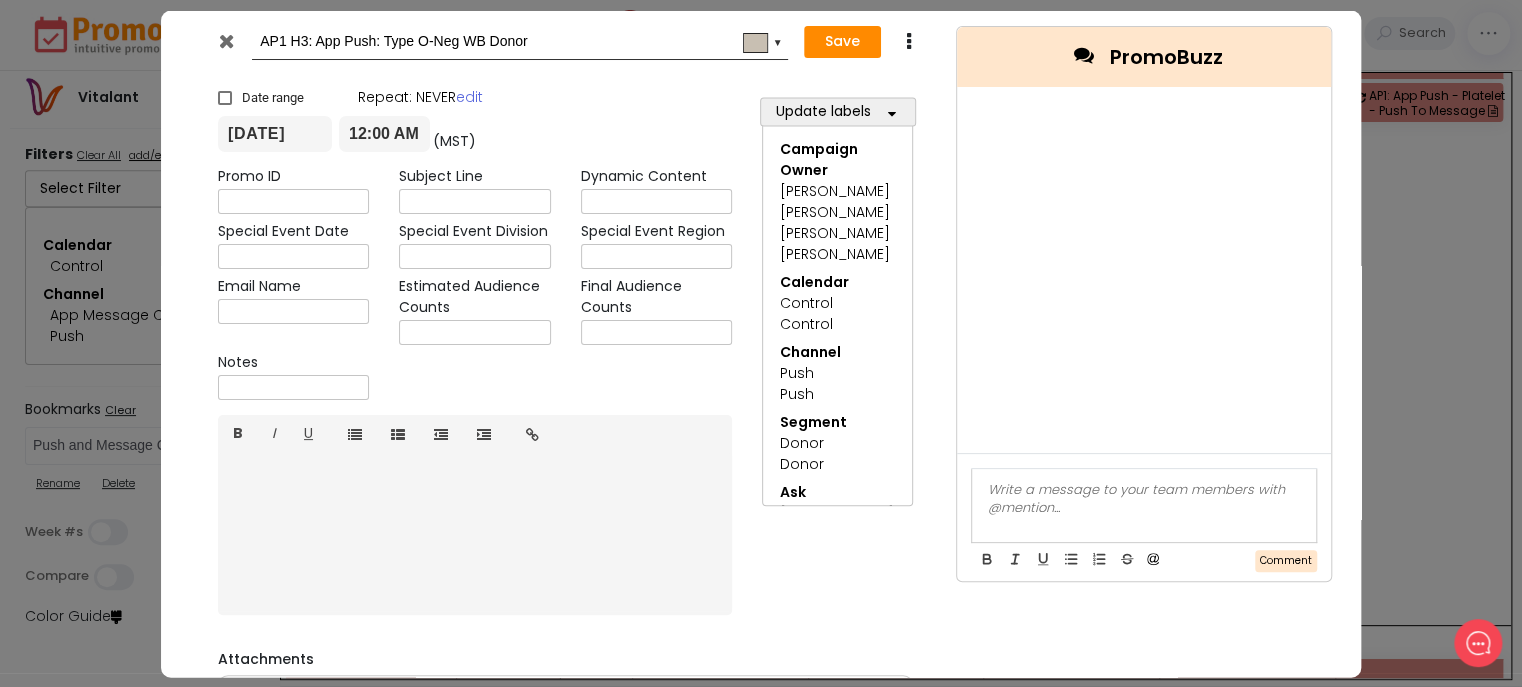 click on "AP1 H3: App Push: Type O-Neg WB Donor #c8bfb2 ▼       Save   Duplicate   Delete   ×  Date range  Repeat: NEVER  edit [DATE] 12:00 AM  (MST)  [DATE] 11:59 PM  (MST)   Promo ID  Subject Line  Dynamic Content  Special Event Date  Special Event Division  Special Event Region  Email Name  Estimated Audience Counts  Final Audience Counts  Notes   Normal text   Normal text Heading 1 Heading 2 Heading 3 Heading 4 Heading 5 Heading 6 B I U   Insert link × http://   Open link in new window Cancel Insert link  Update labels  Campaign Owner Select All Clear All 3 [PERSON_NAME] [PERSON_NAME] [PERSON_NAME] [PERSON_NAME] [PERSON_NAME]  [PERSON_NAME] Enterprise [PERSON_NAME] [PERSON_NAME] [PERSON_NAME] [PERSON_NAME] [PERSON_NAME] [PERSON_NAME] [PERSON_NAME] [PERSON_NAME] [PERSON_NAME] [PERSON_NAME] [PERSON_NAME] [PERSON_NAME] [PERSON_NAME] [PERSON_NAME] [PERSON_NAME] UGC UGC - [PERSON_NAME] UGC - [PERSON_NAME] Calendar Select All Clear All Automated Control Customer Field Recruitment Fulfillment: Automated Fulfillment: Manual Historic Messaging Status/Promotions Internal Communication Messaging" at bounding box center (761, 343) 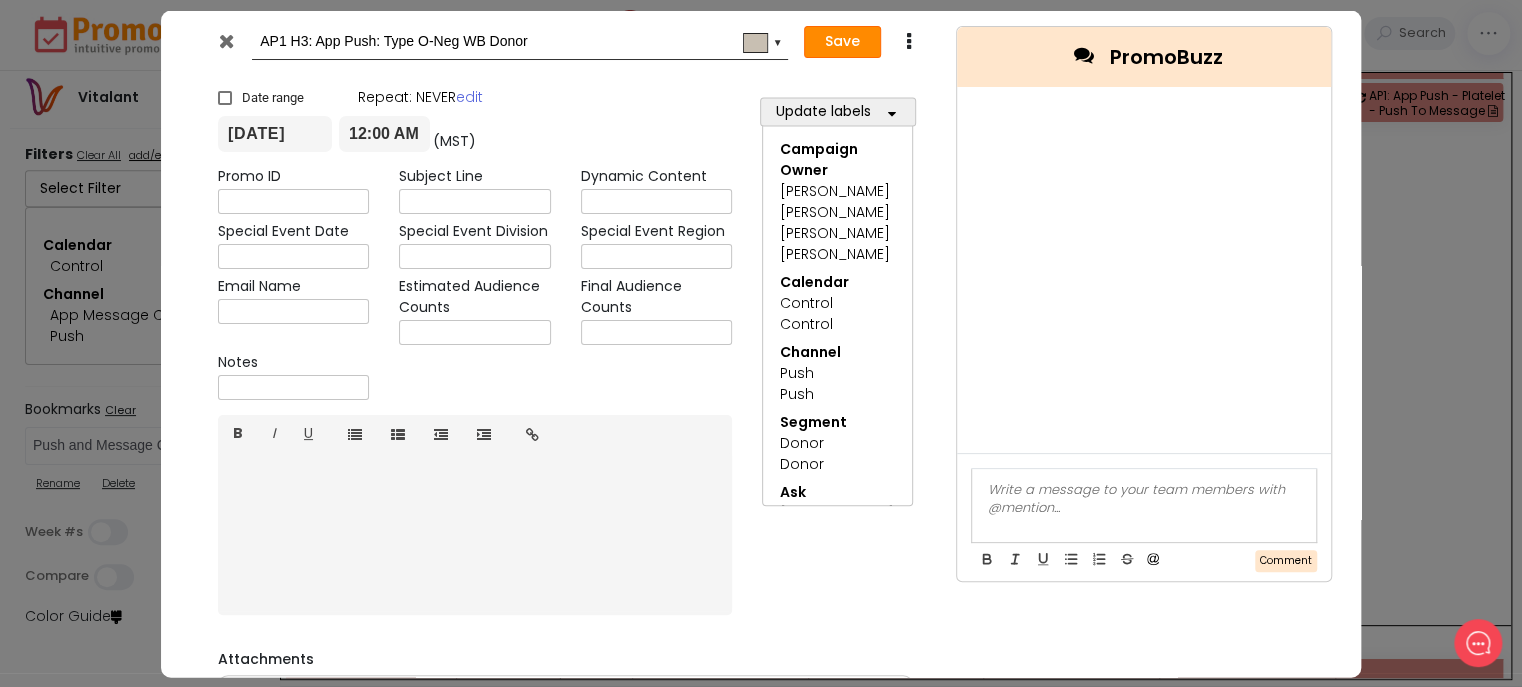 click on "Save" at bounding box center (842, 42) 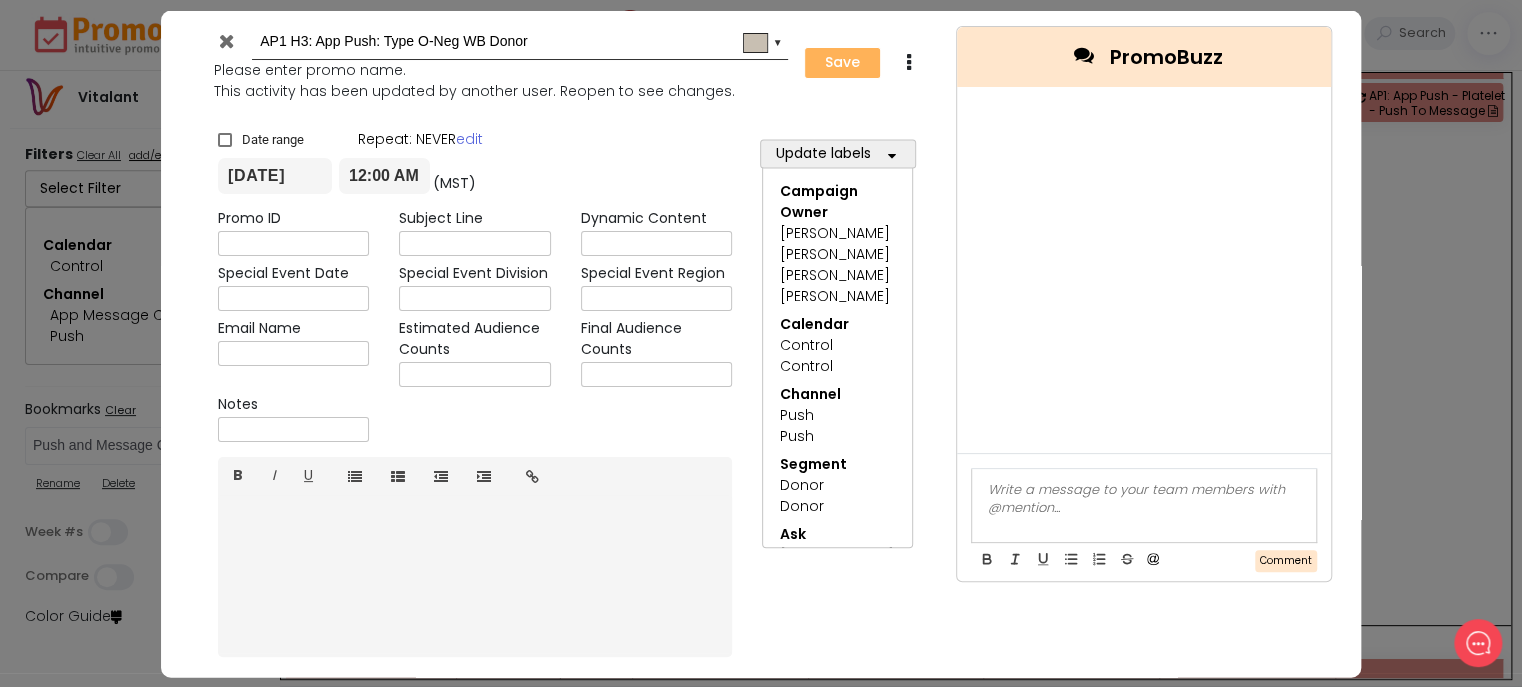 type on "[DATE]" 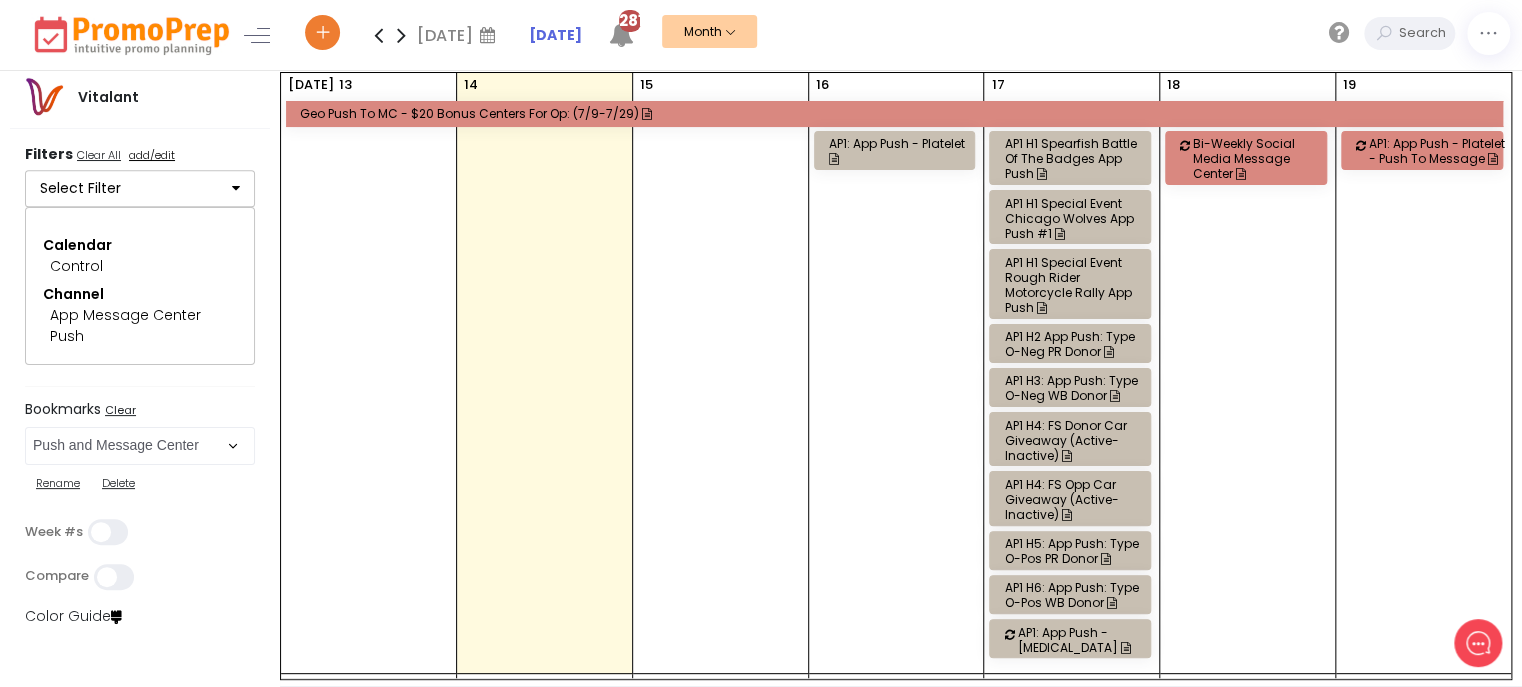 scroll, scrollTop: 943, scrollLeft: 0, axis: vertical 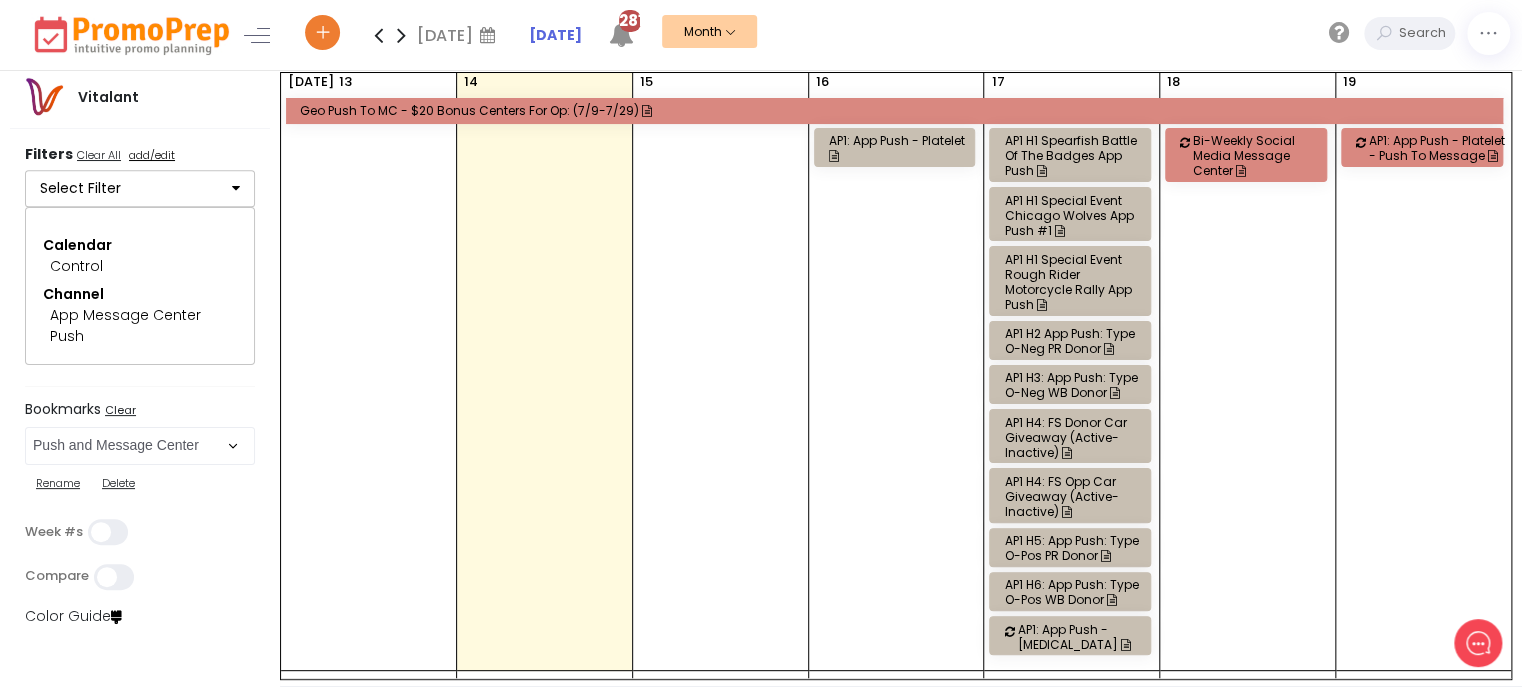 click on "AP1: App Push - Platelet - Push to Message" 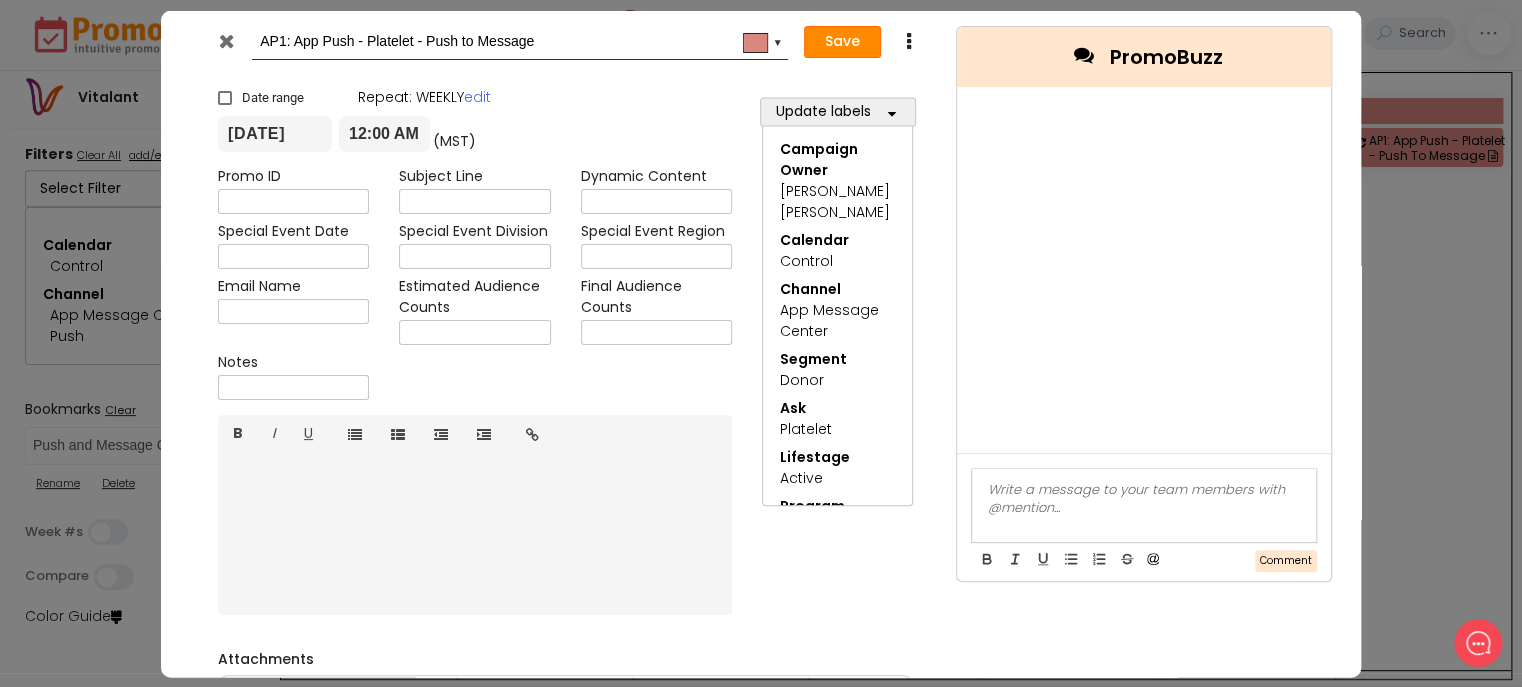 click on "Save" at bounding box center (842, 42) 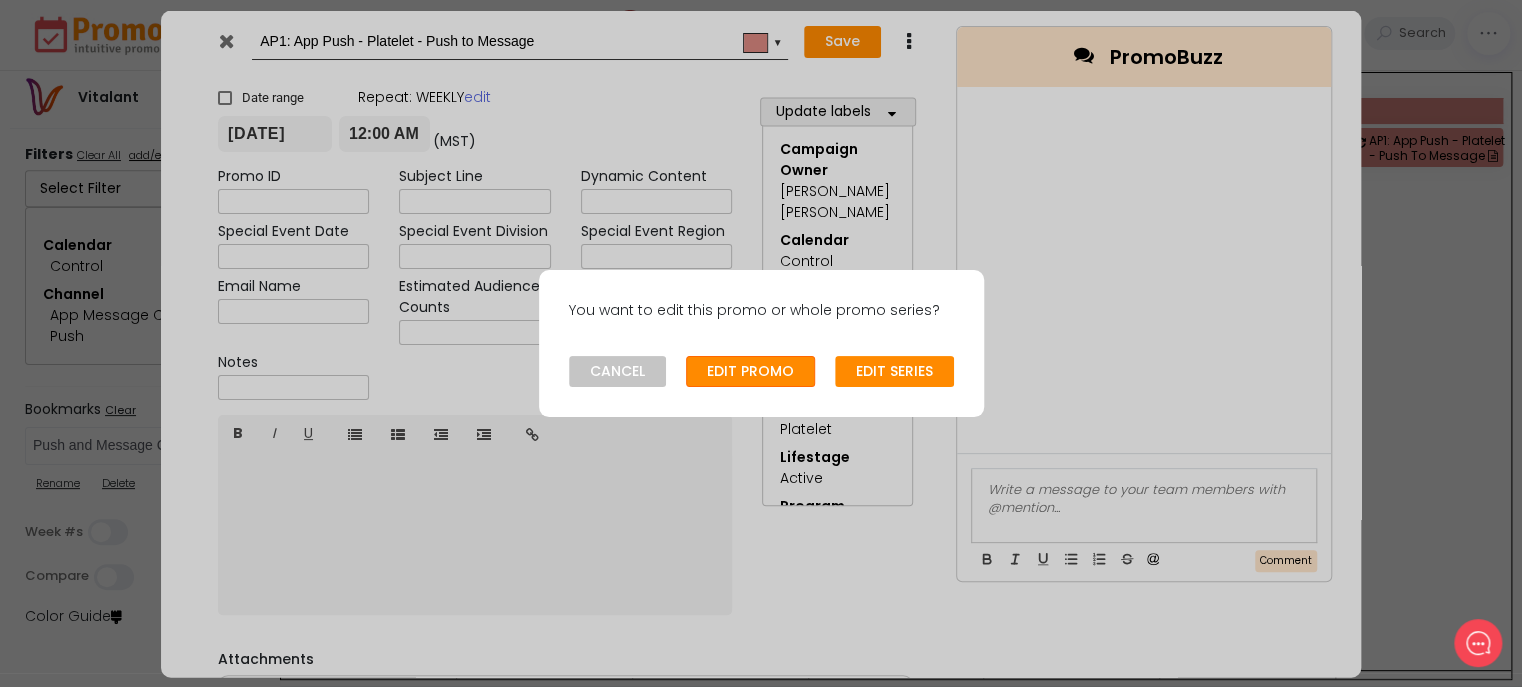 click on "EDIT PROMO" 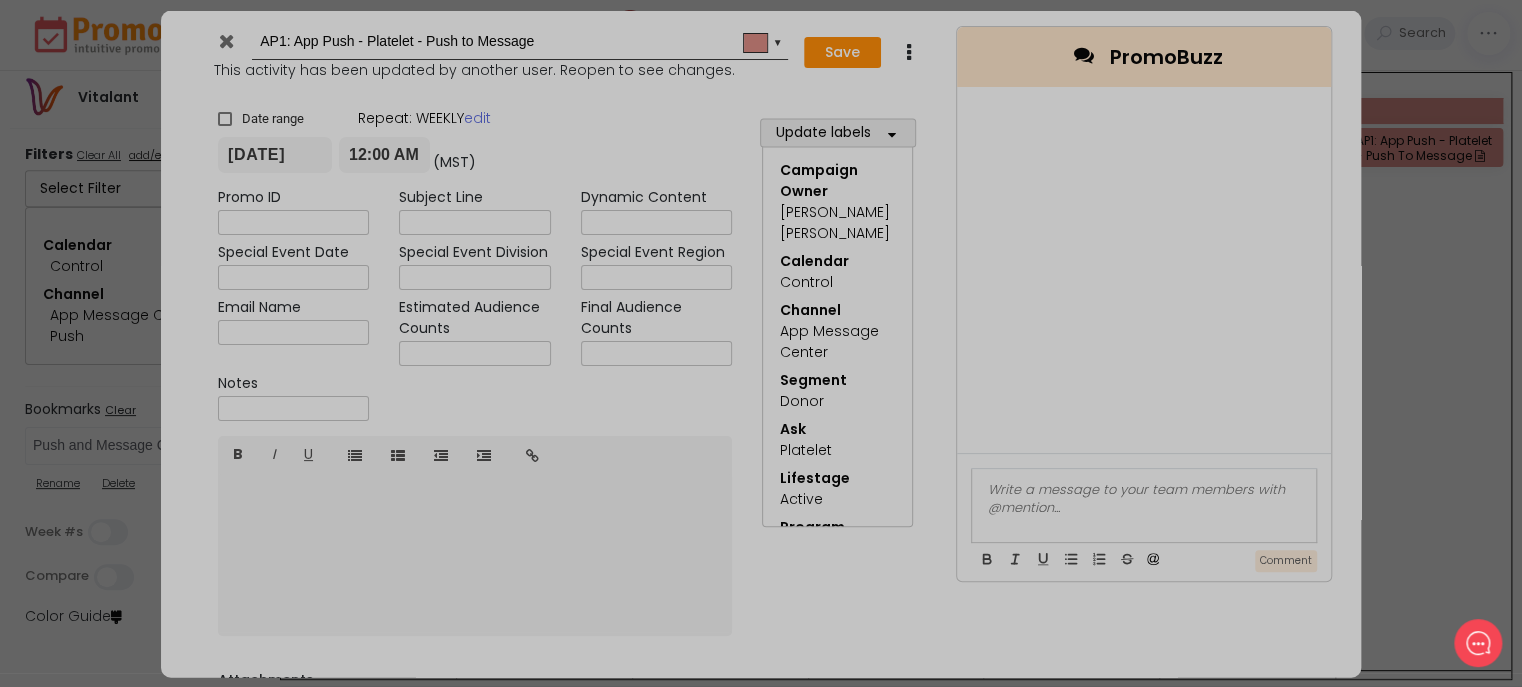 type on "[DATE]" 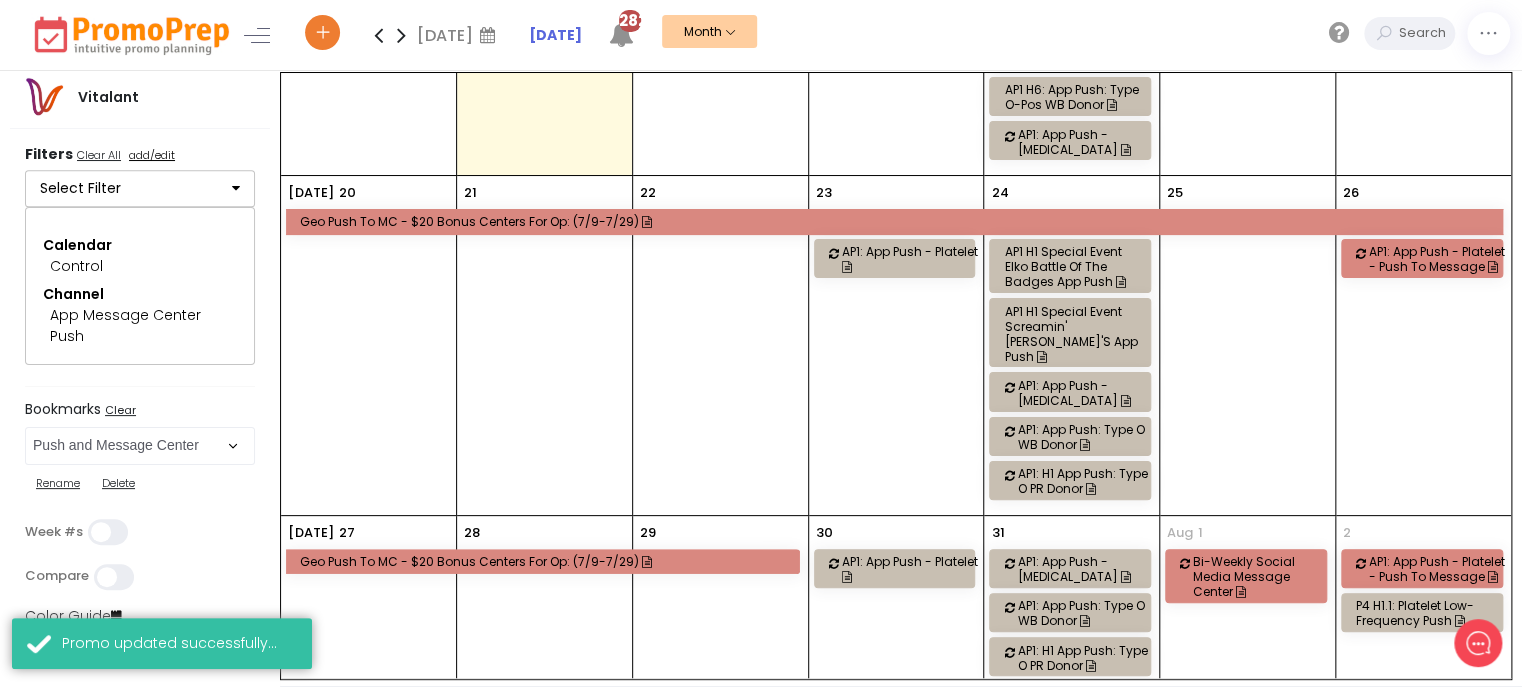 scroll, scrollTop: 1437, scrollLeft: 0, axis: vertical 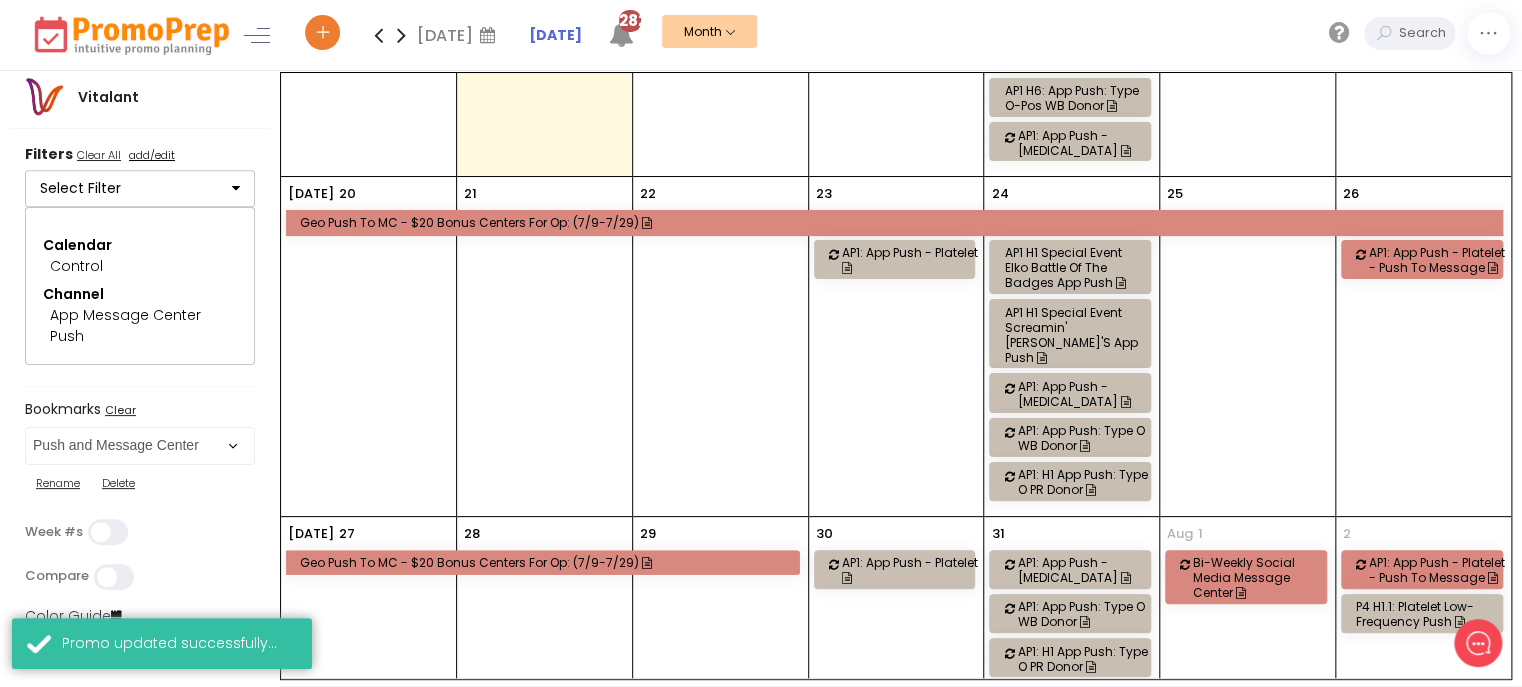 click on "AP1: App Push - Platelet - Push to Message" at bounding box center [1438, 260] 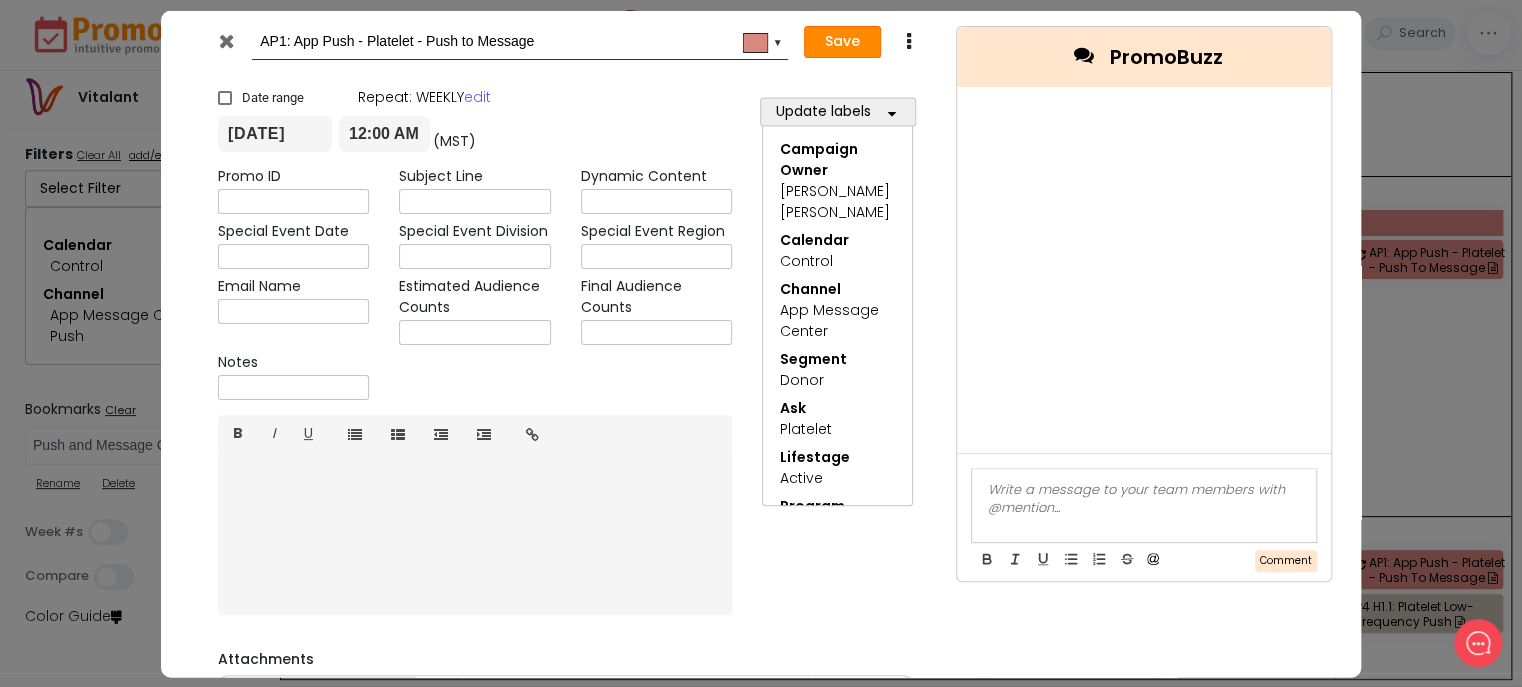click on "Save" at bounding box center (842, 42) 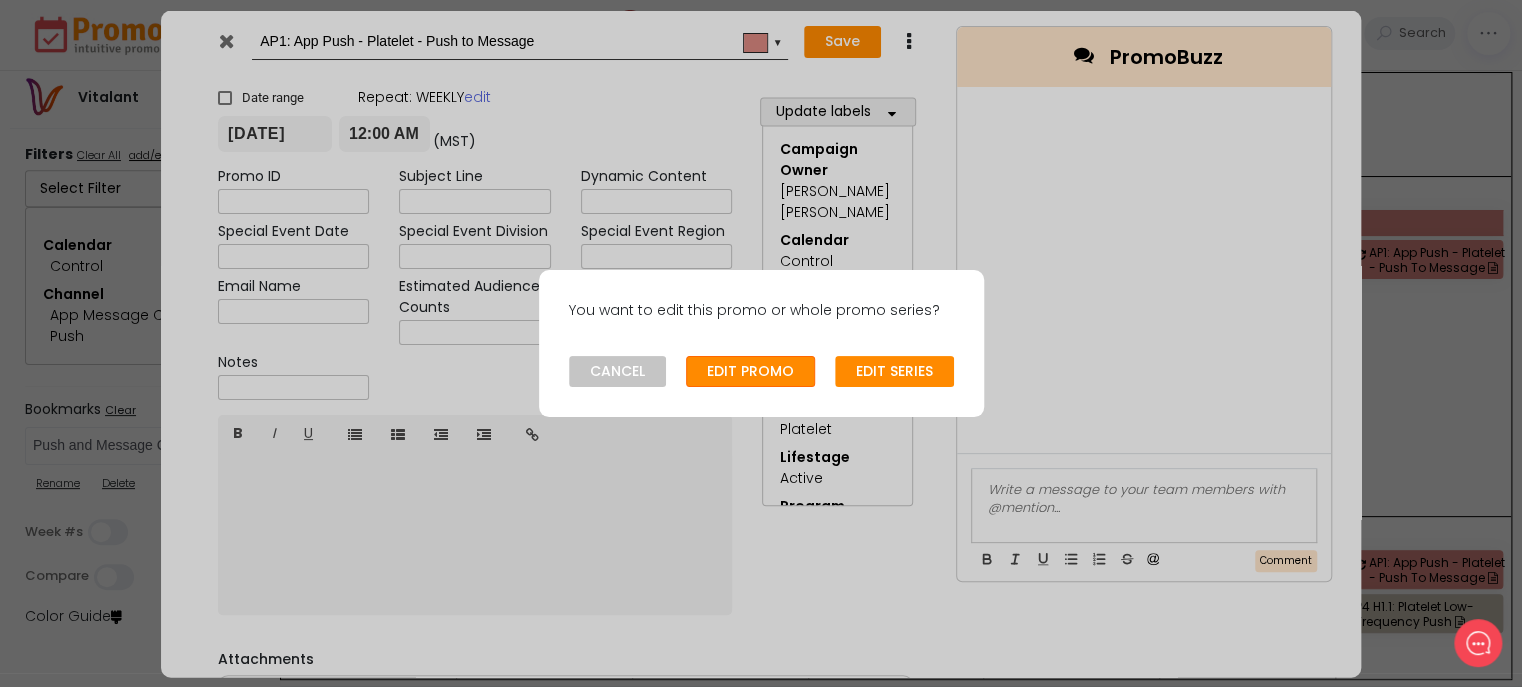 click on "EDIT PROMO" 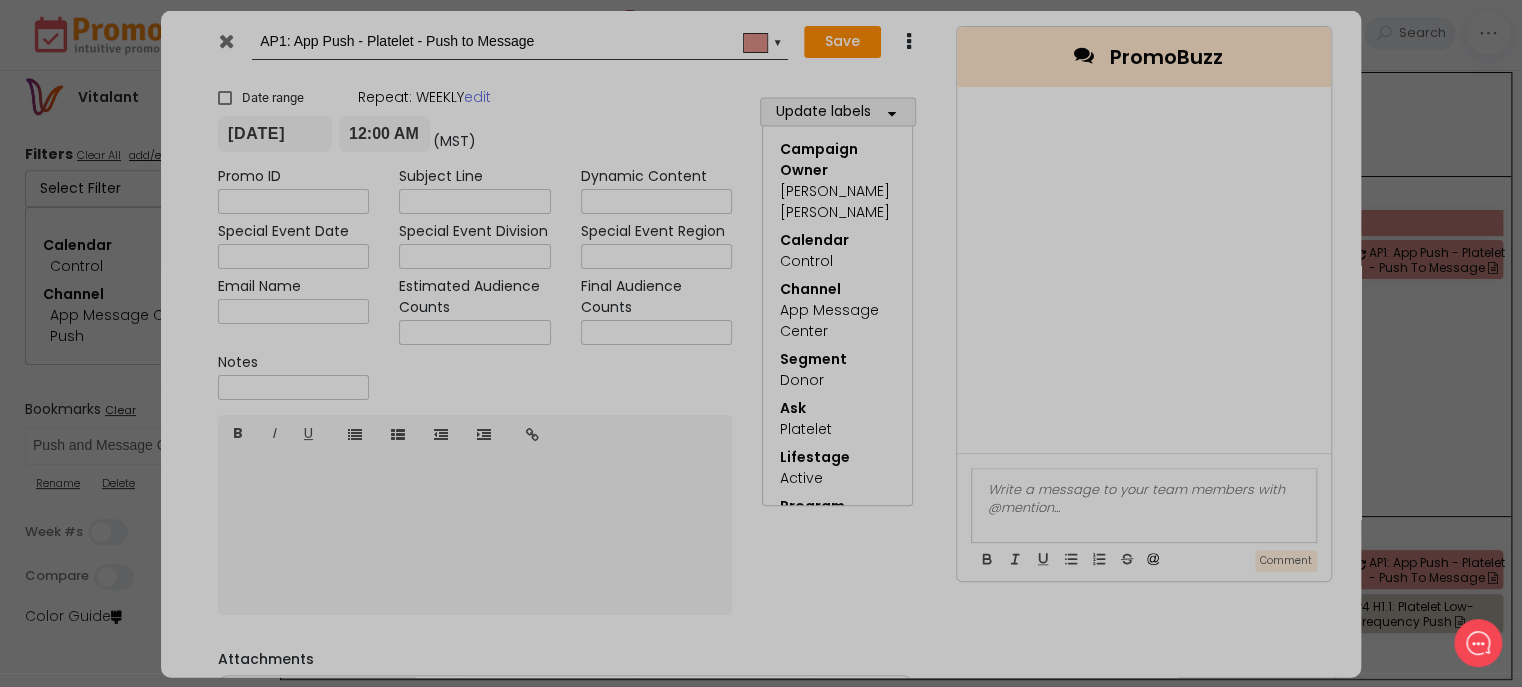 type on "[DATE]" 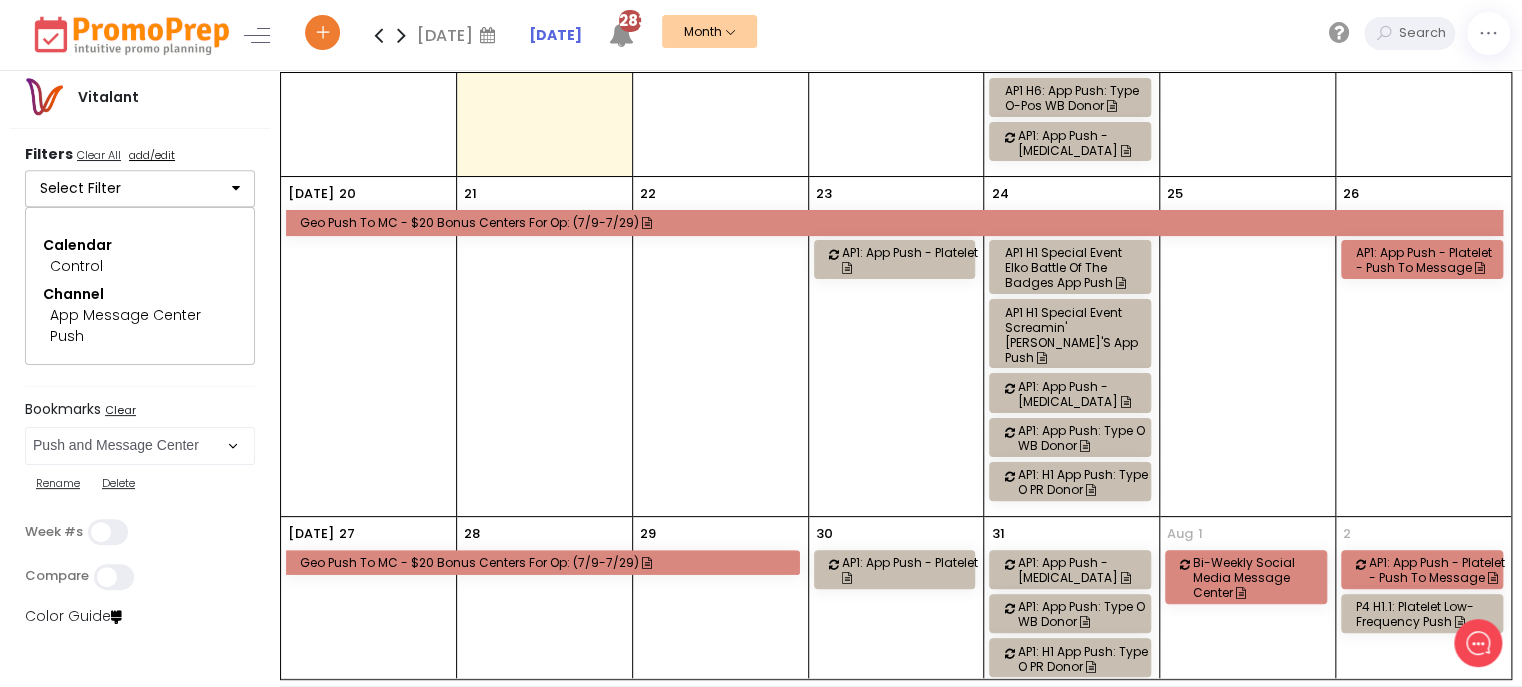 click on "AP1: App Push - [MEDICAL_DATA]" at bounding box center (1086, 394) 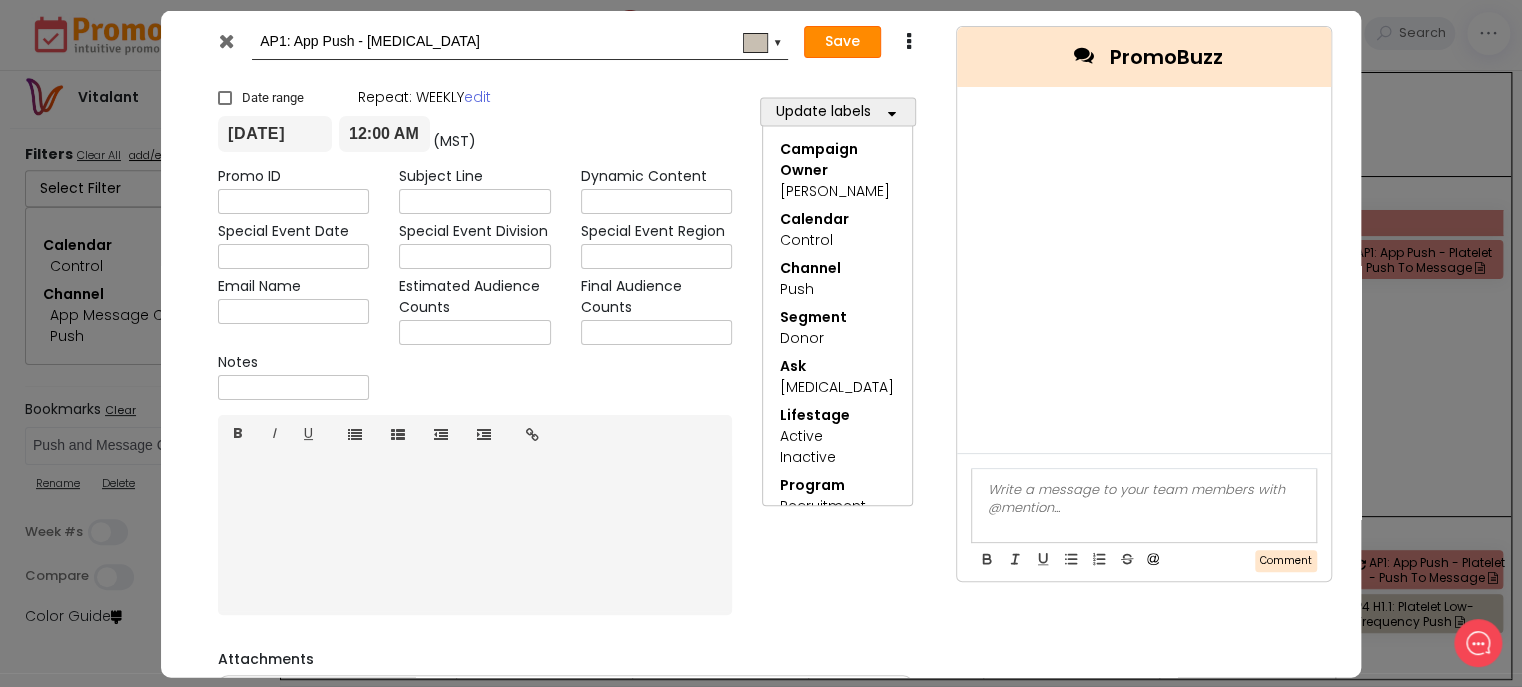 click on "Save" at bounding box center [842, 42] 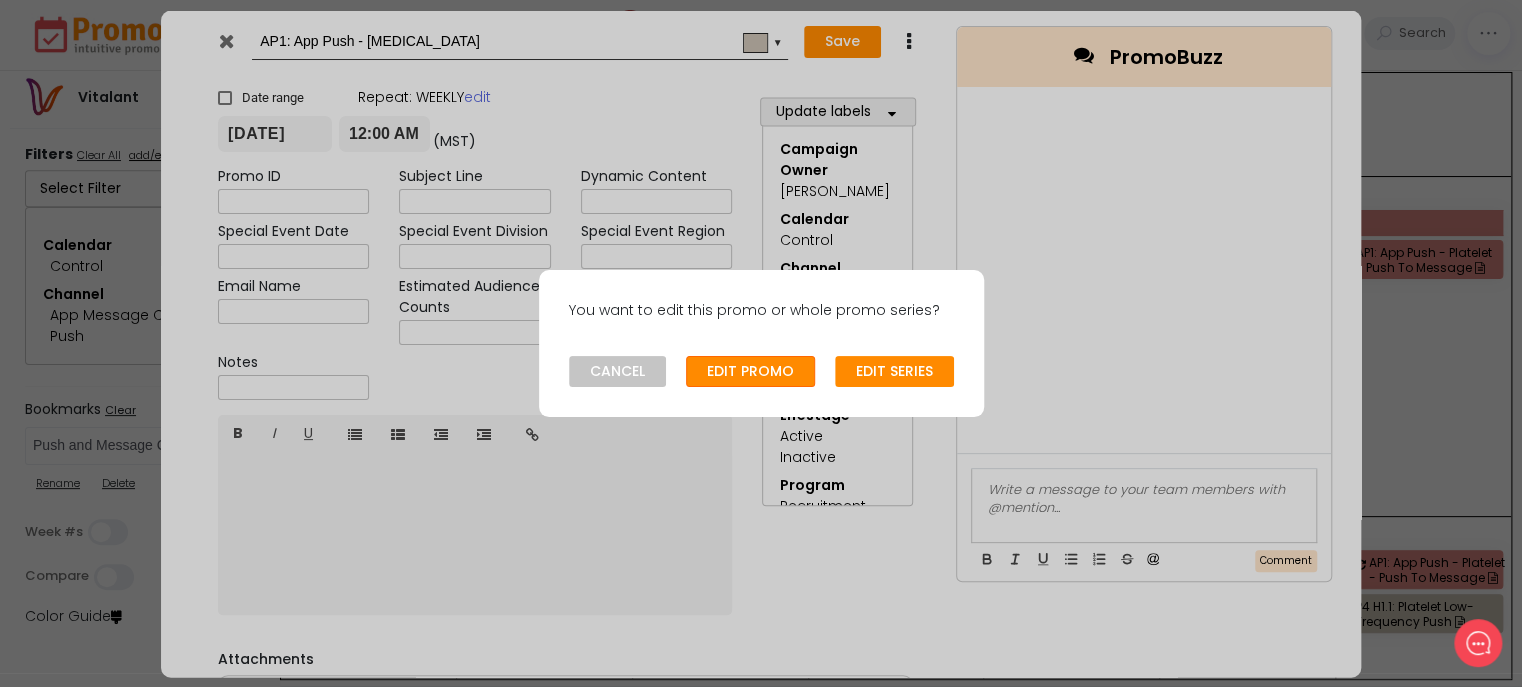 click on "EDIT PROMO" 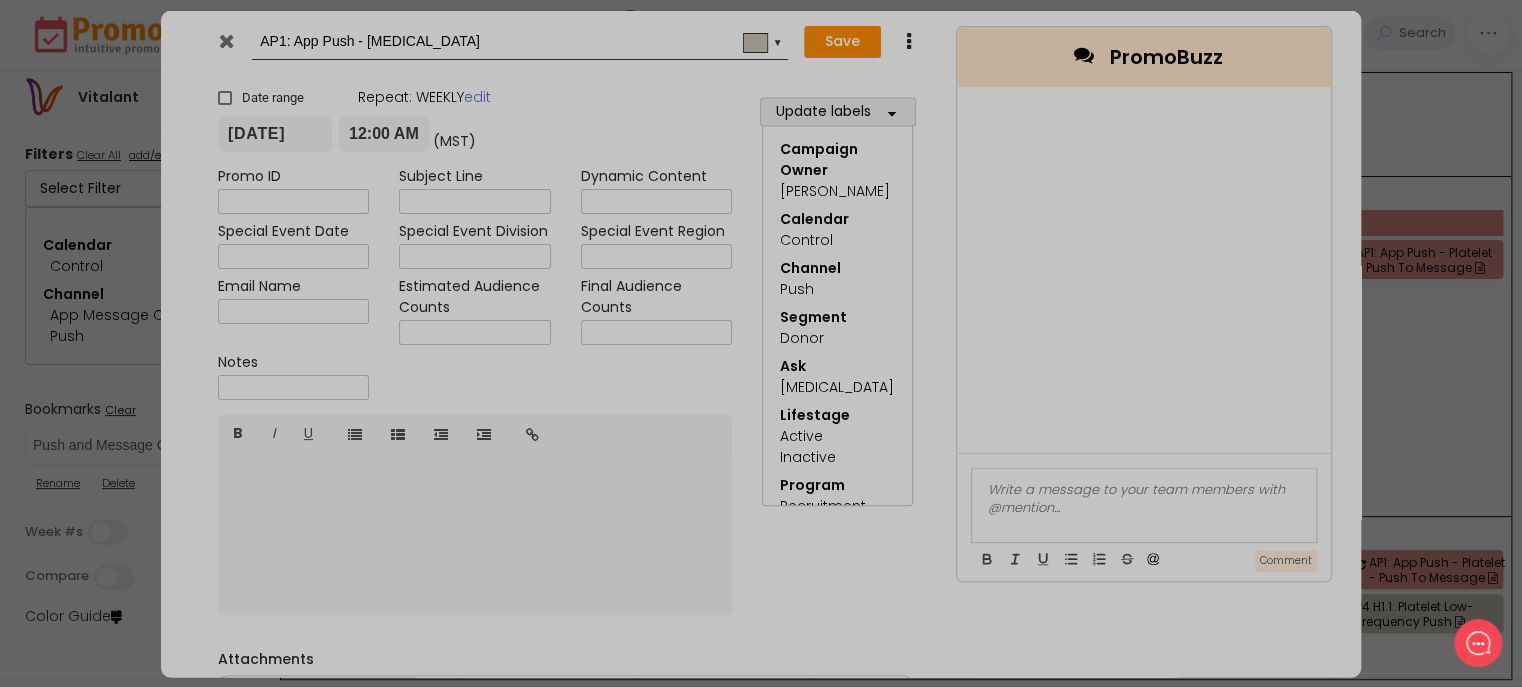 type on "[DATE]" 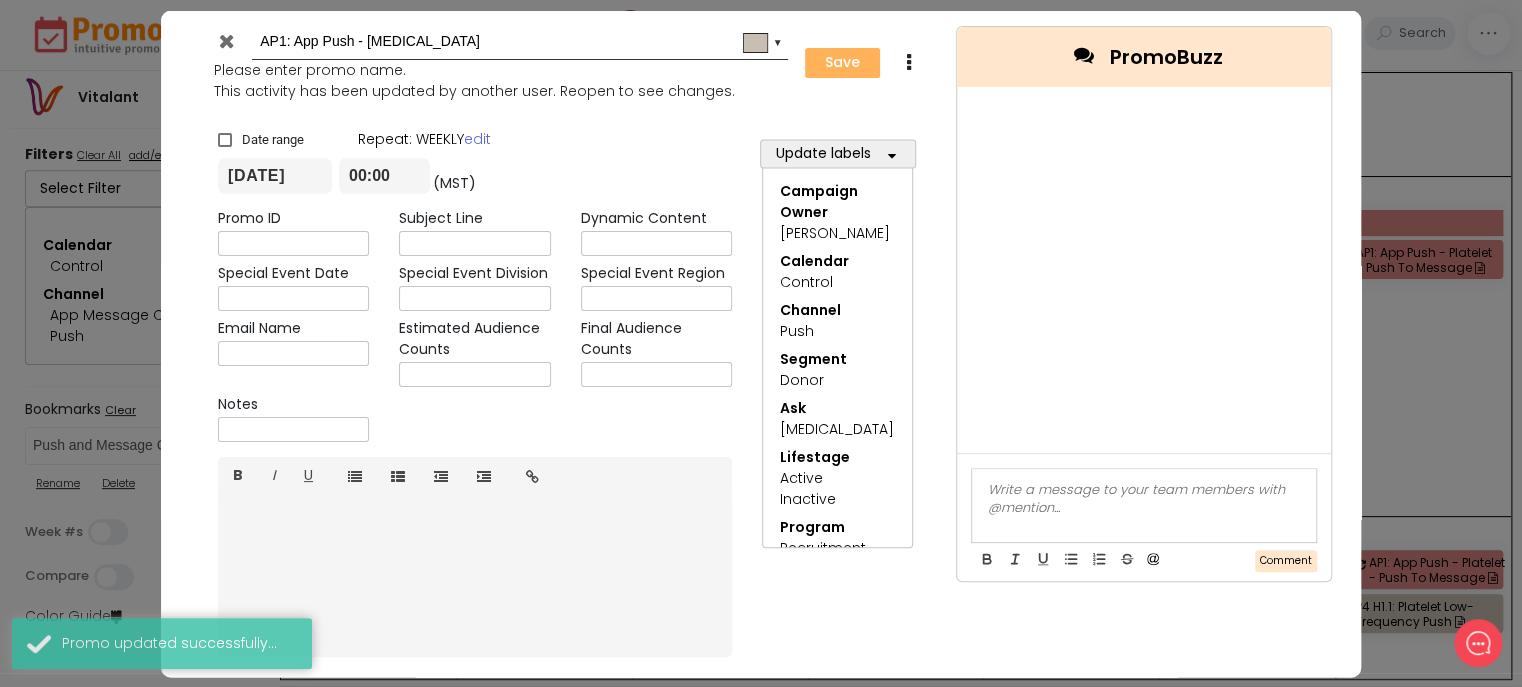 scroll, scrollTop: 1394, scrollLeft: 0, axis: vertical 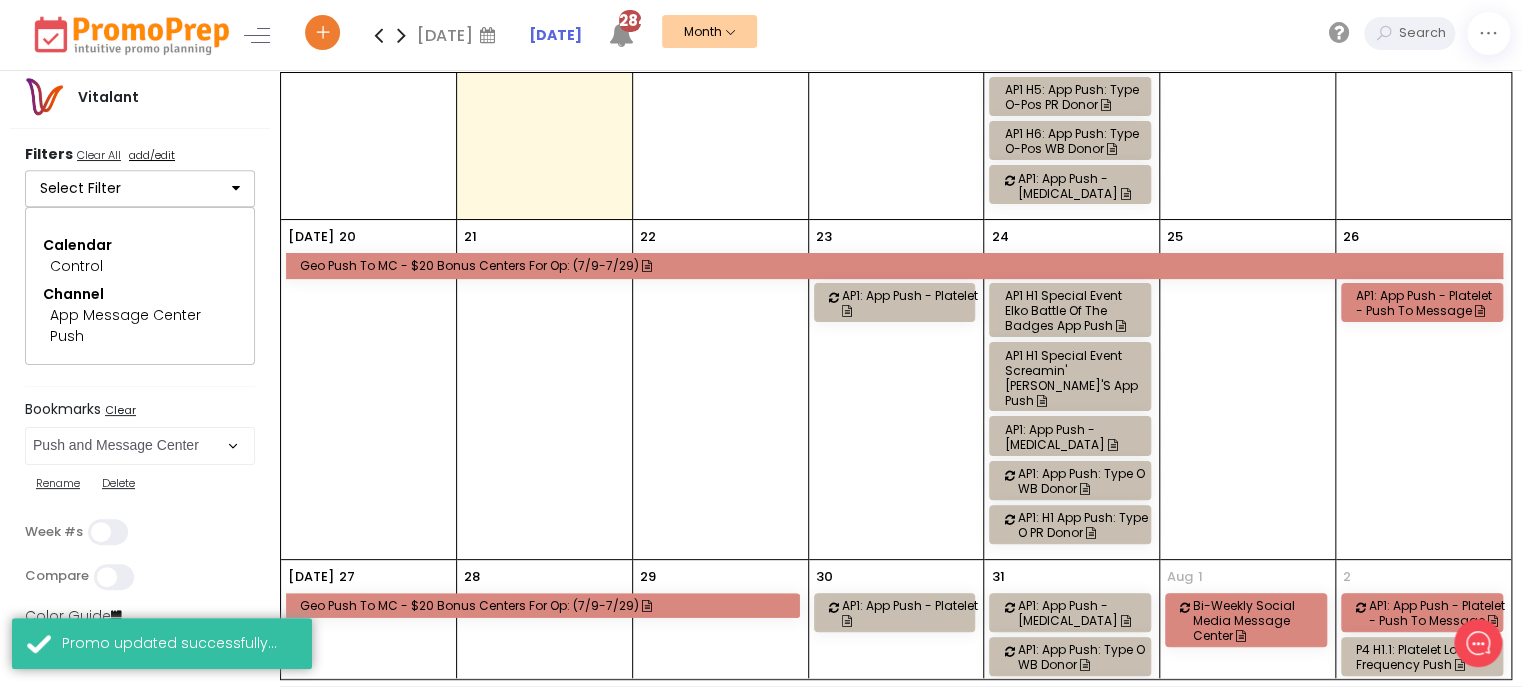 click on "AP1: App Push - Platelet" at bounding box center (911, 303) 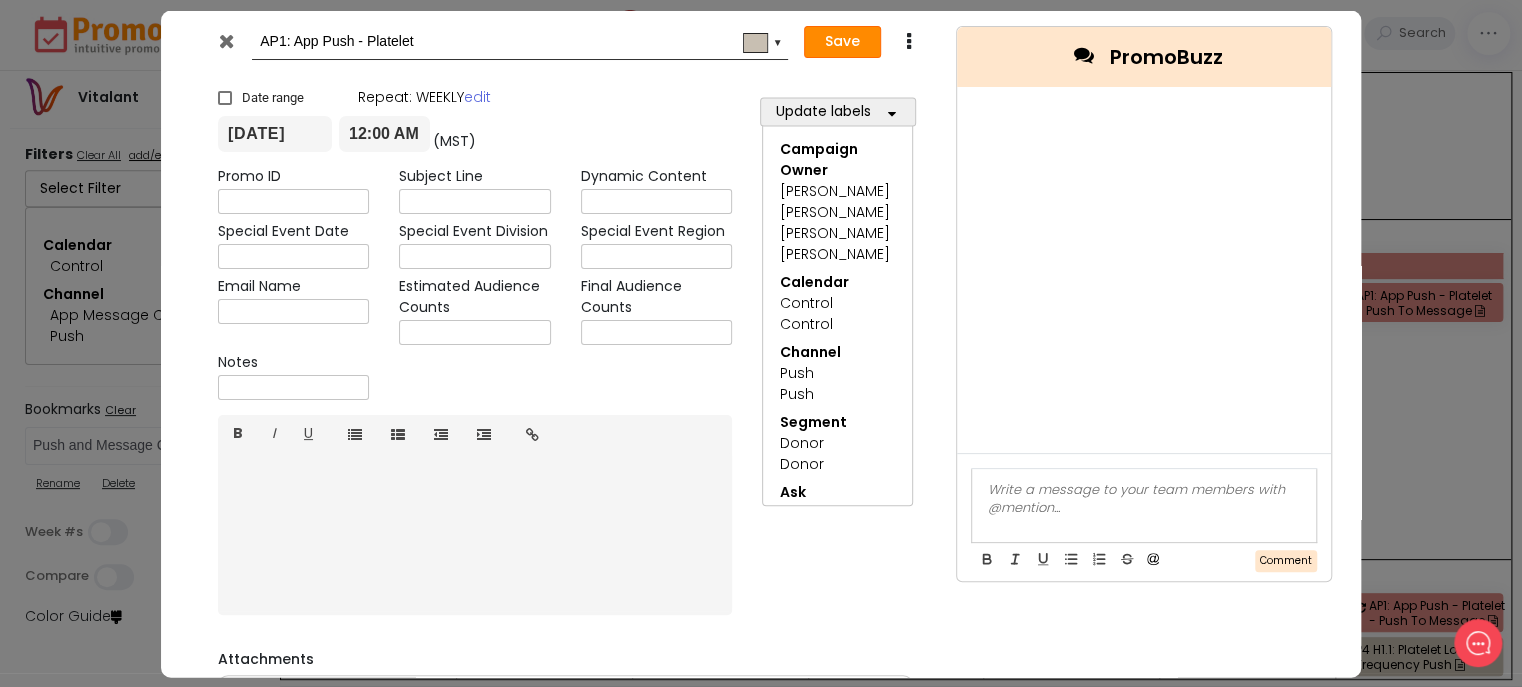 click on "Save" at bounding box center [842, 42] 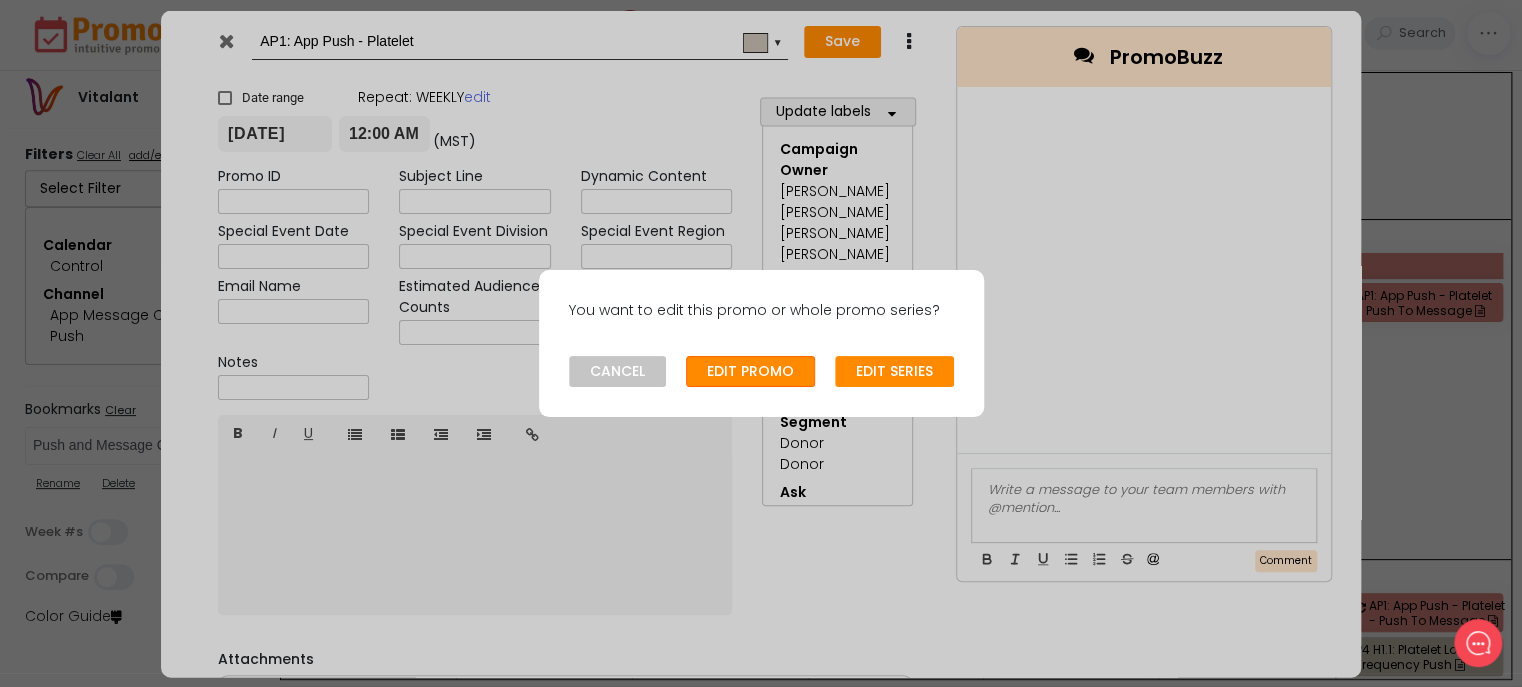 click on "EDIT PROMO" 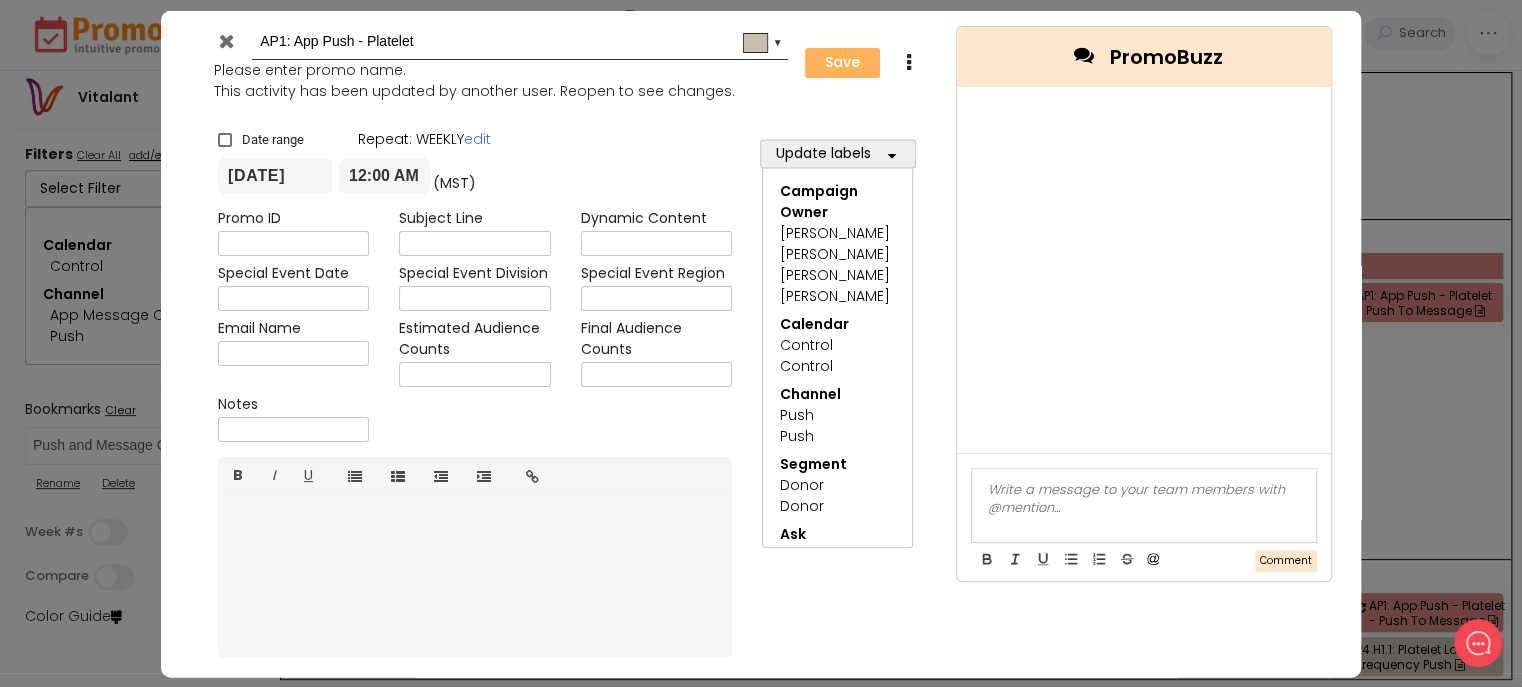 type on "[DATE]" 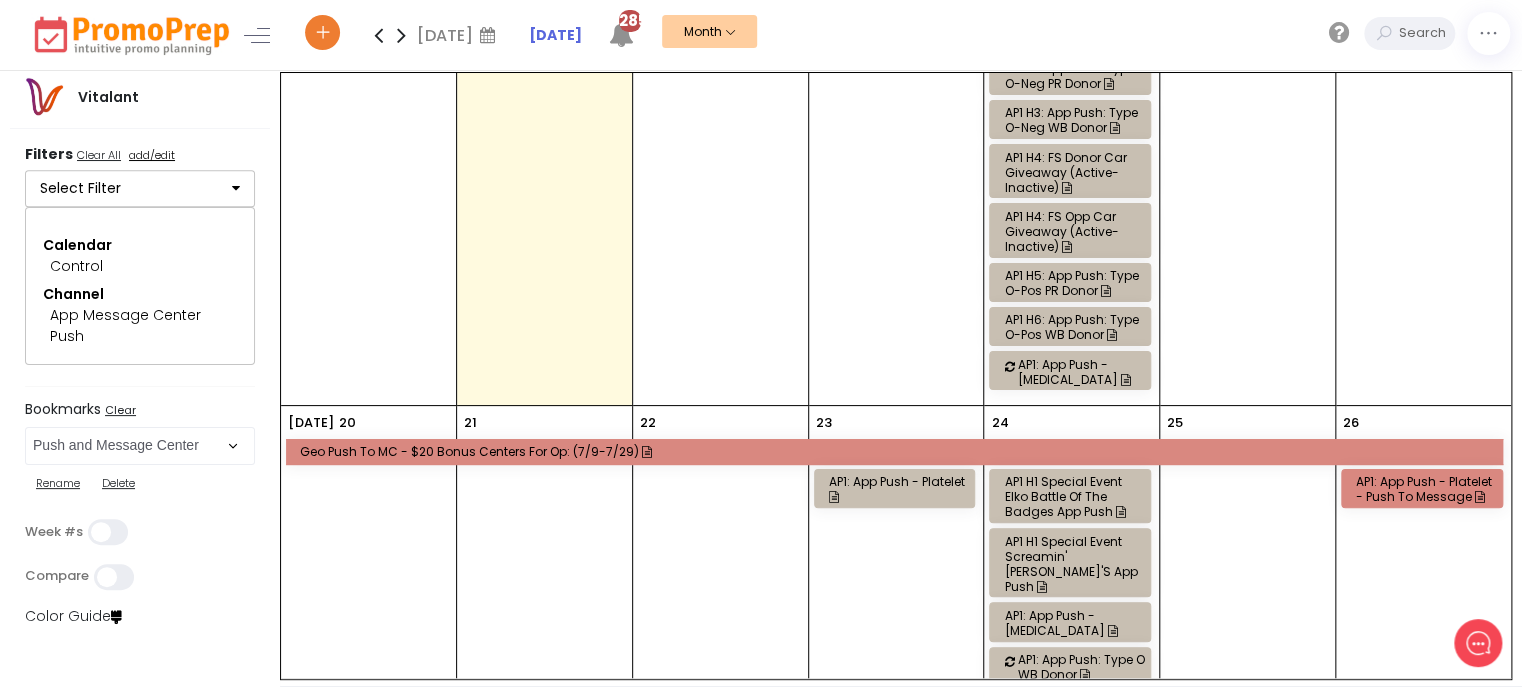 scroll, scrollTop: 1165, scrollLeft: 0, axis: vertical 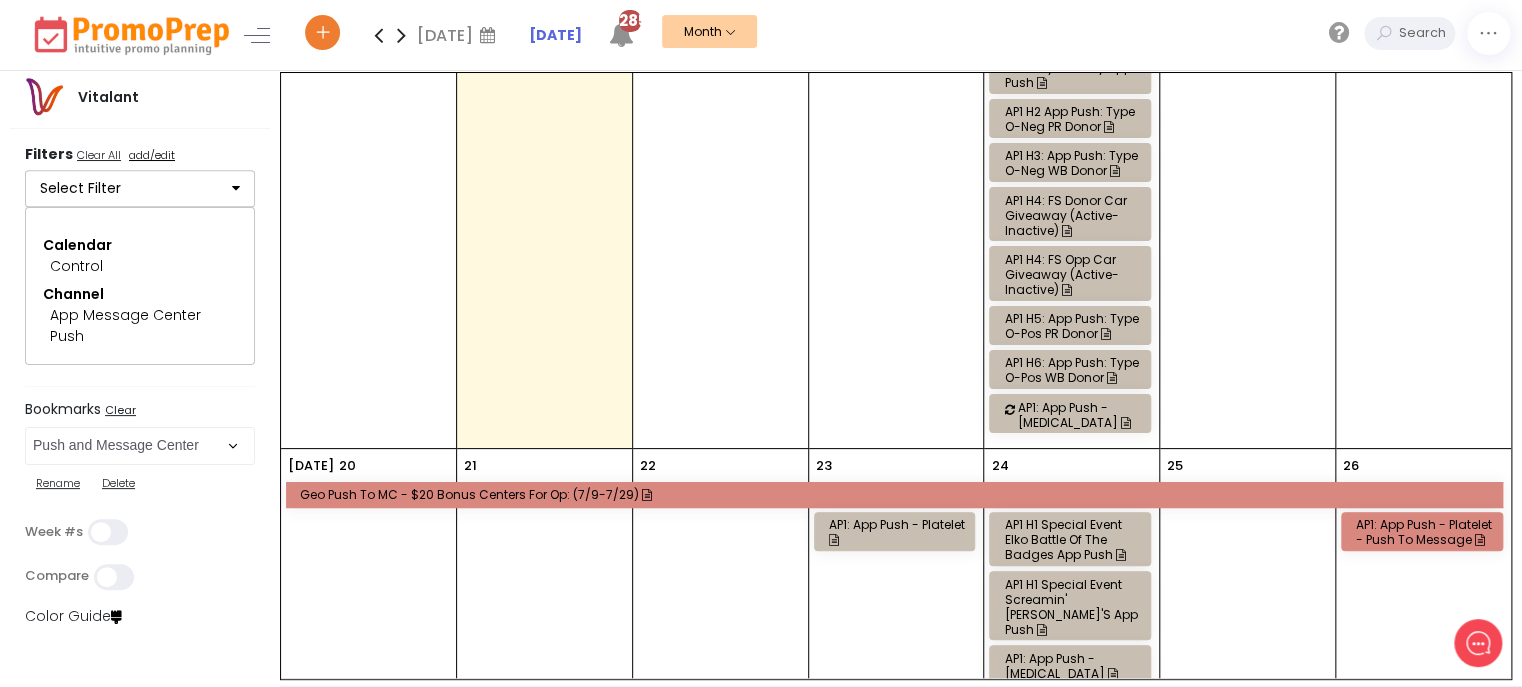 click on "AP1: App Push - [MEDICAL_DATA]" at bounding box center (1086, 415) 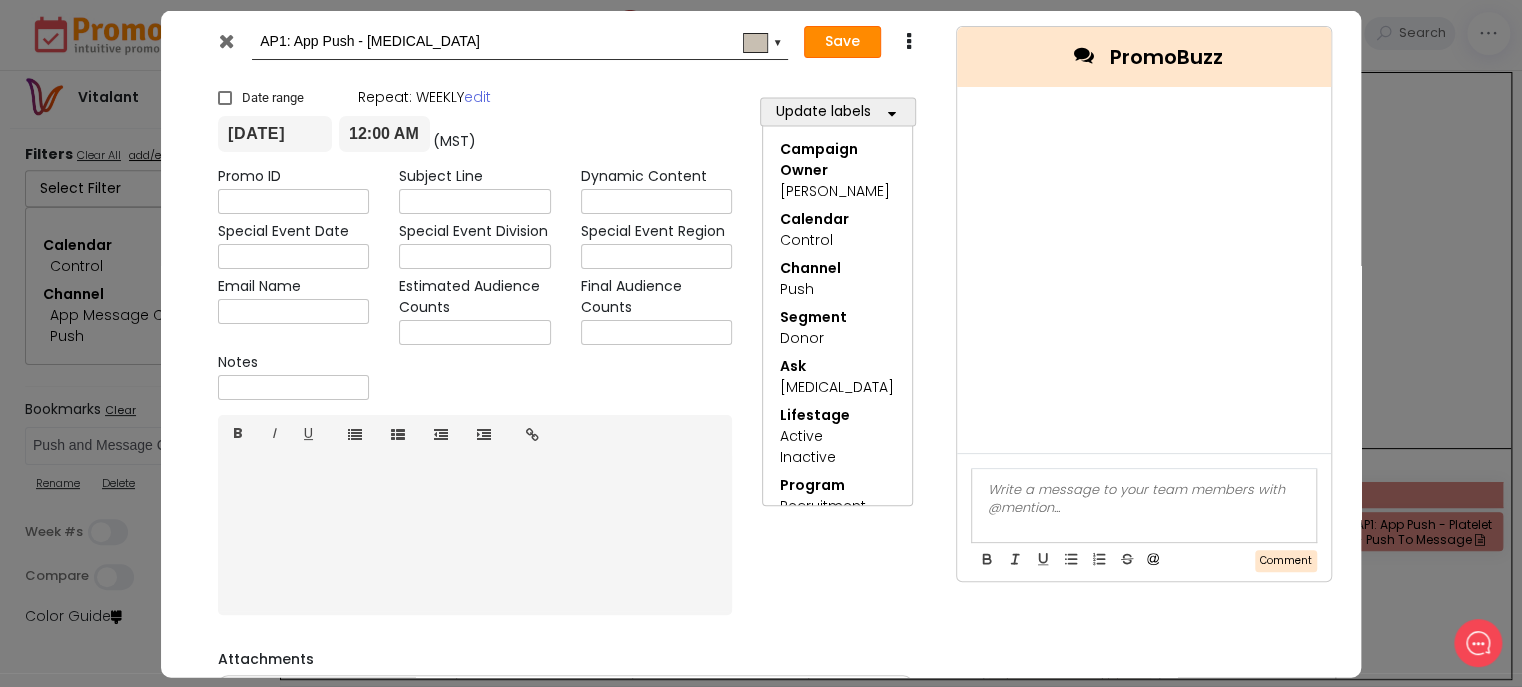 click on "Save" at bounding box center (842, 42) 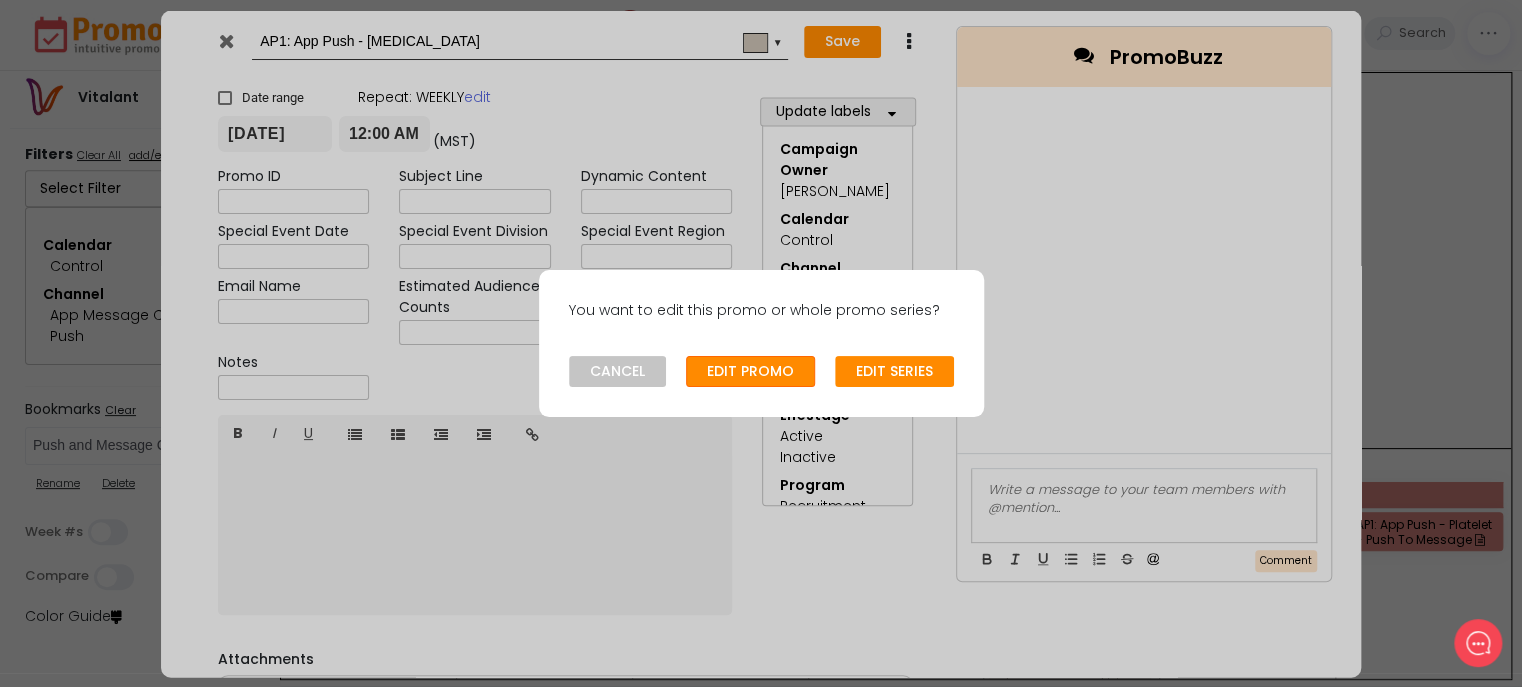 click on "EDIT PROMO" 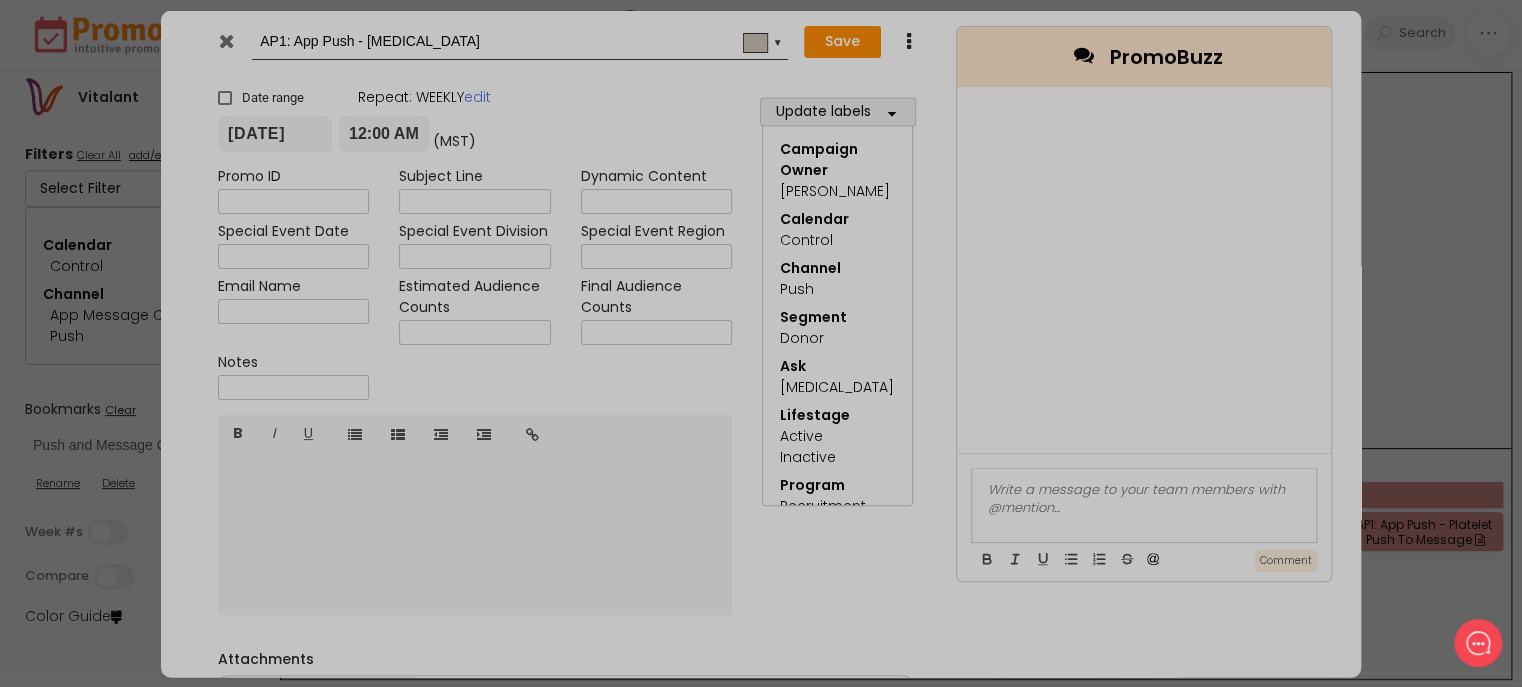 type on "[DATE]" 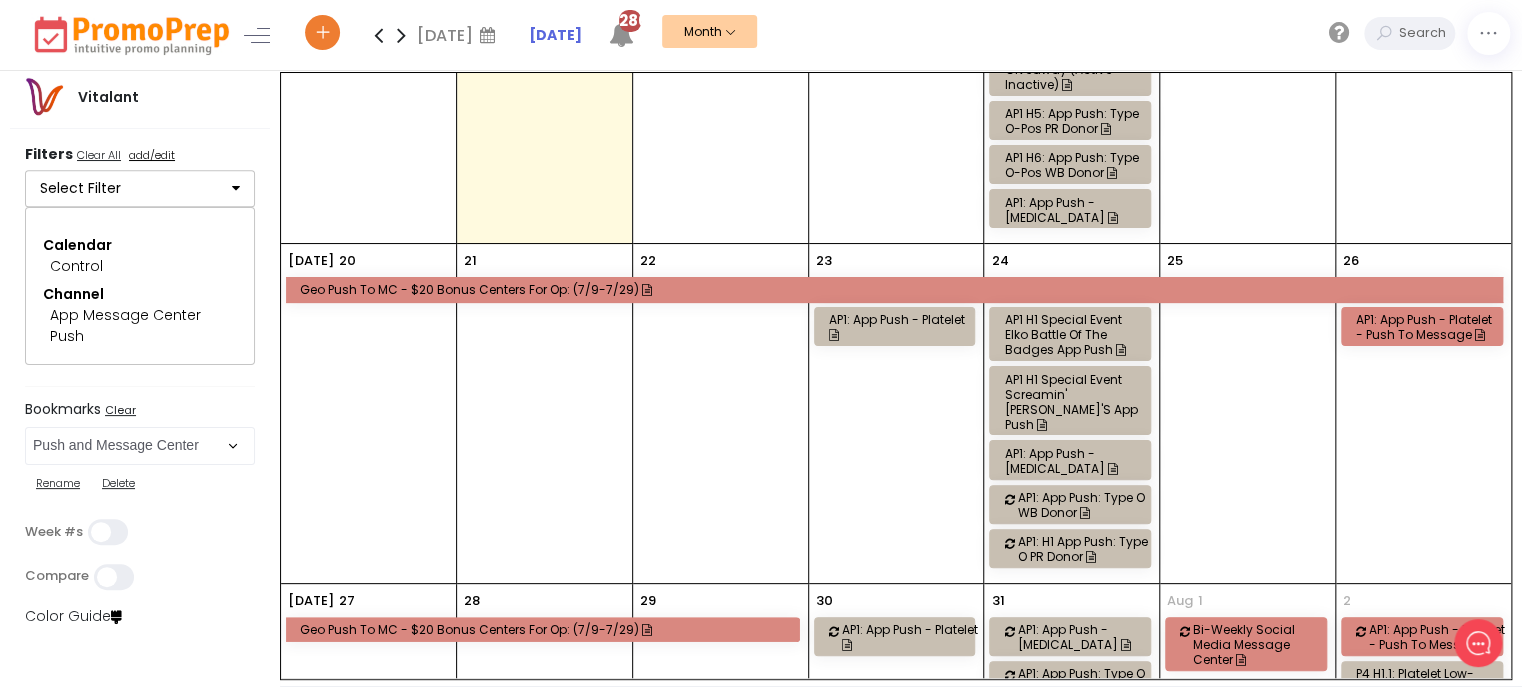 scroll, scrollTop: 1370, scrollLeft: 0, axis: vertical 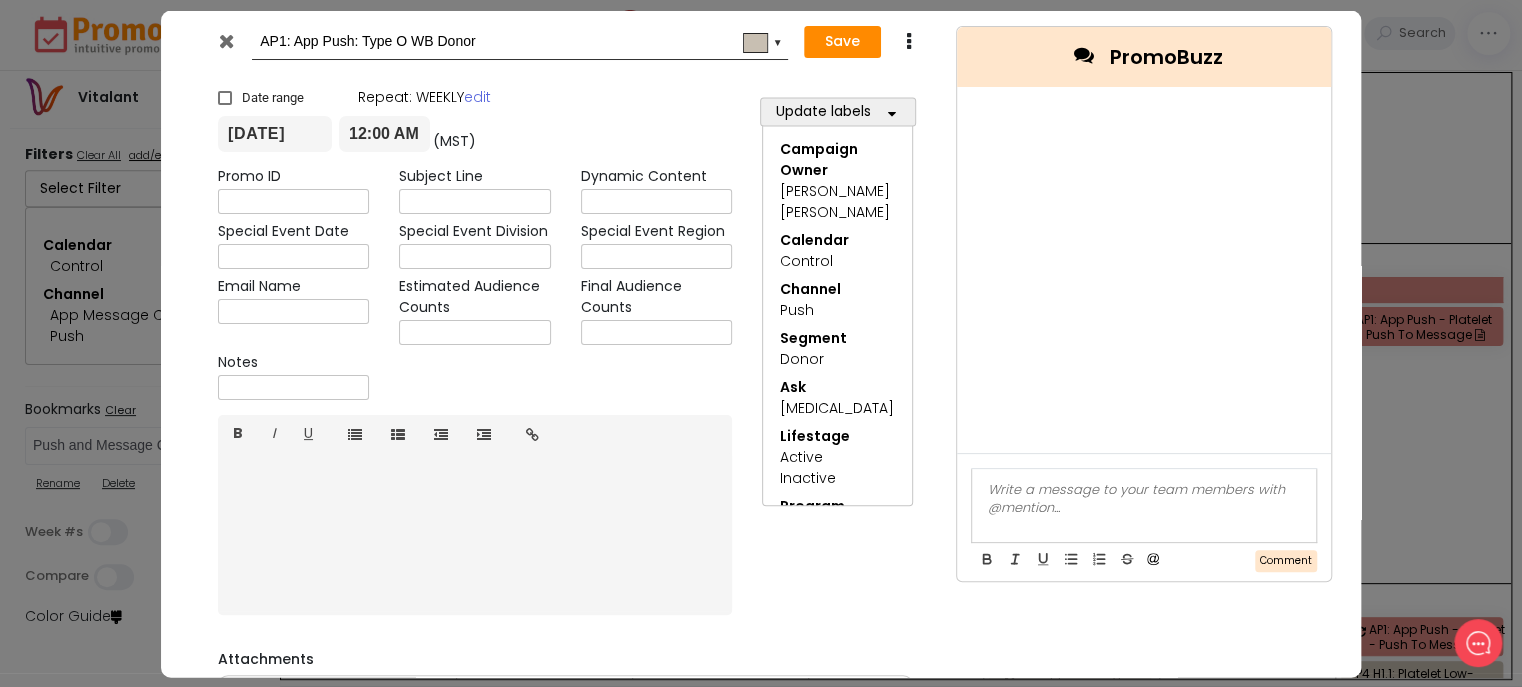 click at bounding box center [226, 40] 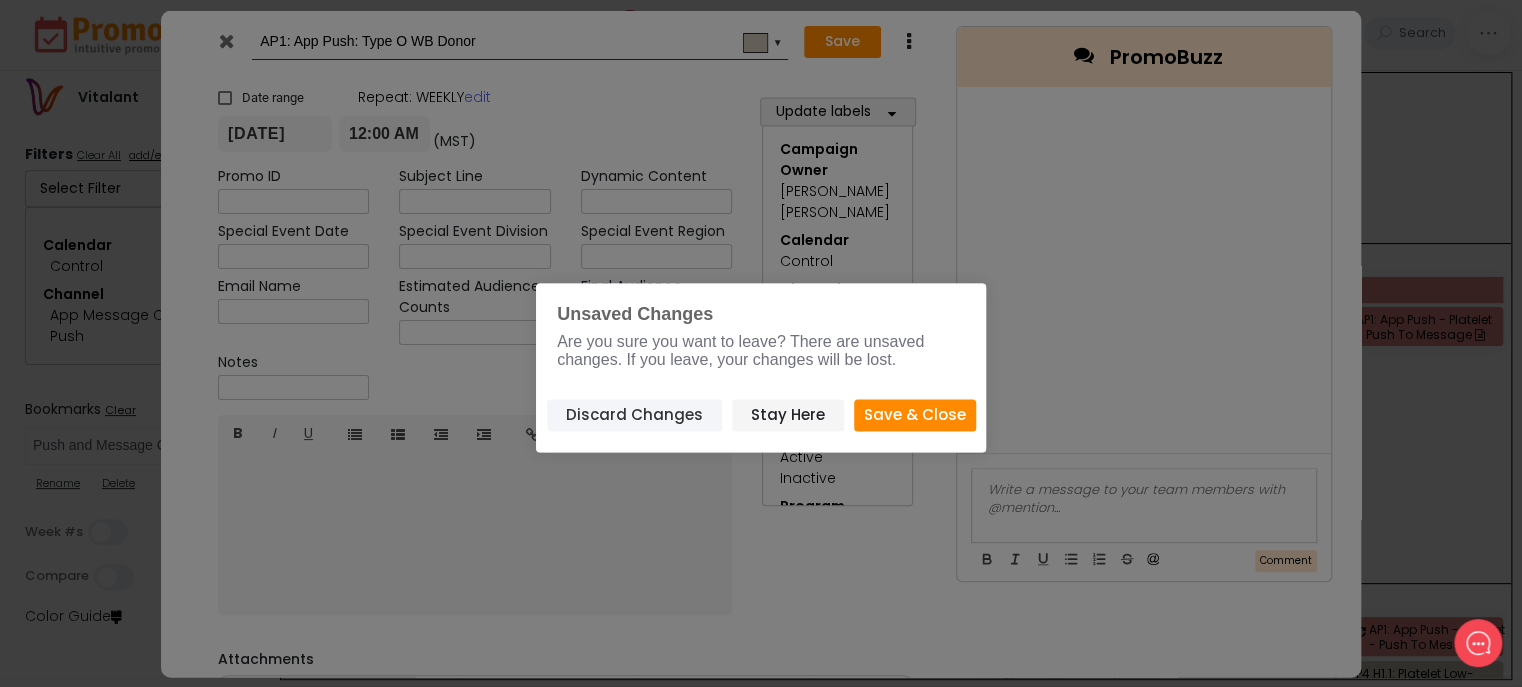 click on "Discard Changes" at bounding box center [634, 415] 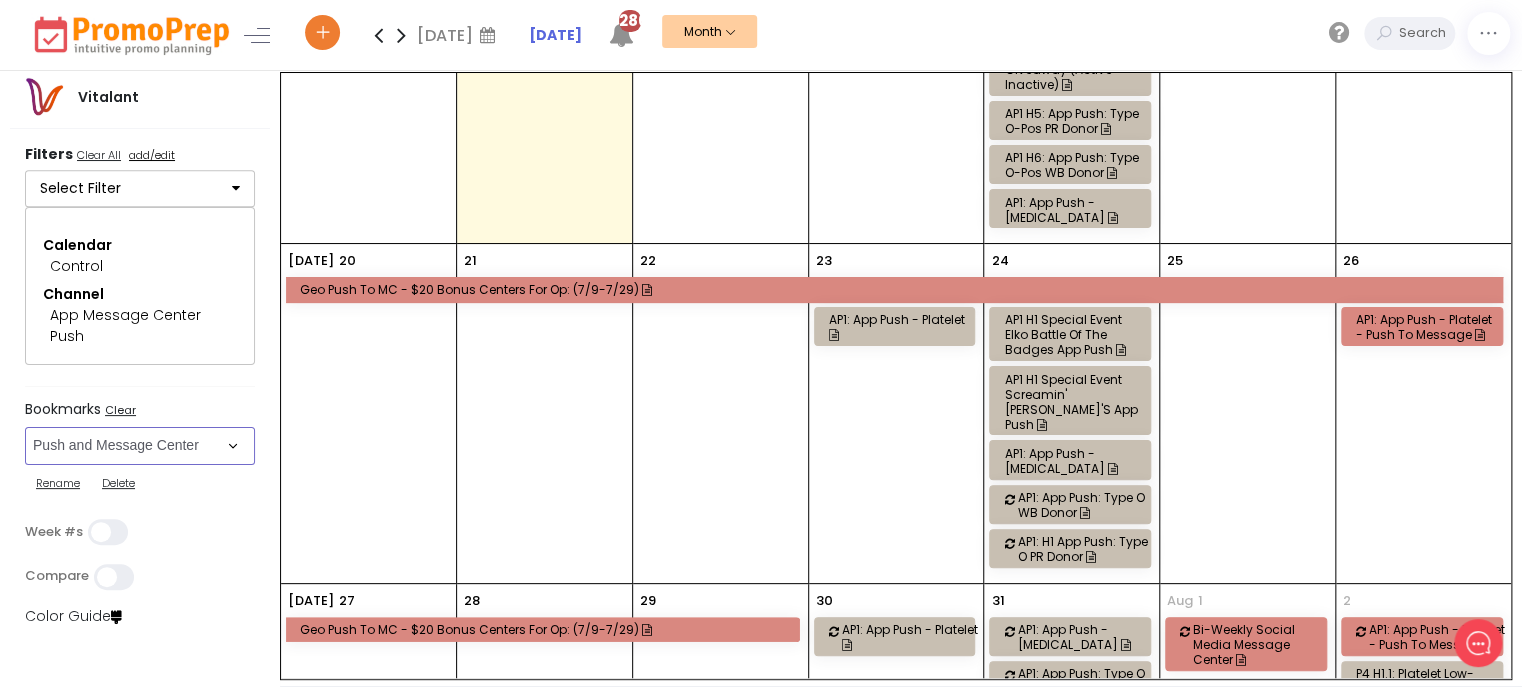 click on "Select Bookmark  Auto: SMS   BVR: Control, Customer, Field, Transactional   Control: Direct Mail   Control: Email   Control: Mail and Ads   Control: SMS   EMAIL   Fulfillment: FCI email included   Fulfillment: Redemption list only   Phone   Promo/Fulfillment   Push   Push and Message Center   Push: All   SMS: Control, Customer, Field, Transactional   SMS/MMS (Control, Cust, Field)   Special Events" at bounding box center [140, 446] 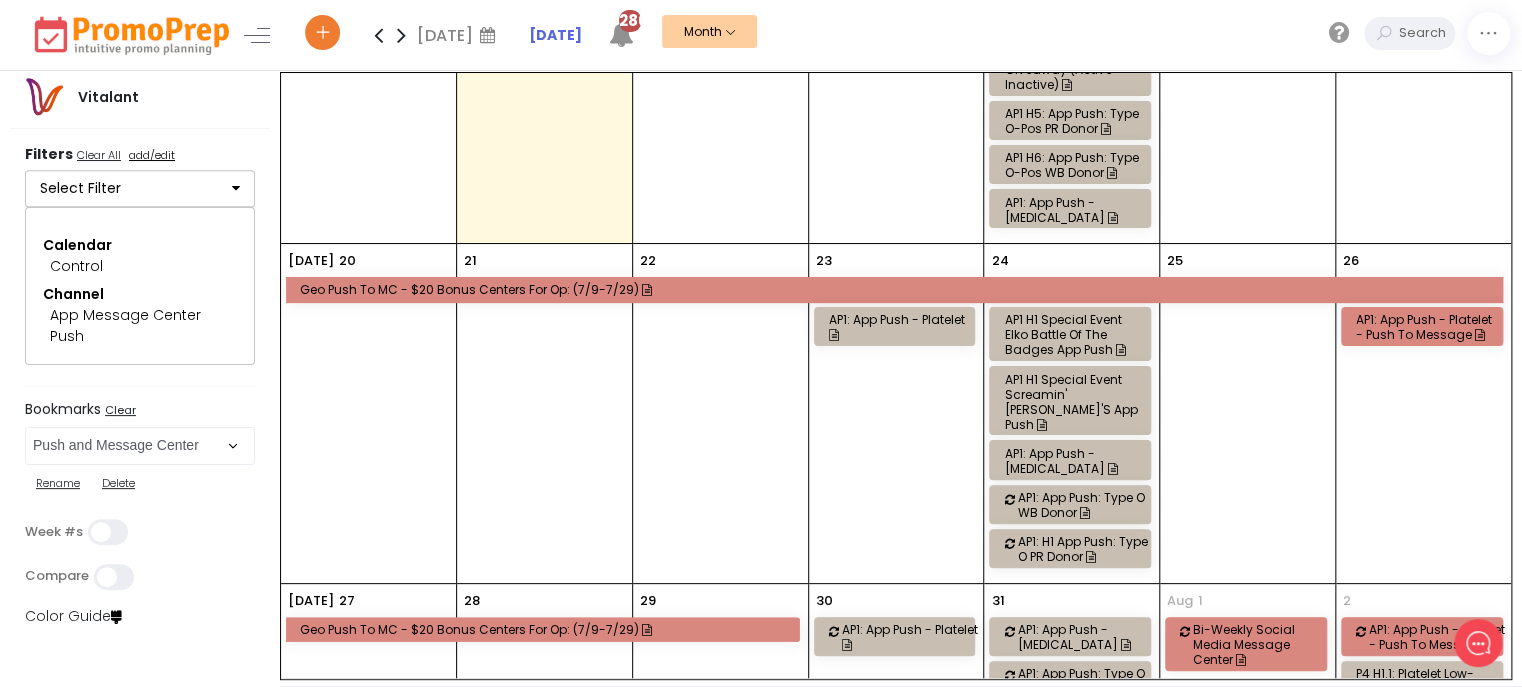 click on "Color Guide" at bounding box center [147, 536] 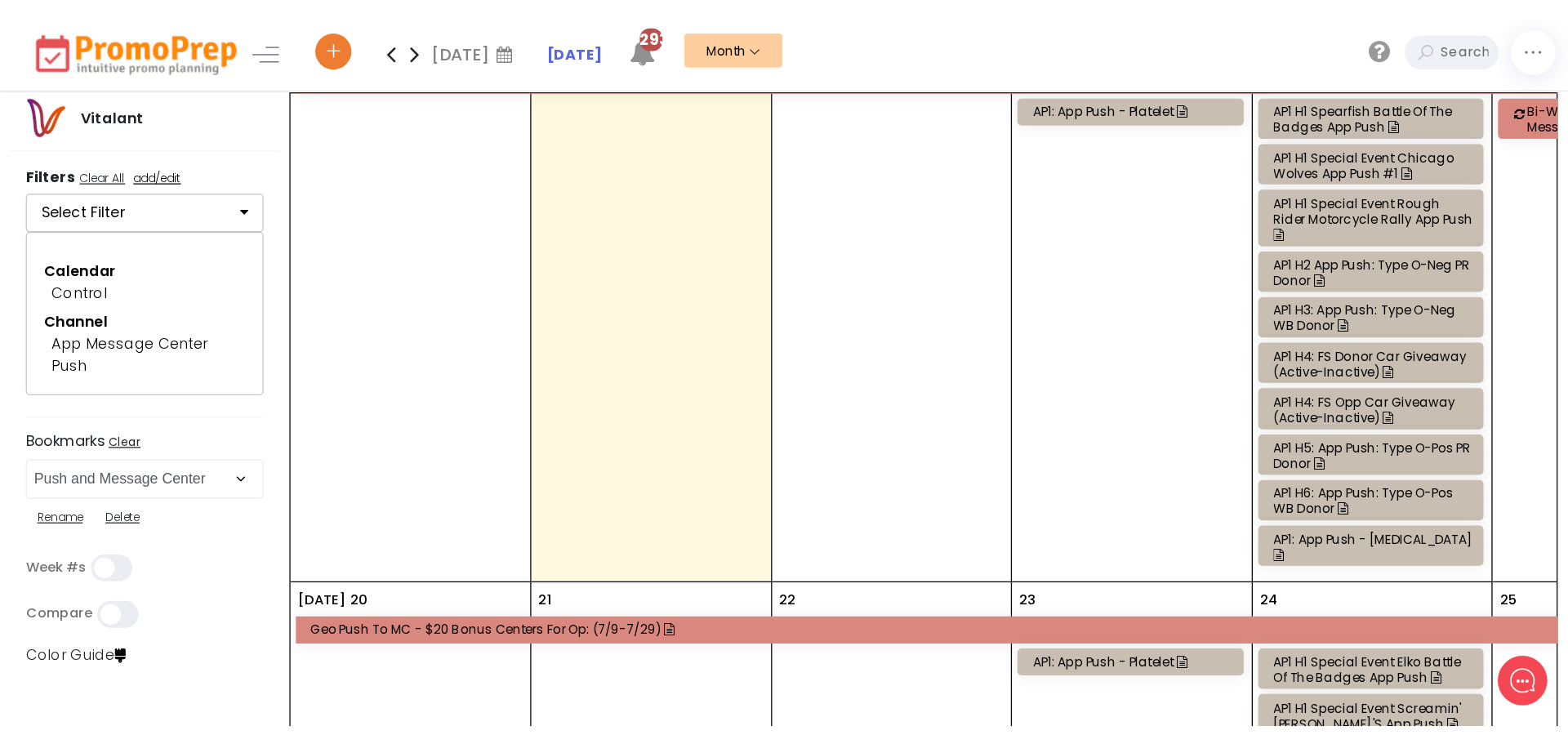 scroll, scrollTop: 727, scrollLeft: 0, axis: vertical 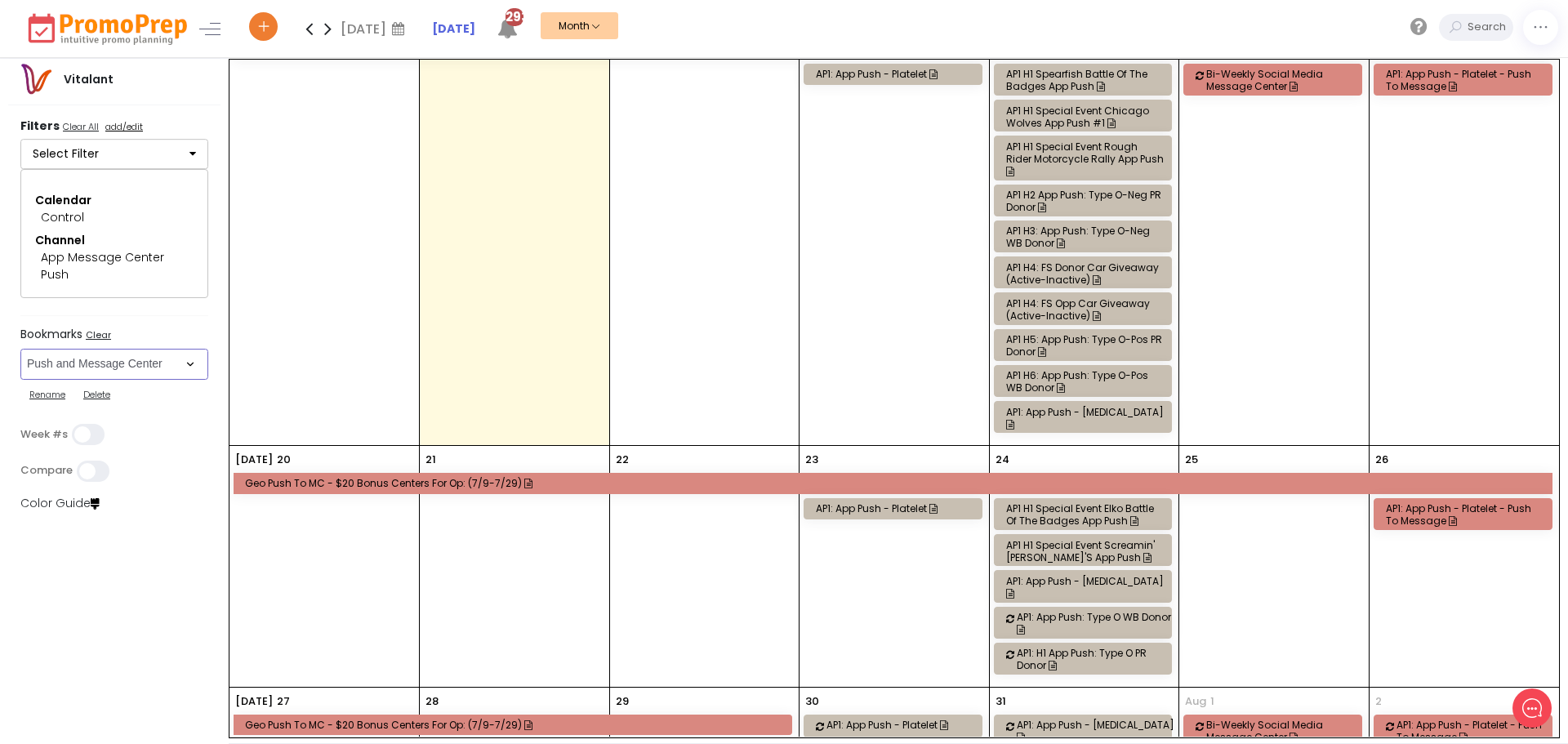 click on "Select Bookmark  Auto: SMS   BVR: Control, Customer, Field, Transactional   Control: Direct Mail   Control: Email   Control: Mail and Ads   Control: SMS   EMAIL   Fulfillment: FCI email included   Fulfillment: Redemption list only   Phone   Promo/Fulfillment   Push   Push and Message Center   Push: All   SMS: Control, Customer, Field, Transactional   SMS/MMS (Control, Cust, Field)   Special Events" at bounding box center [114, 364] 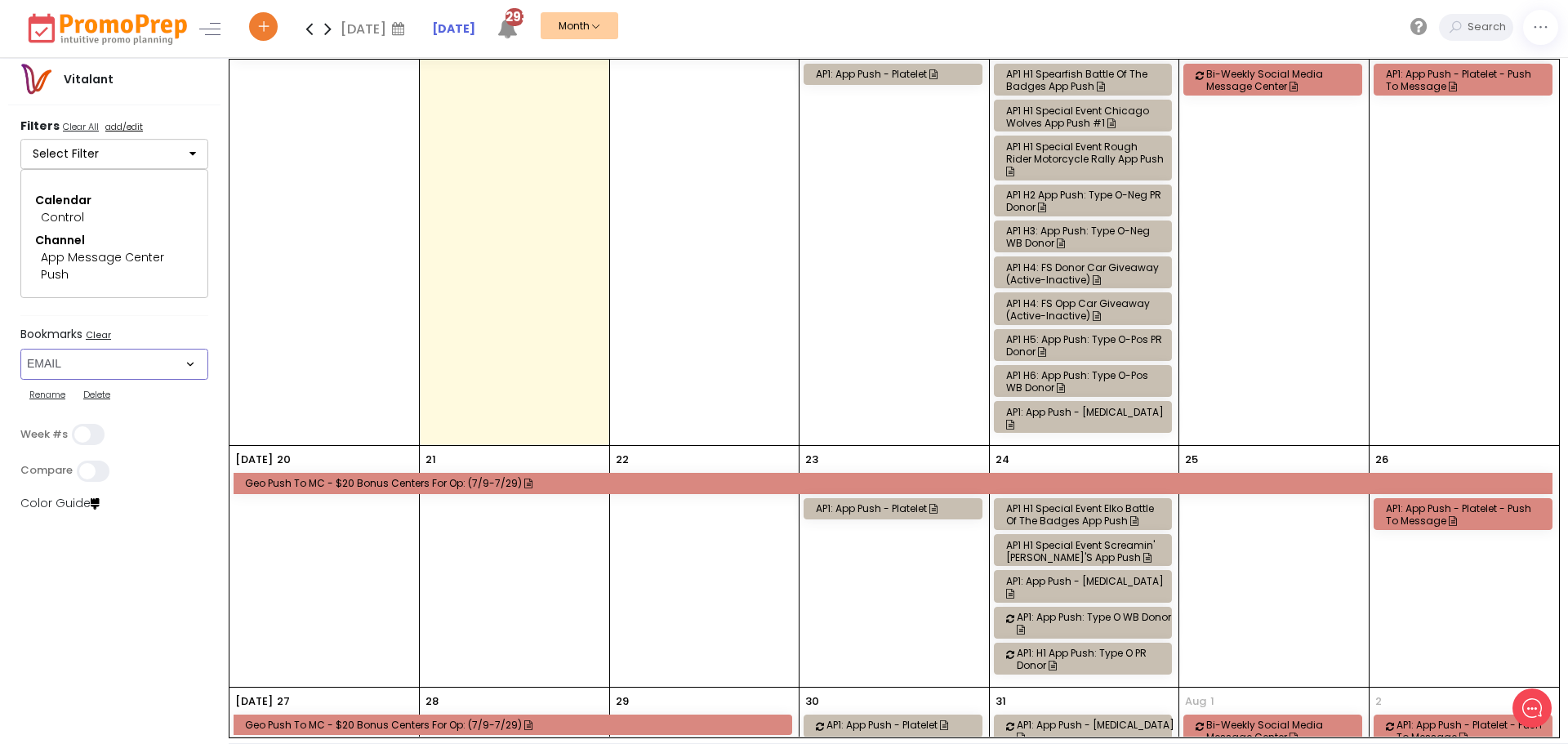 click on "Select Bookmark  Auto: SMS   BVR: Control, Customer, Field, Transactional   Control: Direct Mail   Control: Email   Control: Mail and Ads   Control: SMS   EMAIL   Fulfillment: FCI email included   Fulfillment: Redemption list only   Phone   Promo/Fulfillment   Push   Push and Message Center   Push: All   SMS: Control, Customer, Field, Transactional   SMS/MMS (Control, Cust, Field)   Special Events" at bounding box center (114, 364) 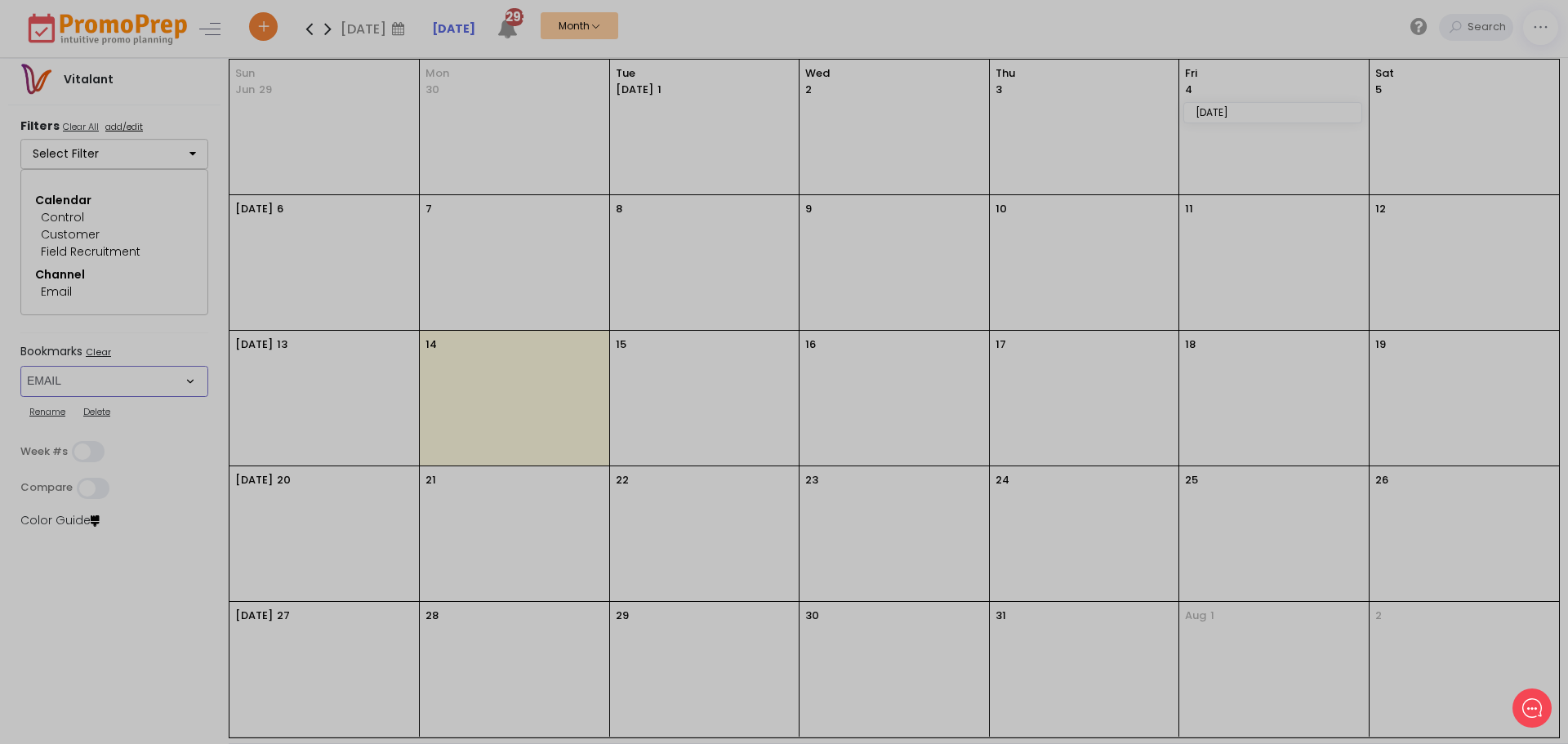 scroll, scrollTop: 0, scrollLeft: 0, axis: both 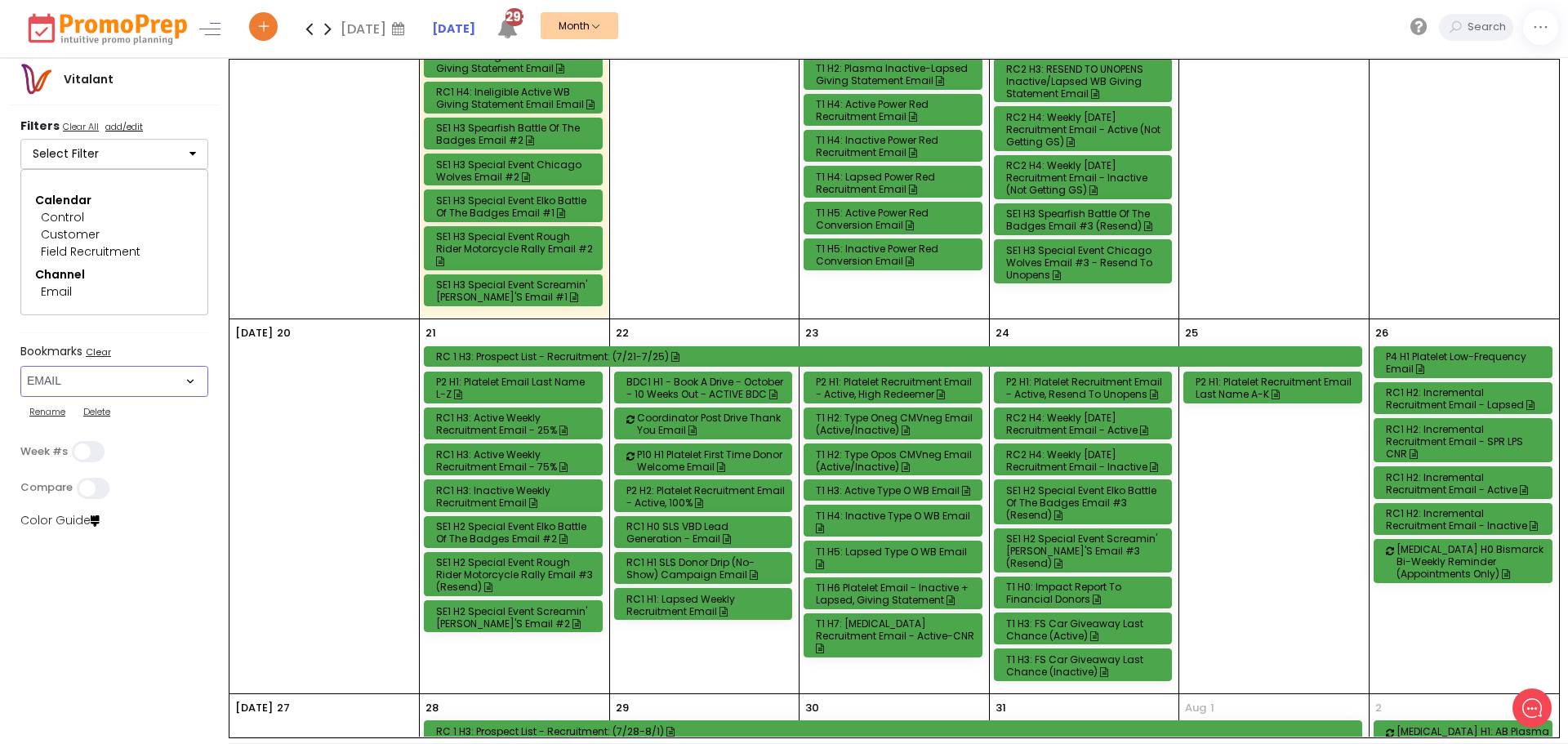 click on "Select Bookmark  Auto: SMS   BVR: Control, Customer, Field, Transactional   Control: Direct Mail   Control: Email   Control: Mail and Ads   Control: SMS   EMAIL   Fulfillment: FCI email included   Fulfillment: Redemption list only   Phone   Promo/Fulfillment   Push   Push and Message Center   Push: All   SMS: Control, Customer, Field, Transactional   SMS/MMS (Control, Cust, Field)   Special Events" at bounding box center (114, 381) 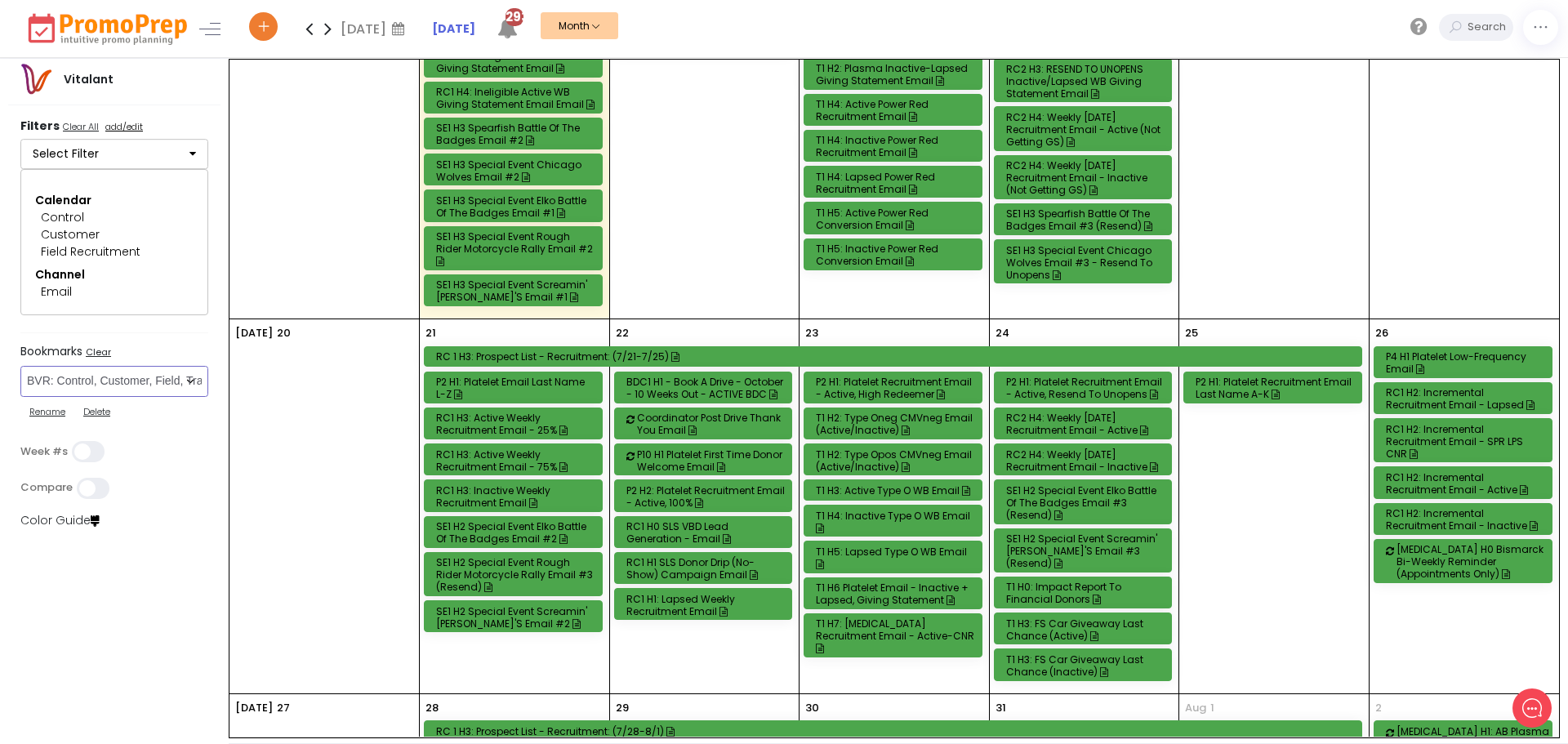 click on "Select Bookmark  Auto: SMS   BVR: Control, Customer, Field, Transactional   Control: Direct Mail   Control: Email   Control: Mail and Ads   Control: SMS   EMAIL   Fulfillment: FCI email included   Fulfillment: Redemption list only   Phone   Promo/Fulfillment   Push   Push and Message Center   Push: All   SMS: Control, Customer, Field, Transactional   SMS/MMS (Control, Cust, Field)   Special Events" at bounding box center [114, 381] 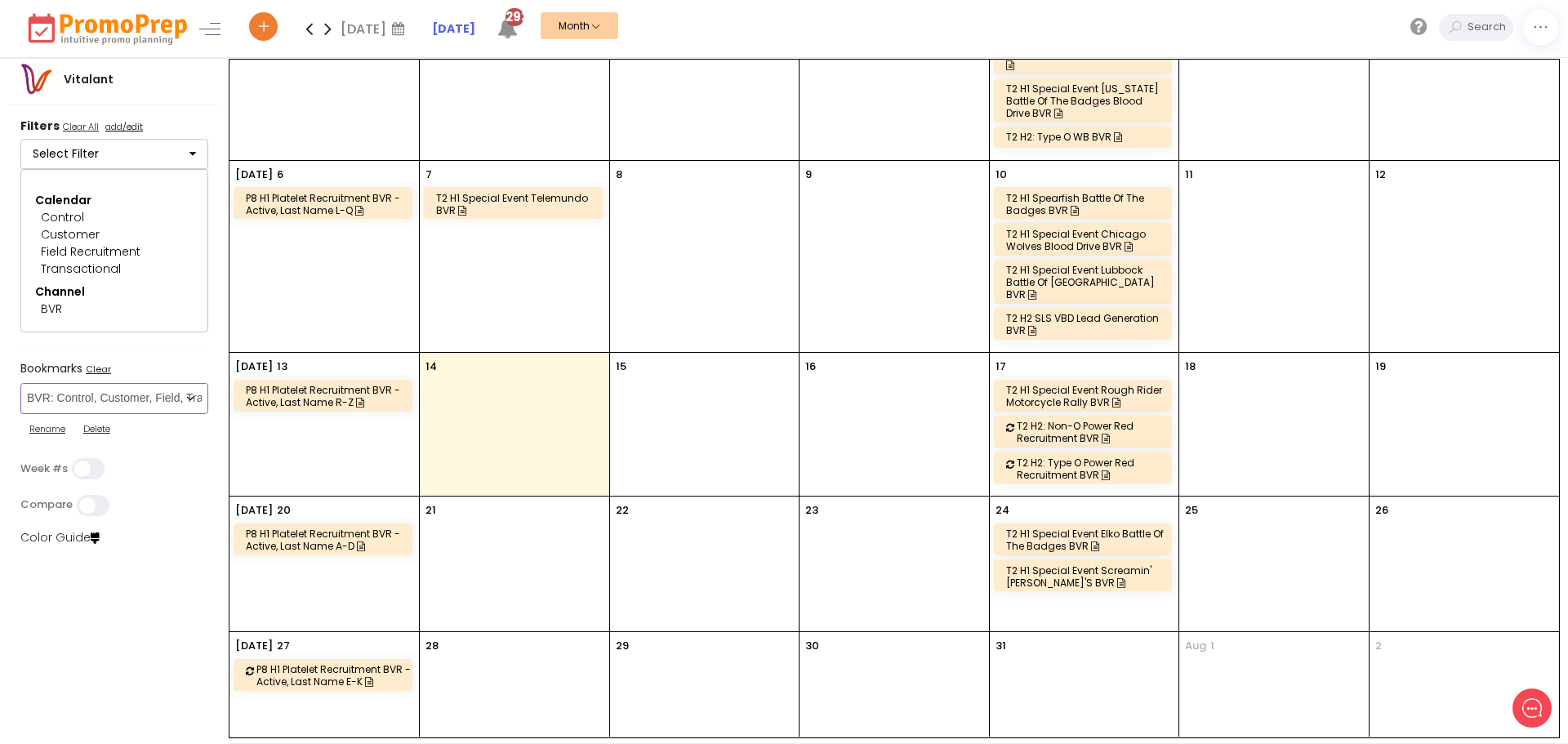 scroll, scrollTop: 151, scrollLeft: 0, axis: vertical 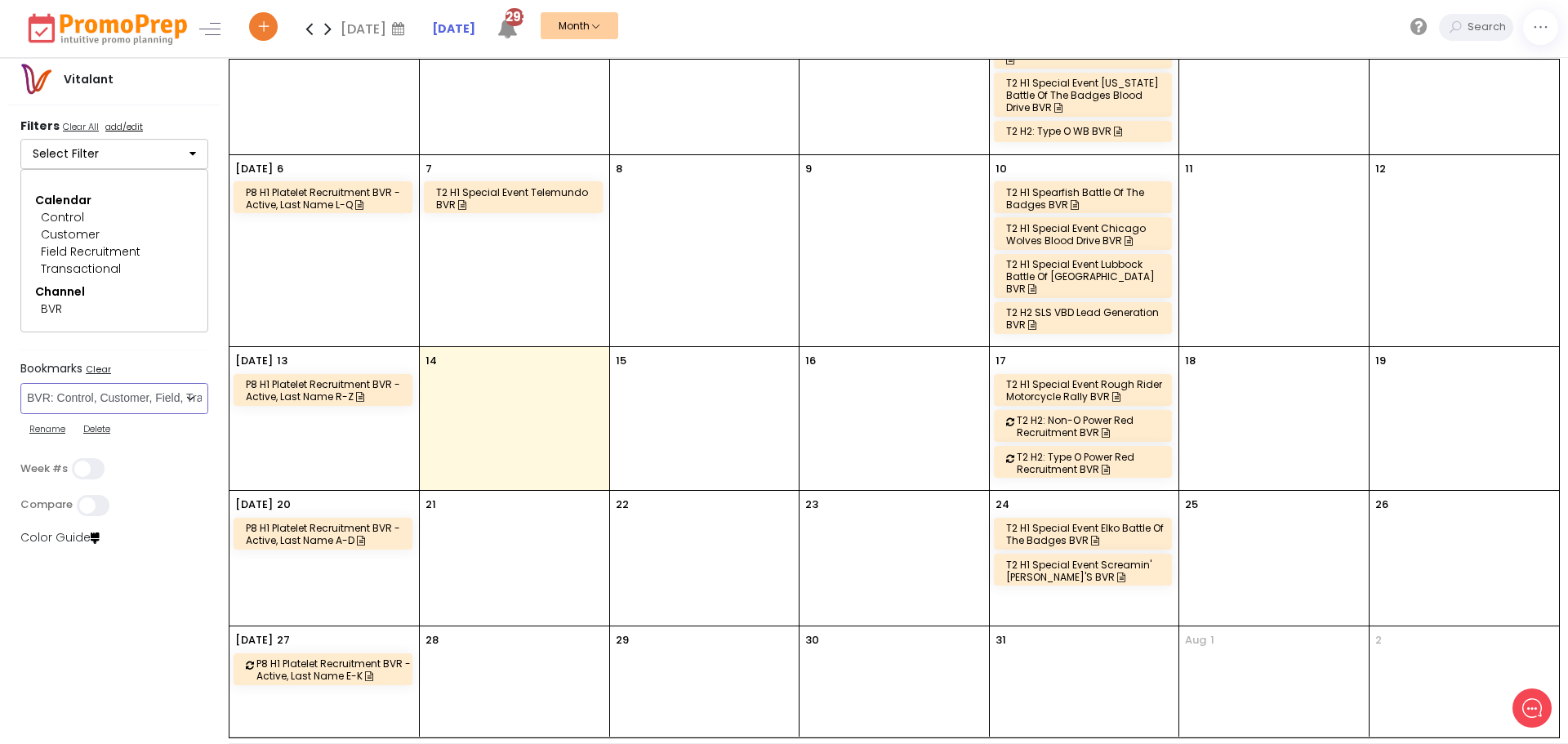 click on "Select Bookmark  Auto: SMS   BVR: Control, Customer, Field, Transactional   Control: Direct Mail   Control: Email   Control: Mail and Ads   Control: SMS   EMAIL   Fulfillment: FCI email included   Fulfillment: Redemption list only   Phone   Promo/Fulfillment   Push   Push and Message Center   Push: All   SMS: Control, Customer, Field, Transactional   SMS/MMS (Control, Cust, Field)   Special Events" at bounding box center (114, 399) 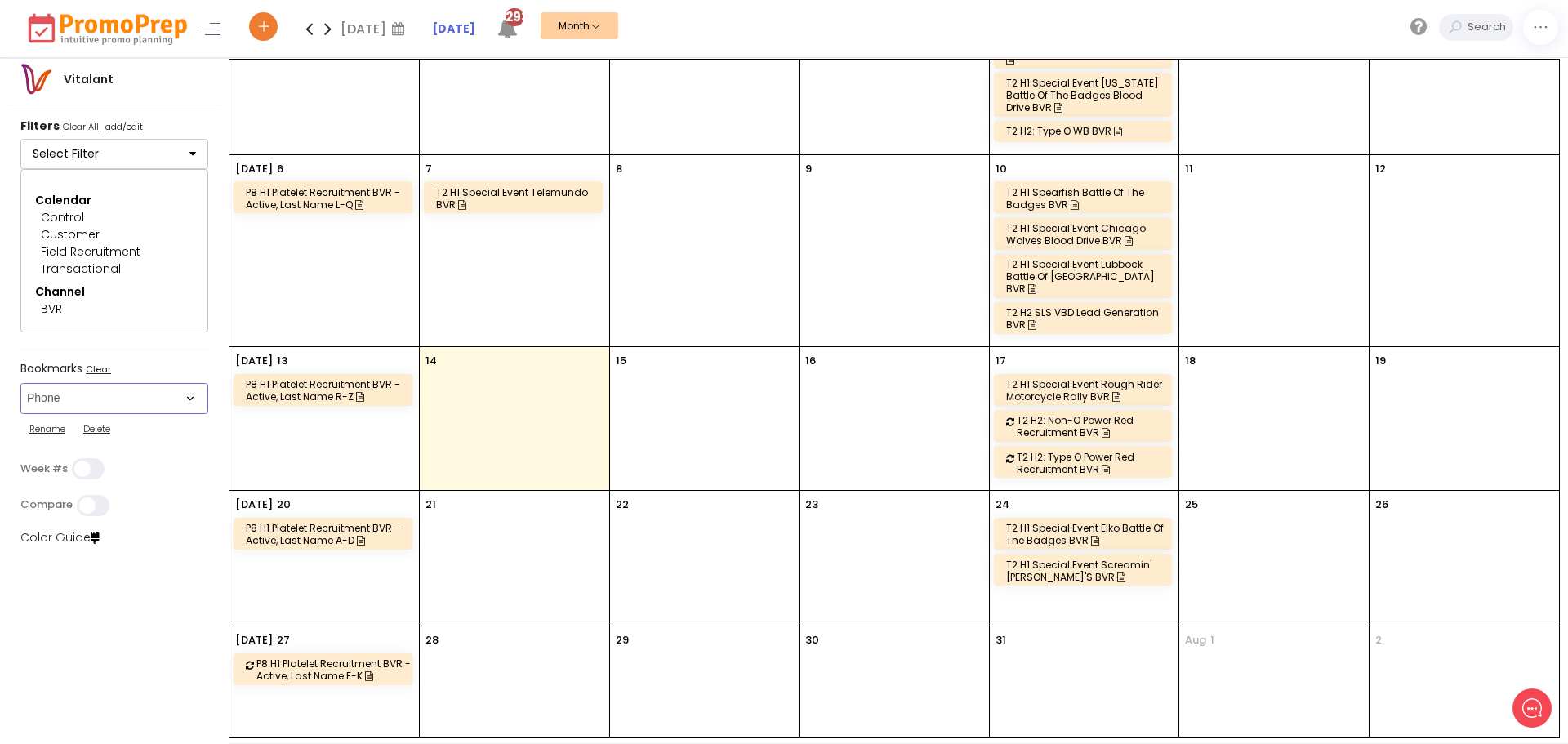 click on "Select Bookmark  Auto: SMS   BVR: Control, Customer, Field, Transactional   Control: Direct Mail   Control: Email   Control: Mail and Ads   Control: SMS   EMAIL   Fulfillment: FCI email included   Fulfillment: Redemption list only   Phone   Promo/Fulfillment   Push   Push and Message Center   Push: All   SMS: Control, Customer, Field, Transactional   SMS/MMS (Control, Cust, Field)   Special Events" at bounding box center (114, 399) 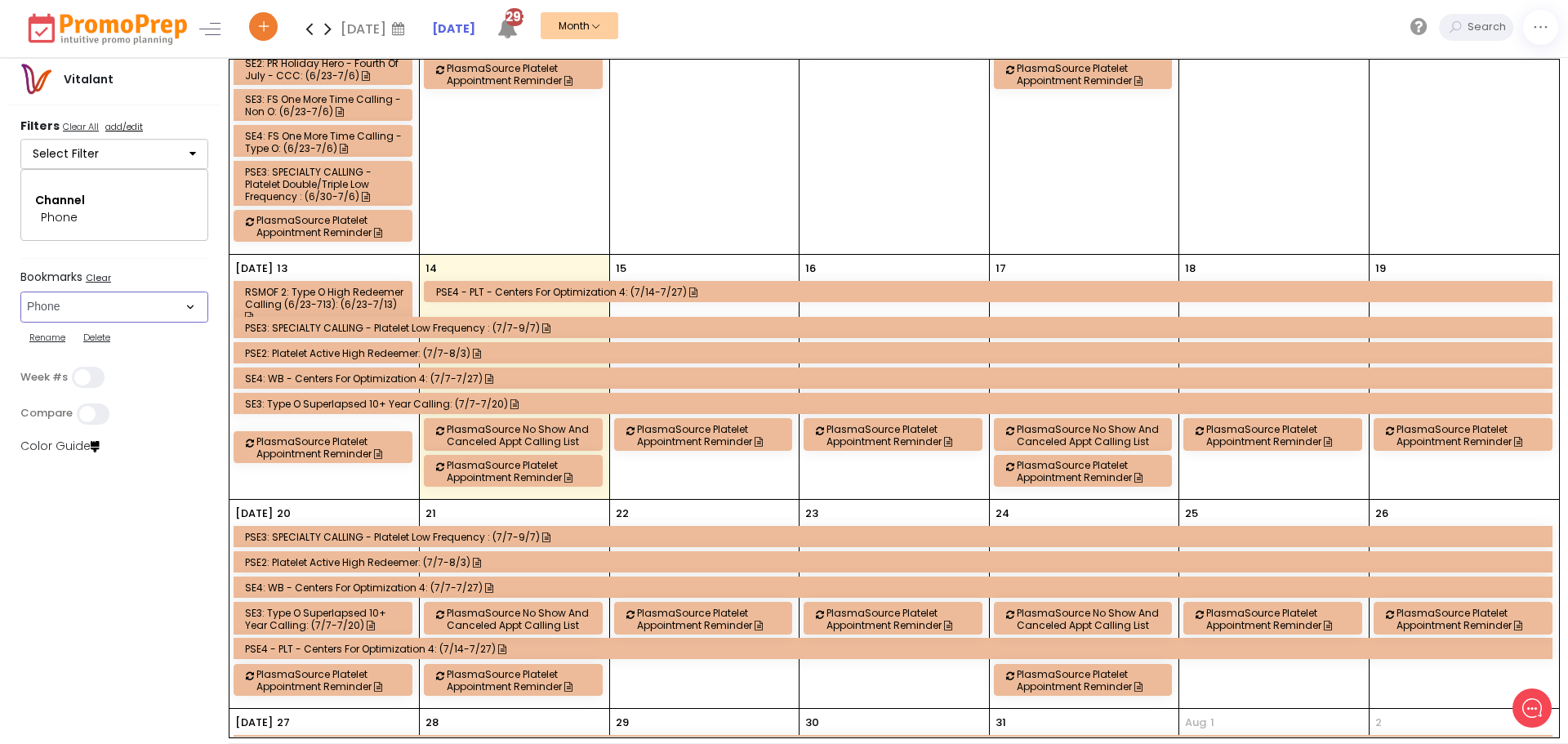 scroll, scrollTop: 648, scrollLeft: 0, axis: vertical 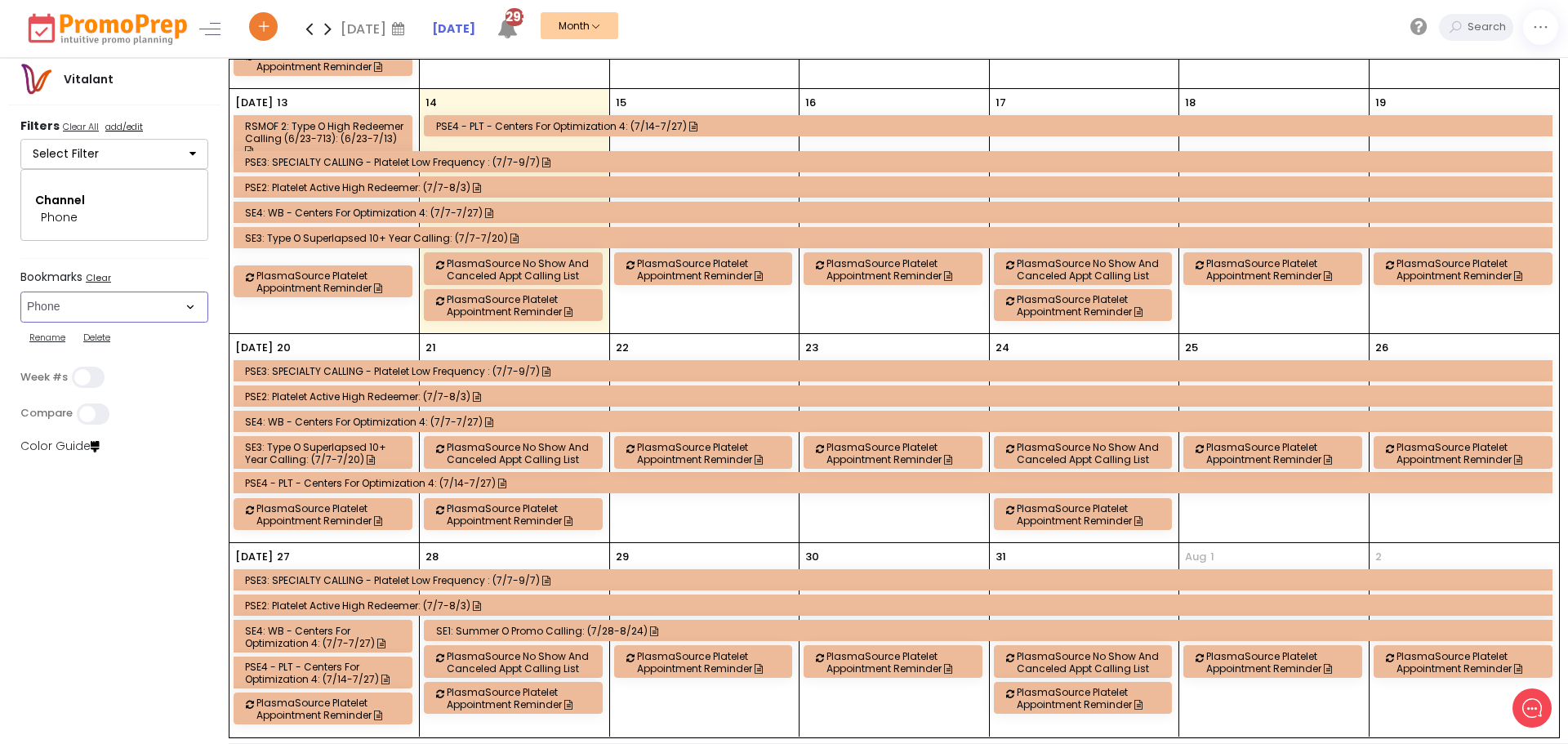 click on "SE4: WB - Centers for Optimization 4:  (7/7-7/27)" at bounding box center (895, 421) 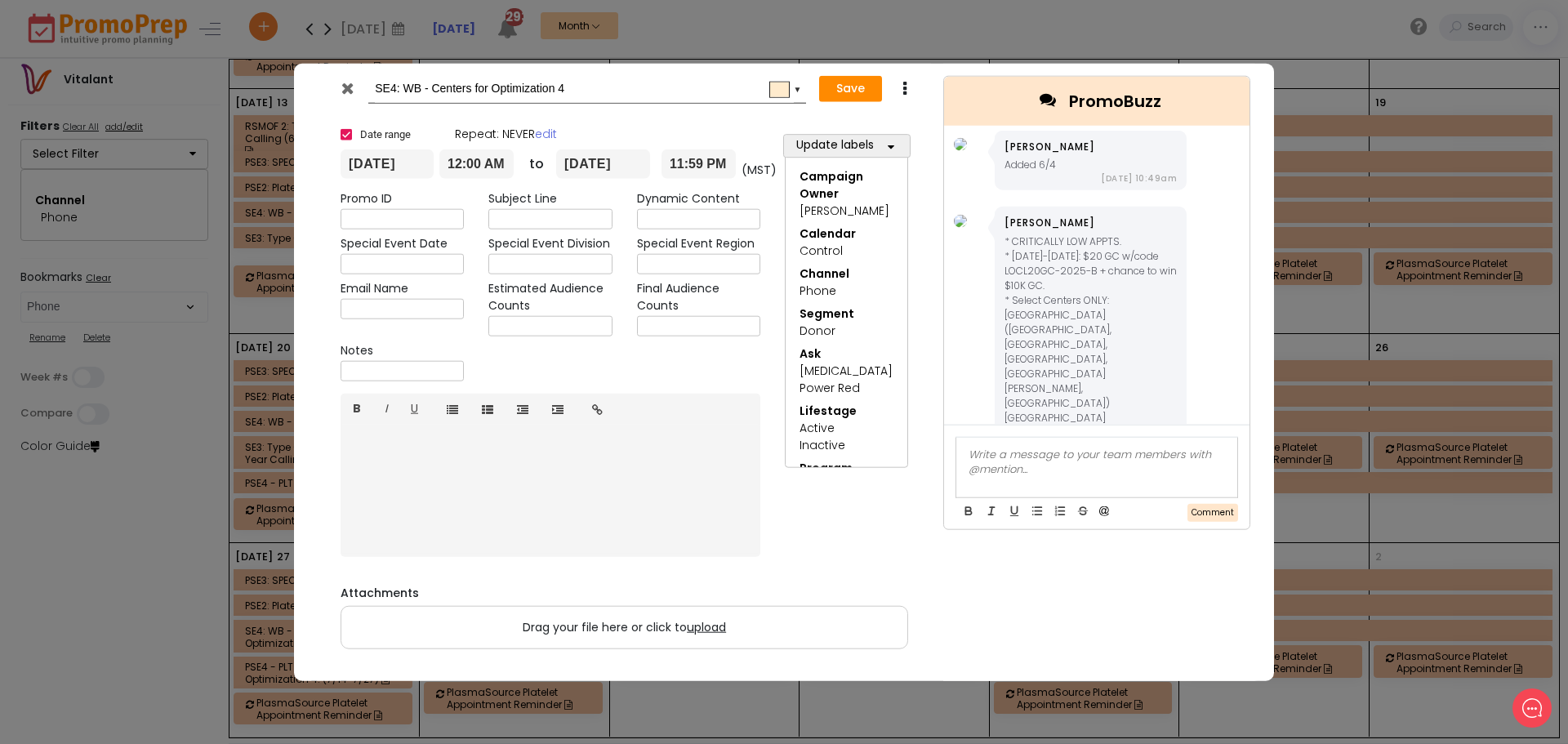 scroll, scrollTop: 0, scrollLeft: 0, axis: both 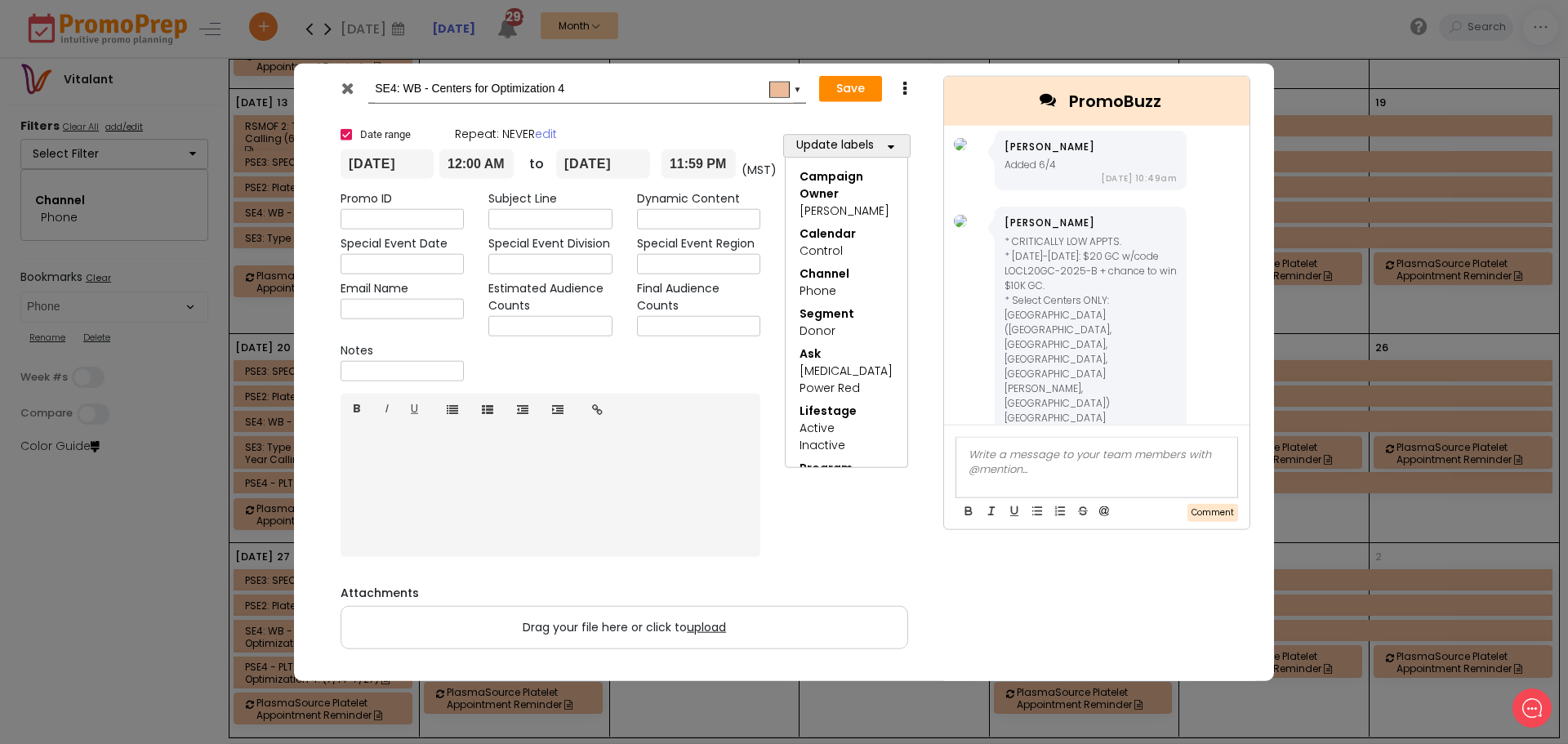 click at bounding box center (347, 87) 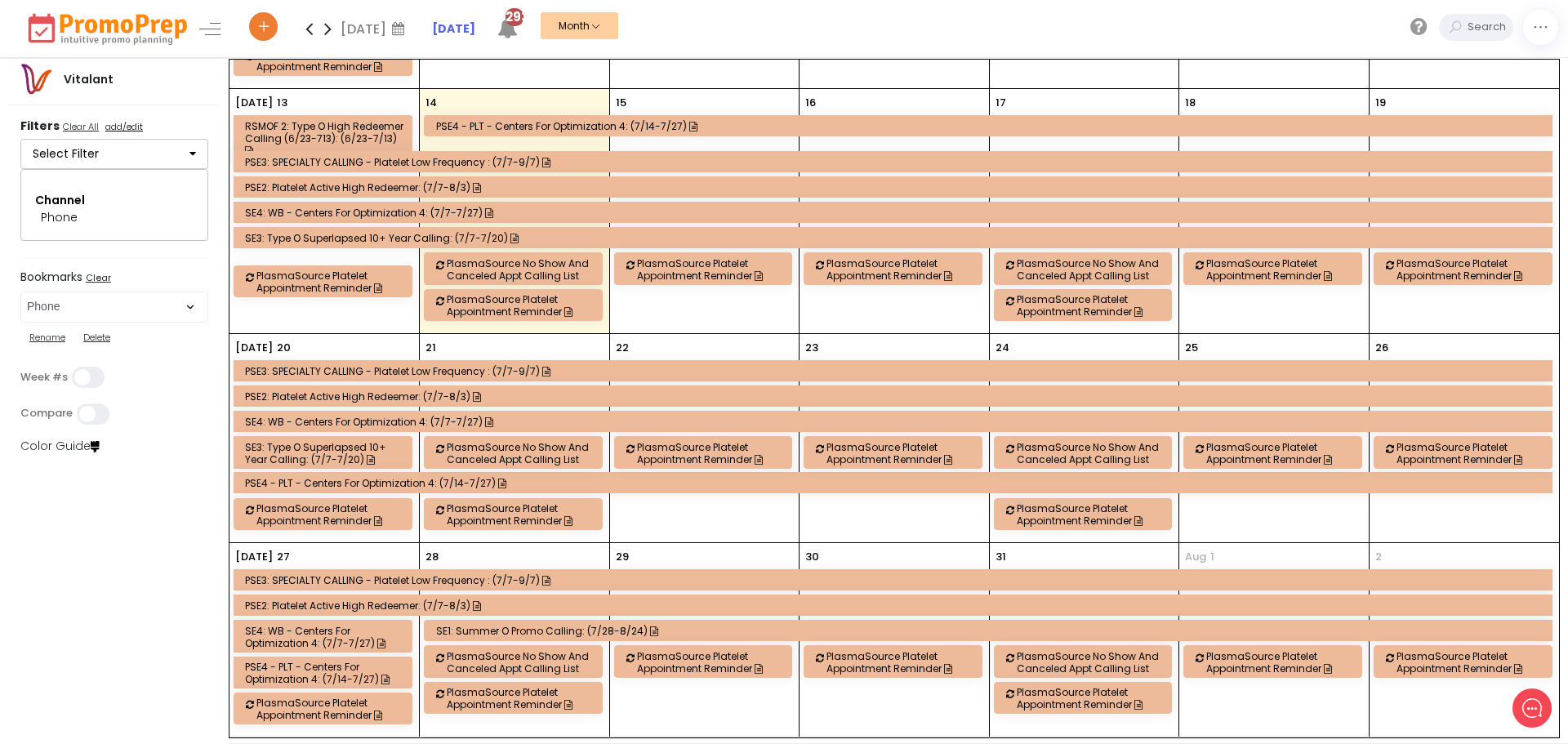 click on "SE4: WB - Centers for Optimization 4:  (7/7-7/27)" at bounding box center [895, 421] 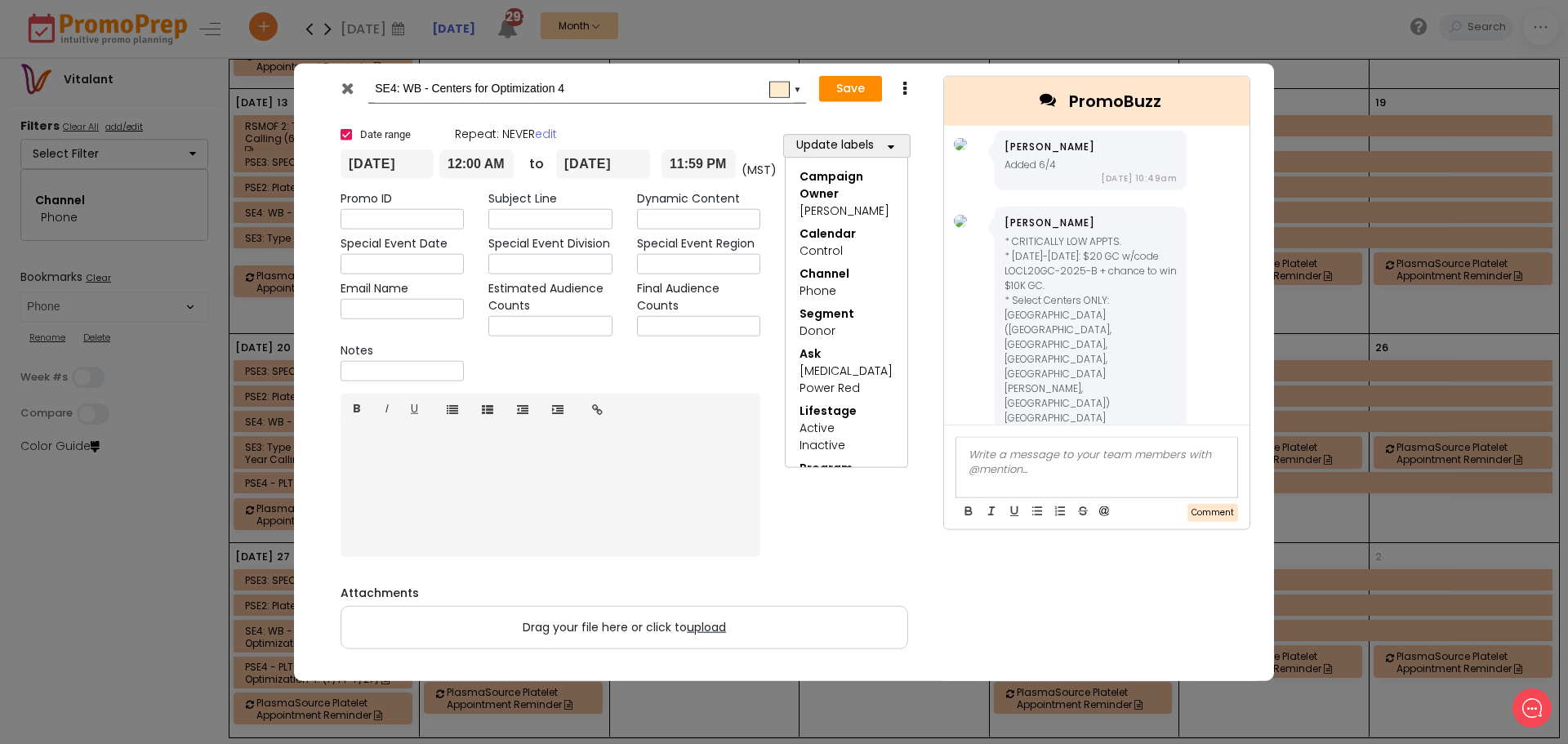 scroll, scrollTop: 0, scrollLeft: 0, axis: both 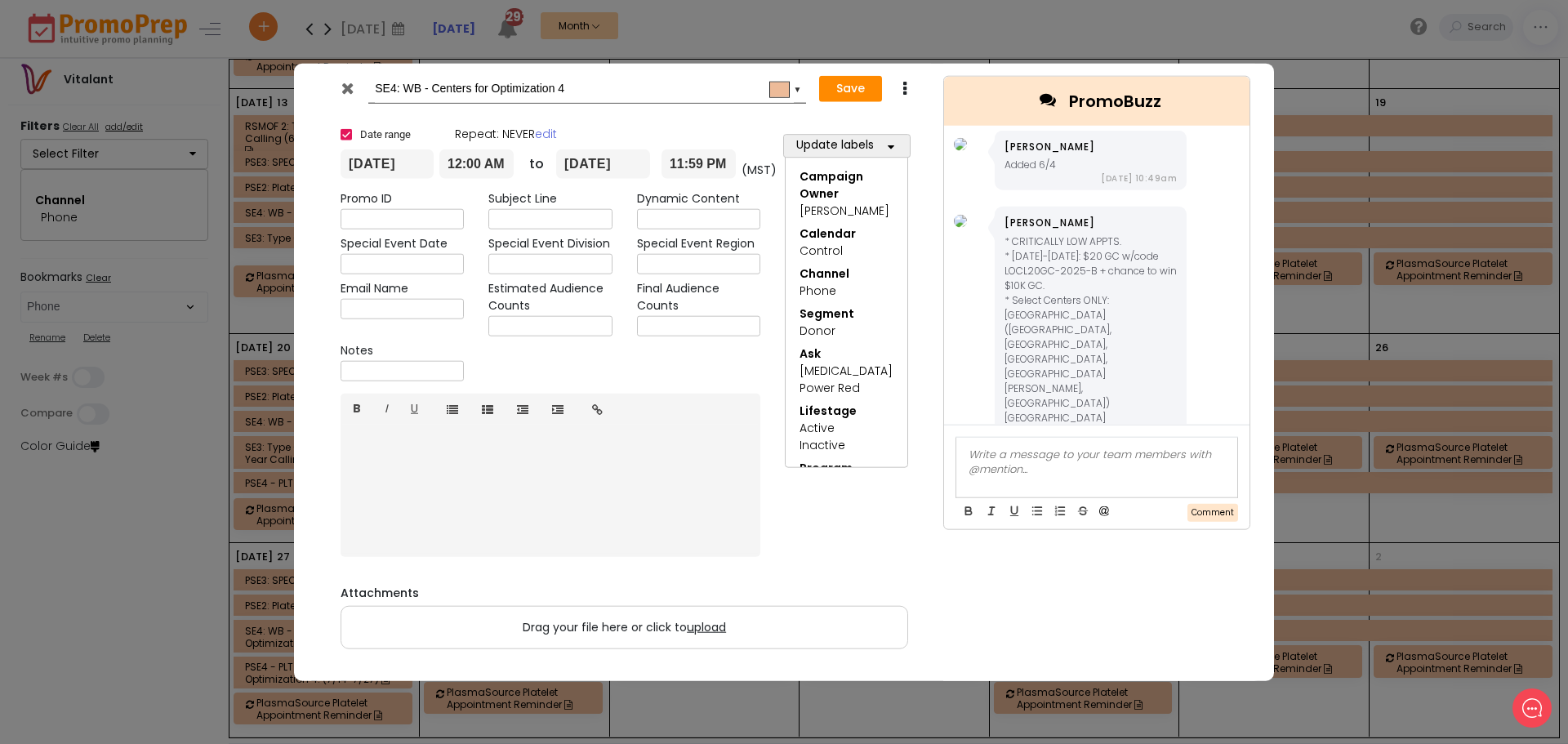 click at bounding box center [347, 87] 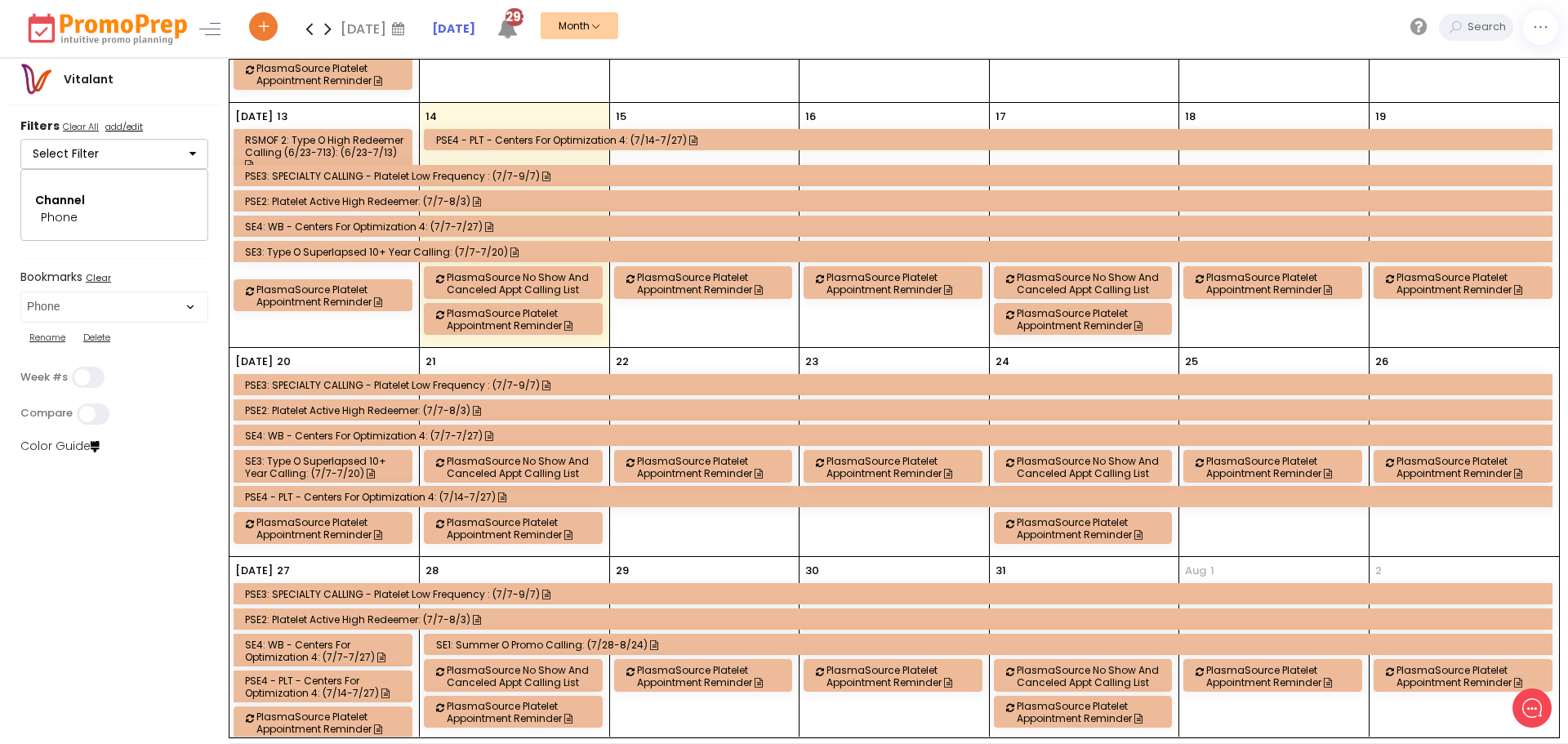 scroll, scrollTop: 648, scrollLeft: 0, axis: vertical 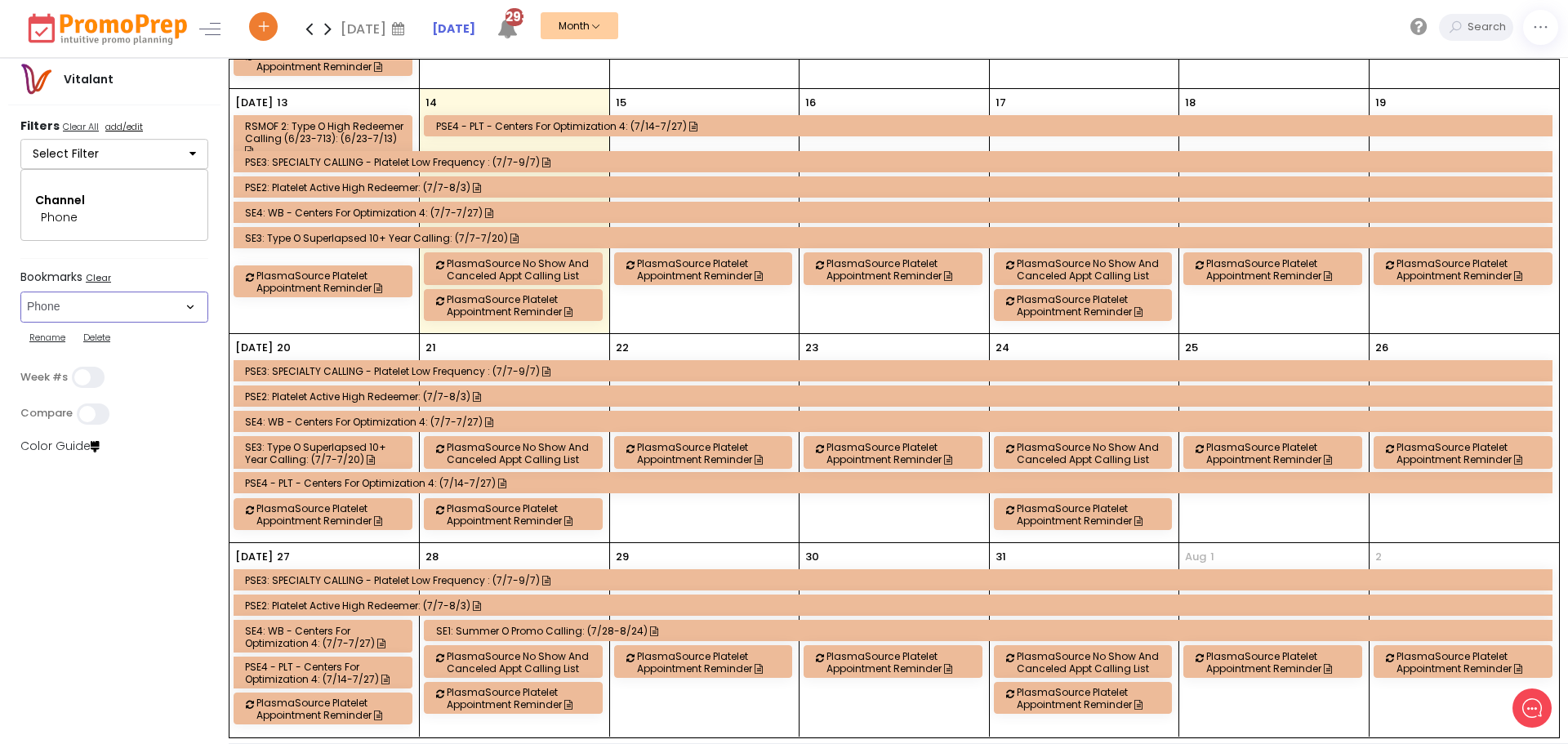 click on "Select Bookmark  Auto: SMS   BVR: Control, Customer, Field, Transactional   Control: Direct Mail   Control: Email   Control: Mail and Ads   Control: SMS   EMAIL   Fulfillment: FCI email included   Fulfillment: Redemption list only   Phone   Promo/Fulfillment   Push   Push and Message Center   Push: All   SMS: Control, Customer, Field, Transactional   SMS/MMS (Control, Cust, Field)   Special Events" at bounding box center [114, 307] 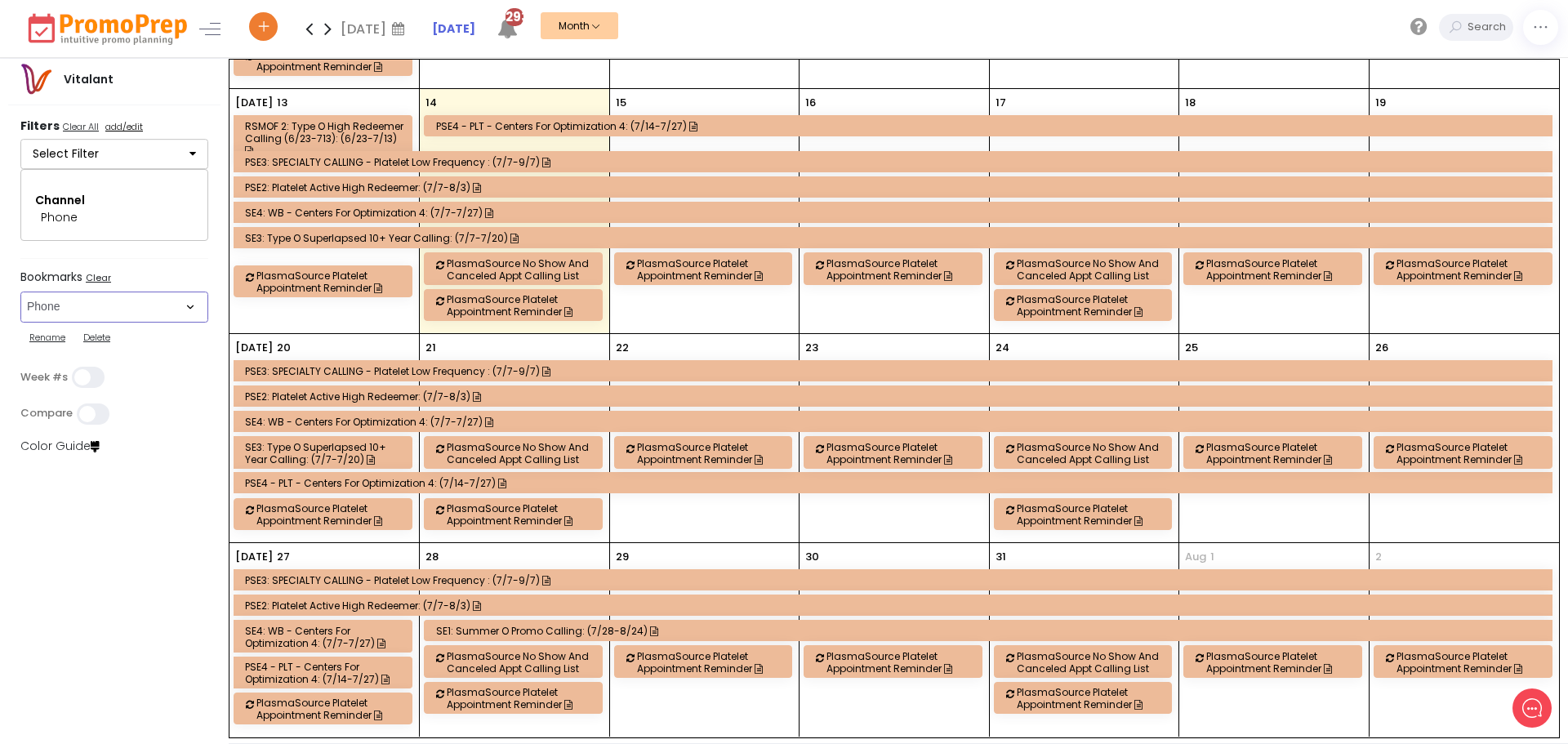 select on "249" 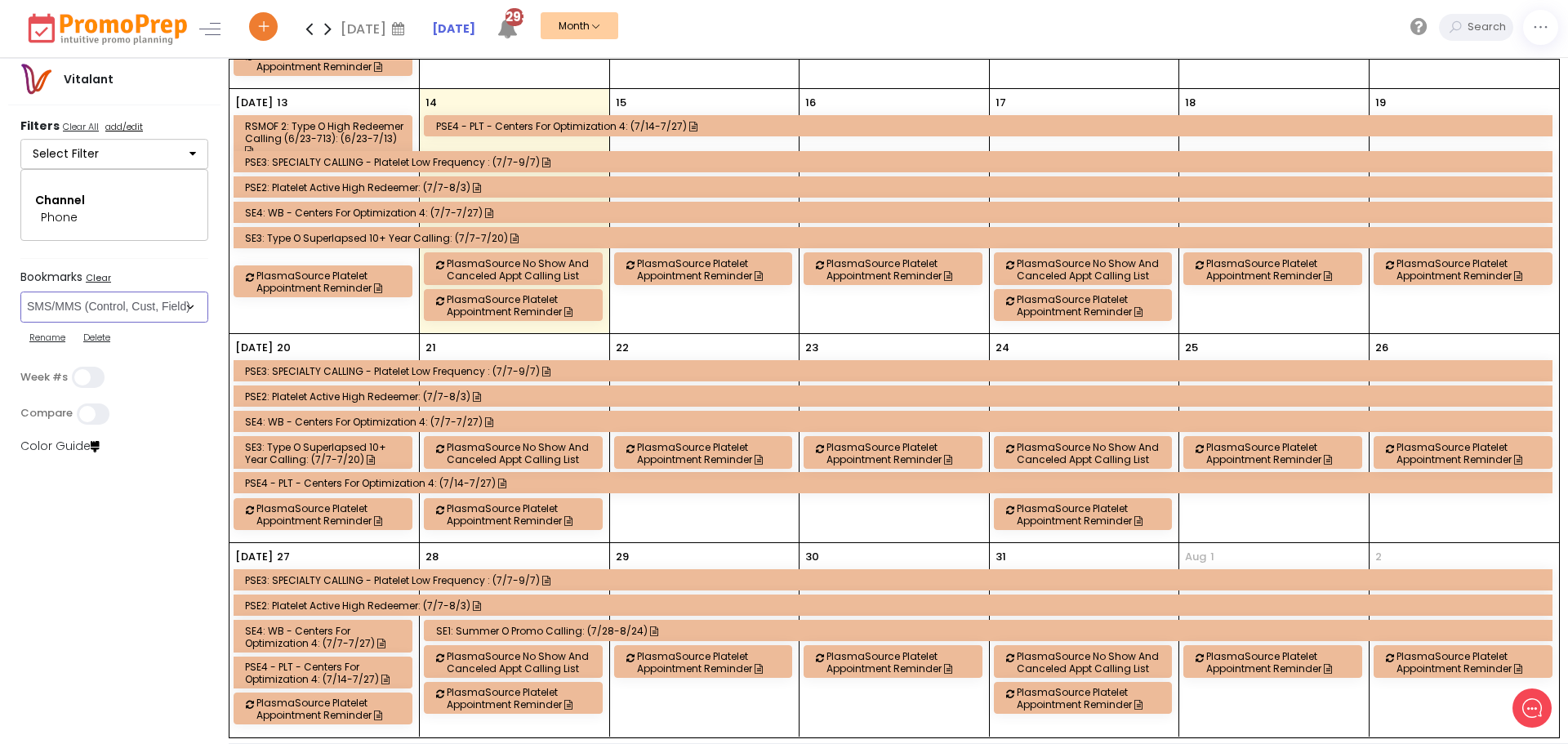click on "Select Bookmark  Auto: SMS   BVR: Control, Customer, Field, Transactional   Control: Direct Mail   Control: Email   Control: Mail and Ads   Control: SMS   EMAIL   Fulfillment: FCI email included   Fulfillment: Redemption list only   Phone   Promo/Fulfillment   Push   Push and Message Center   Push: All   SMS: Control, Customer, Field, Transactional   SMS/MMS (Control, Cust, Field)   Special Events" at bounding box center (114, 307) 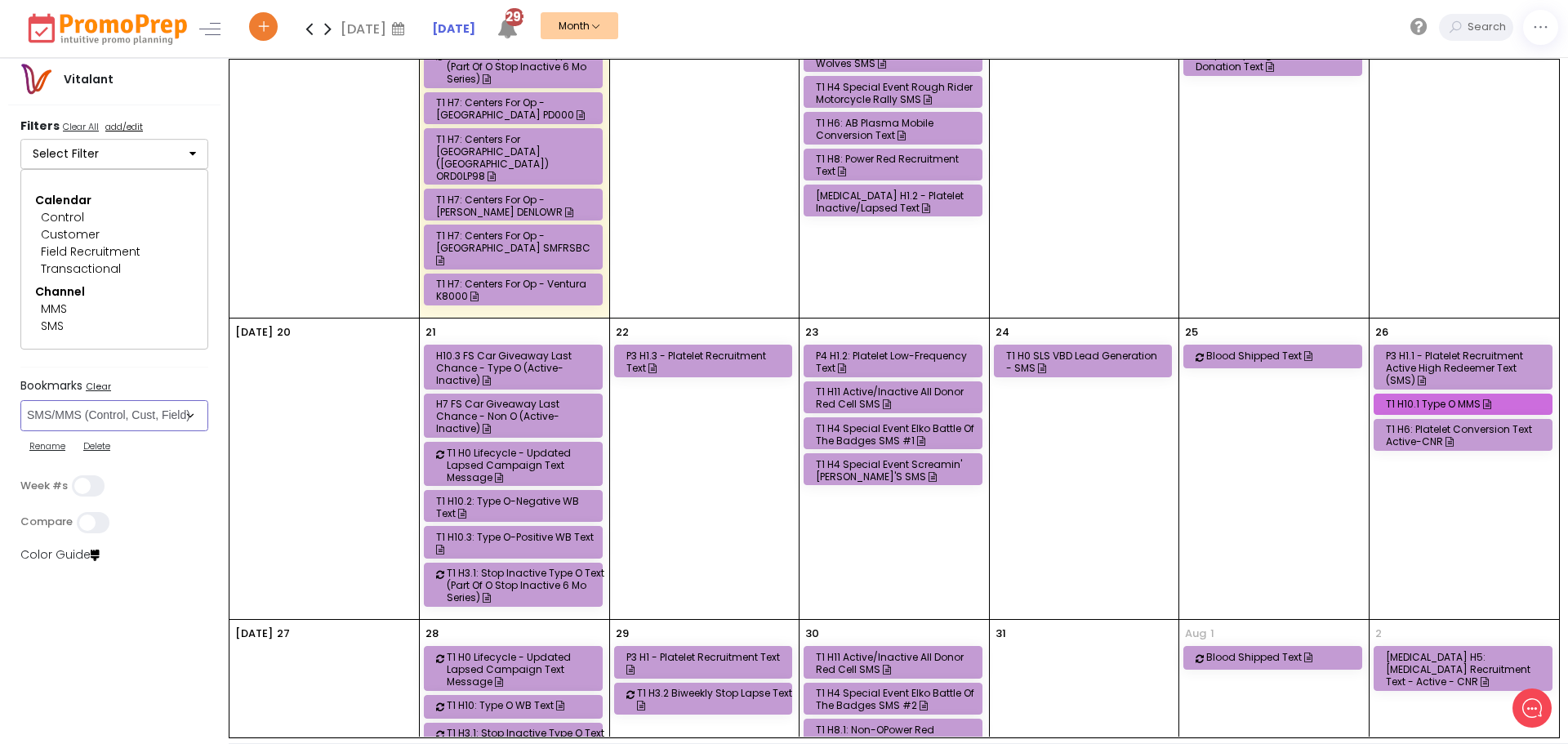 scroll, scrollTop: 823, scrollLeft: 0, axis: vertical 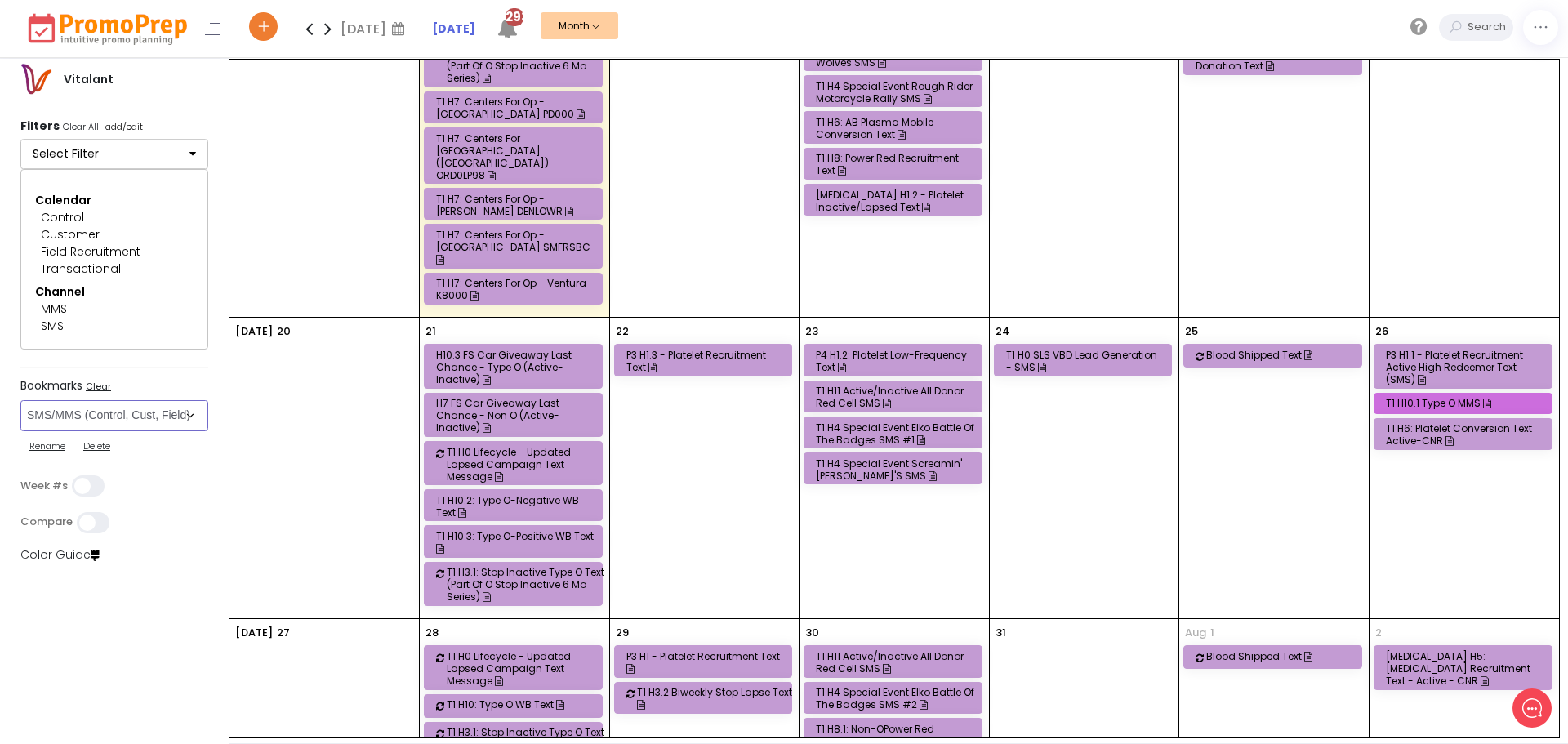 click on "T1 H3.1: Stop Inactive Type O Text (Part of O Stop Inactive 6 mo Series)" at bounding box center [526, 584] 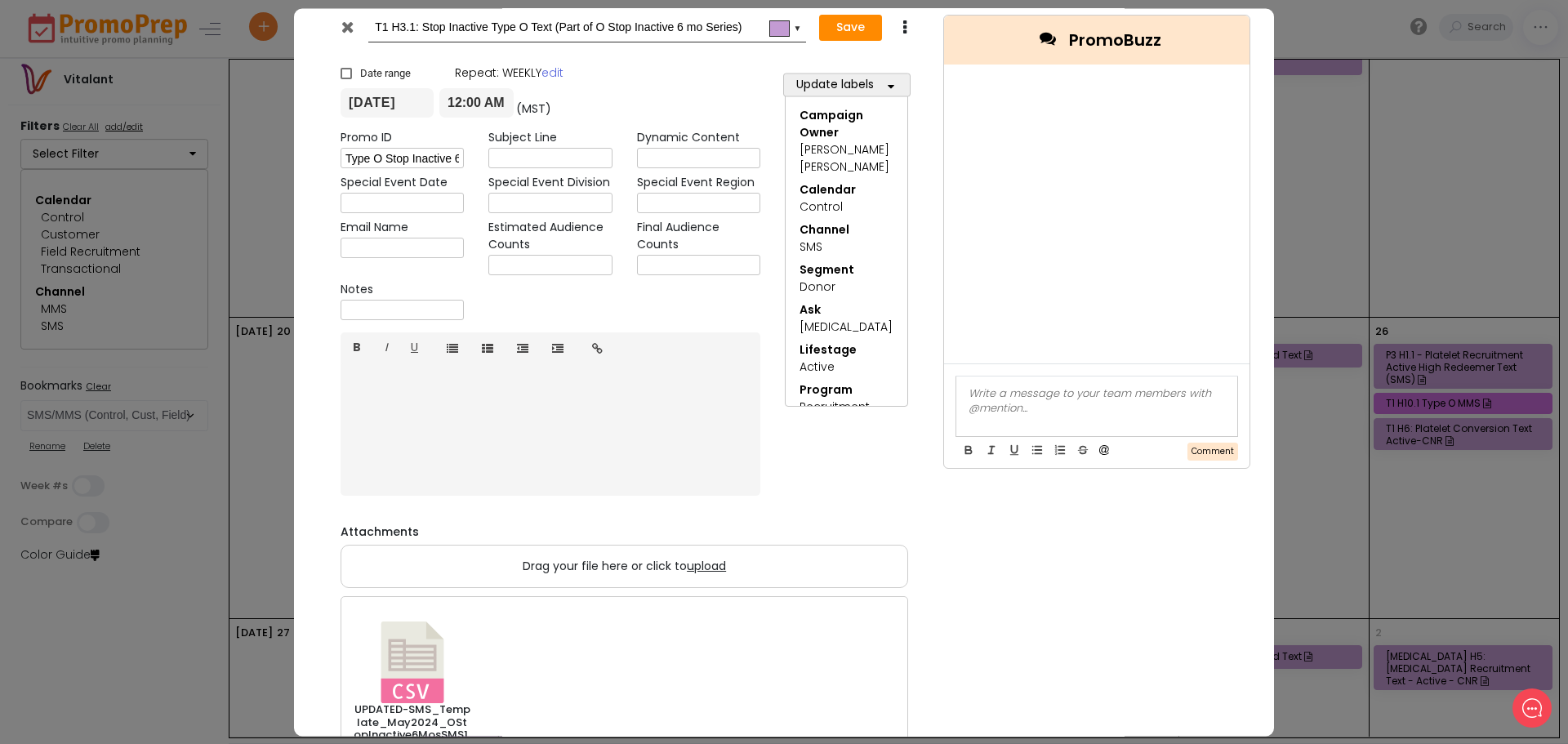 scroll, scrollTop: 0, scrollLeft: 0, axis: both 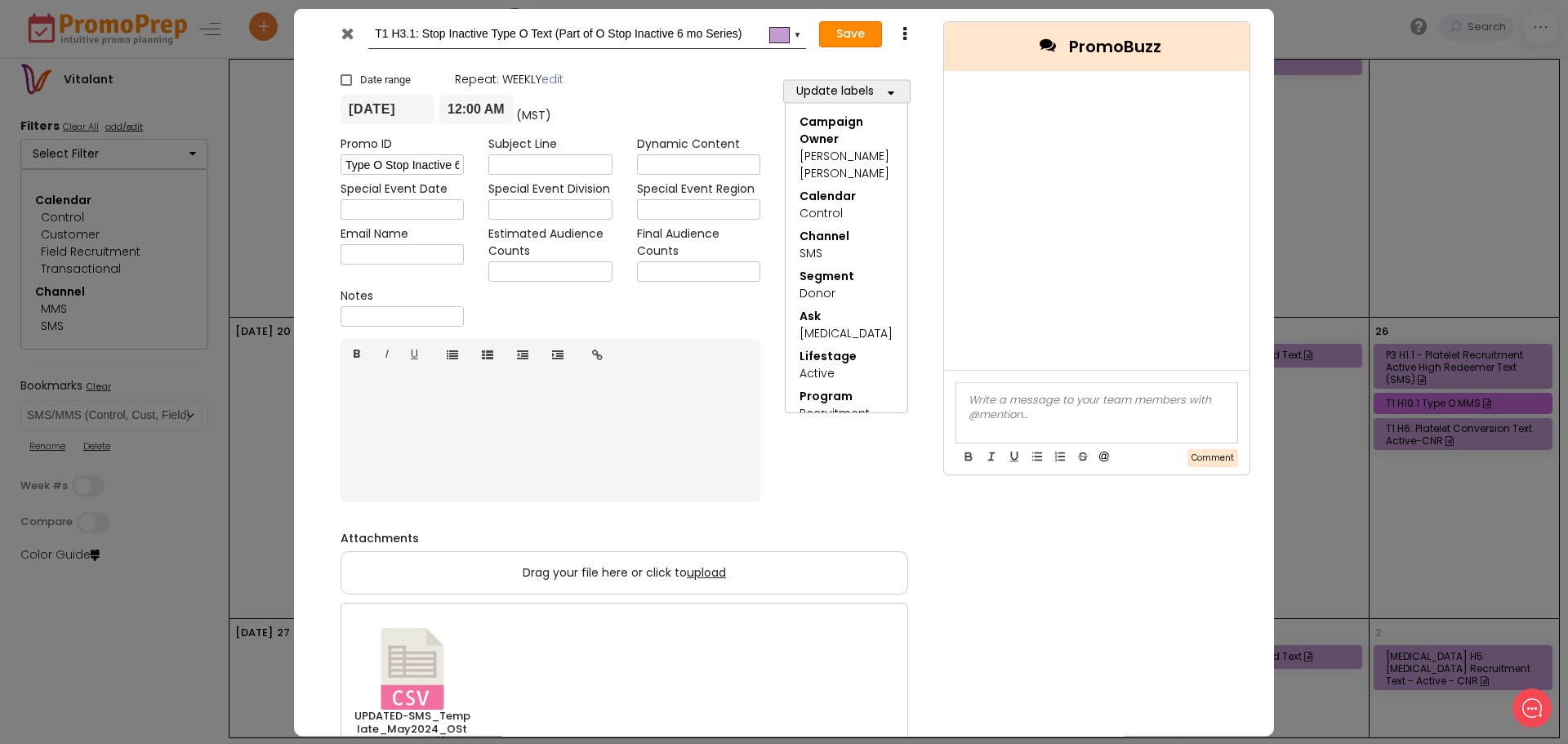 click on "Save" at bounding box center (850, 34) 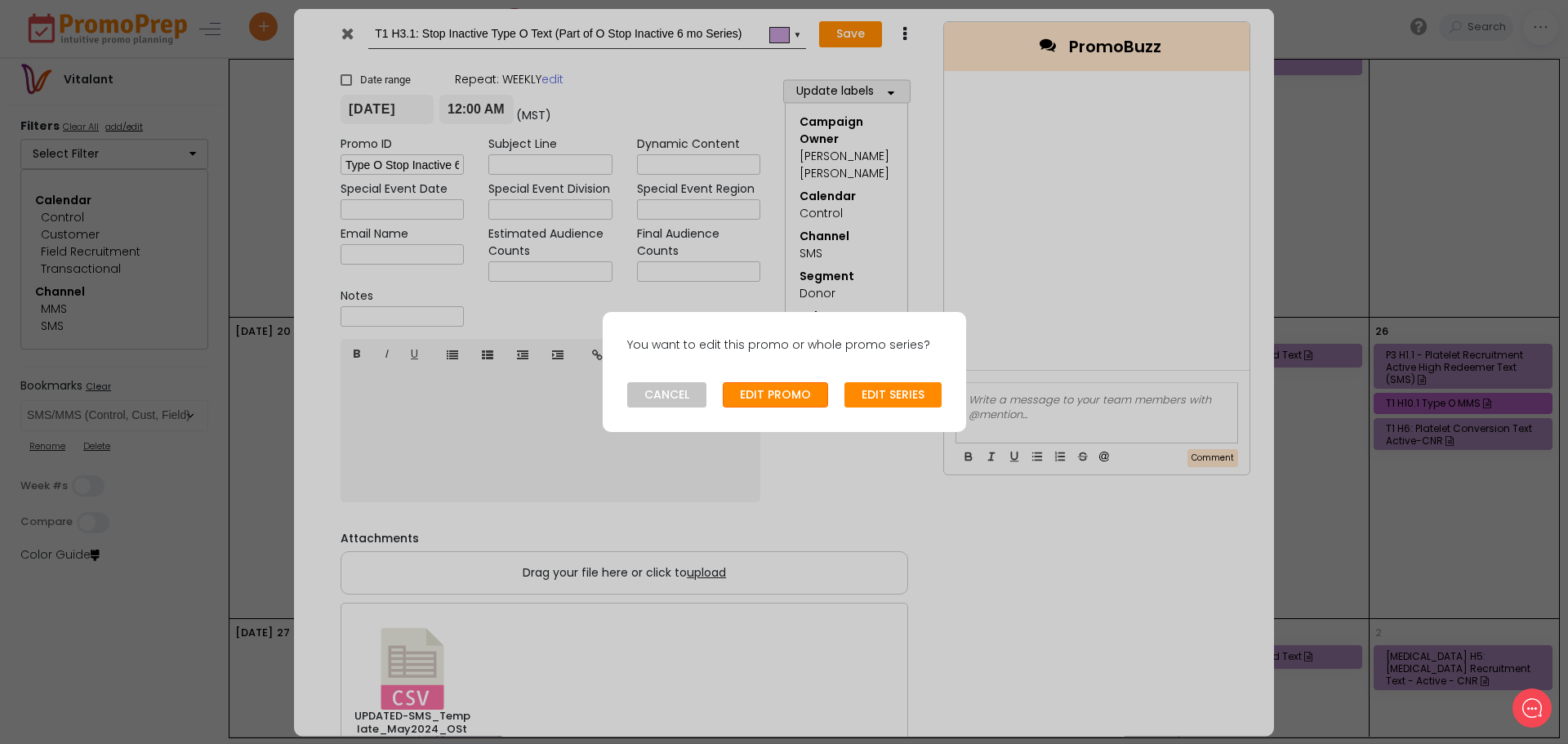 click on "EDIT PROMO" 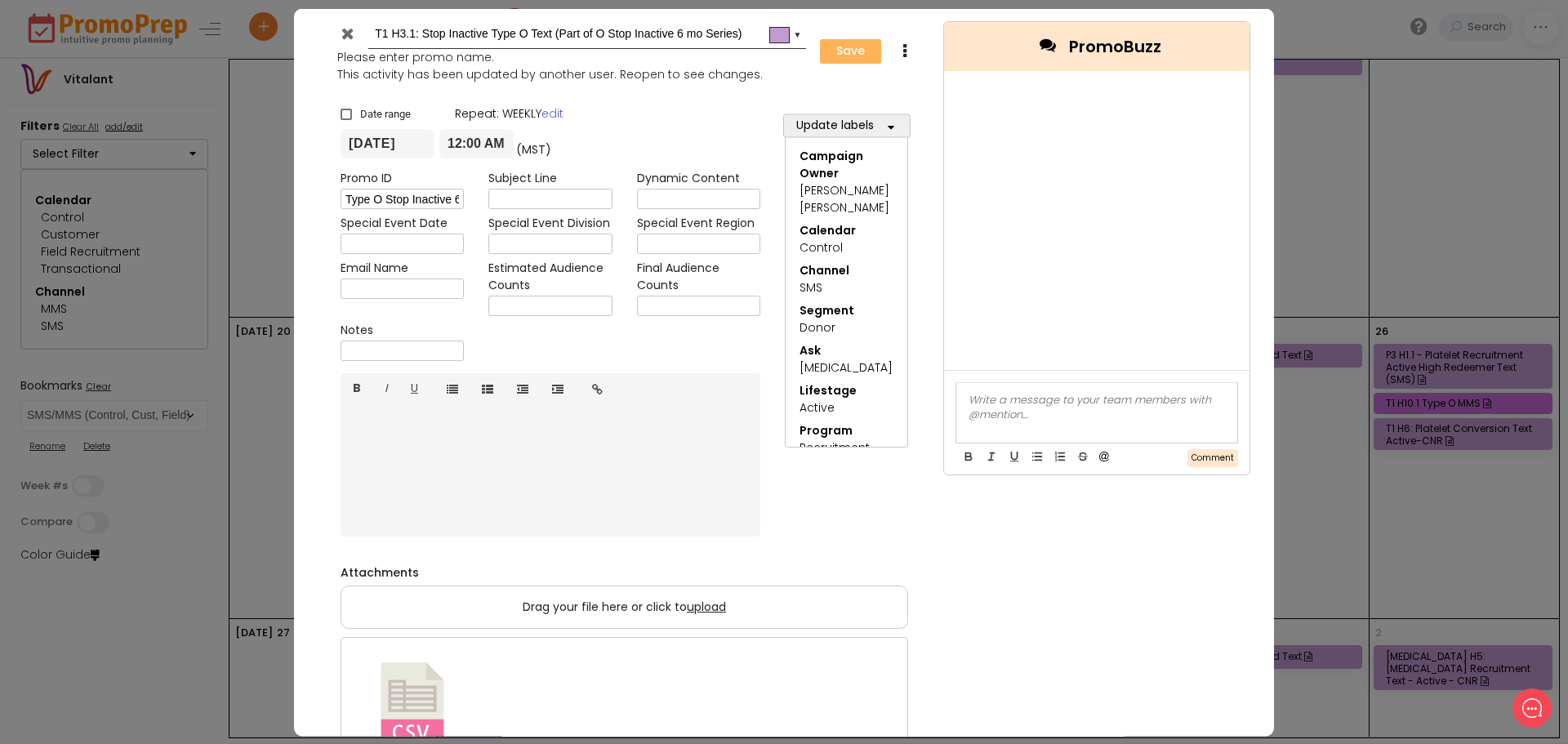 type on "[DATE]" 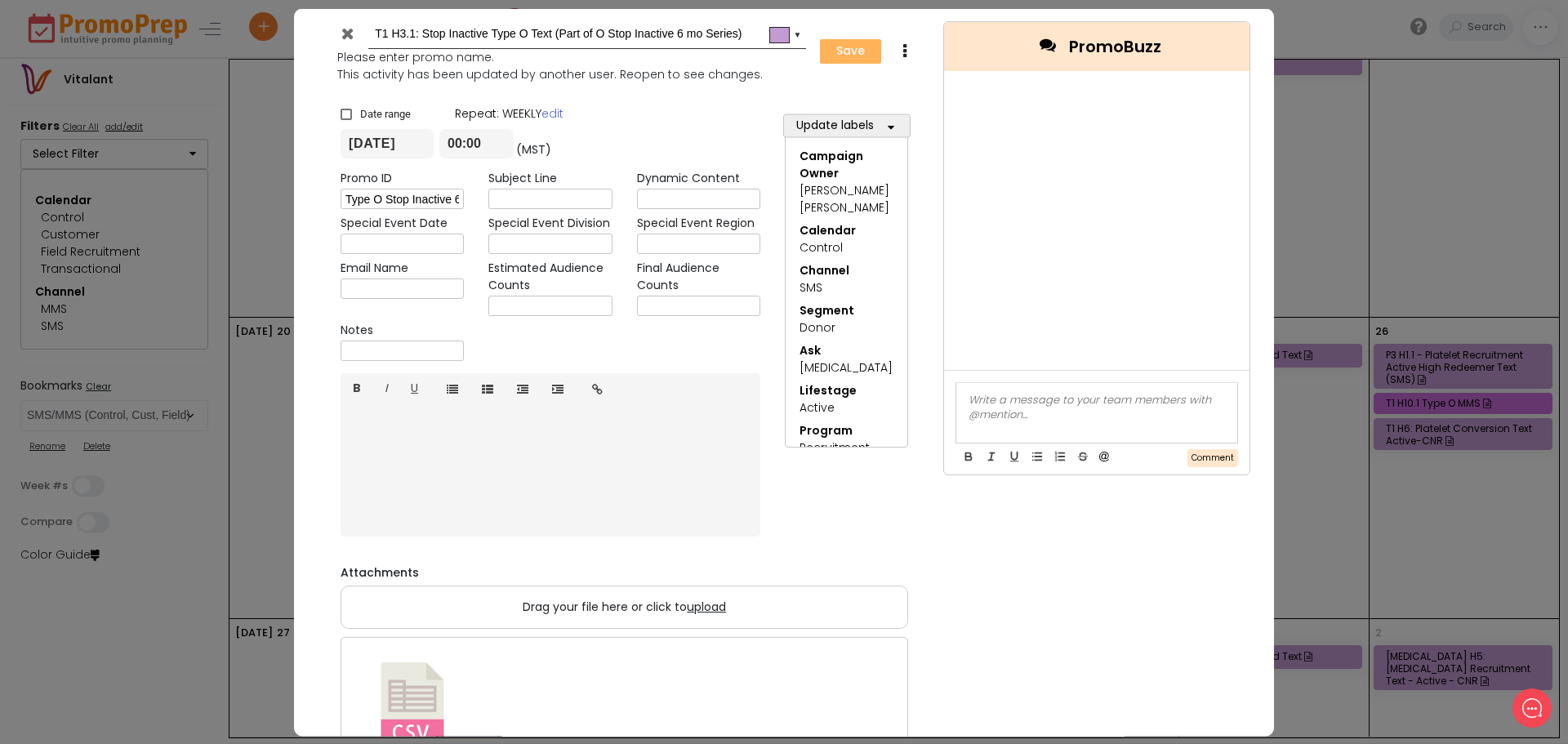 scroll, scrollTop: 775, scrollLeft: 0, axis: vertical 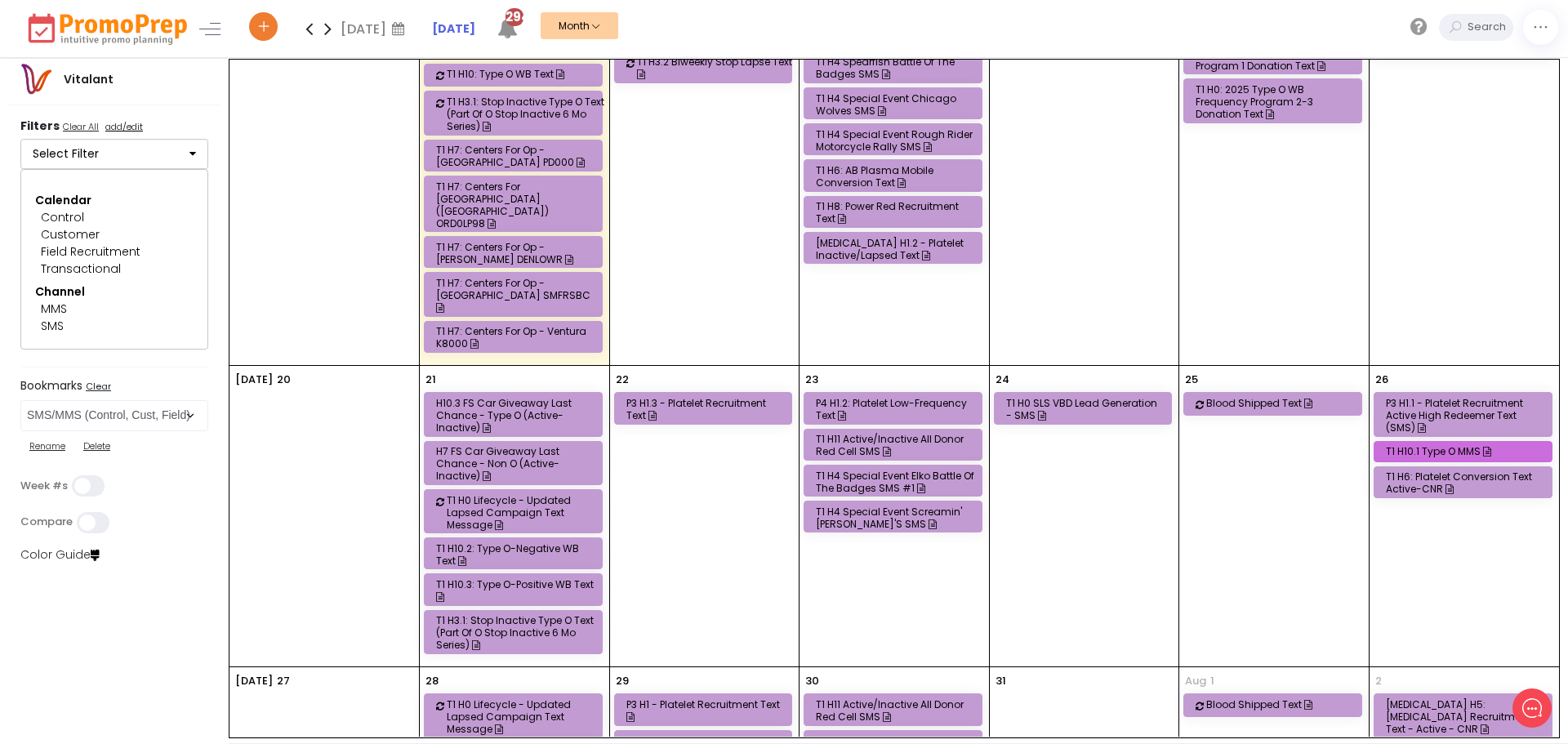 click on "H10.3 FS Car Giveaway Last Chance - Type O (Active-Inactive)" at bounding box center (515, 415) 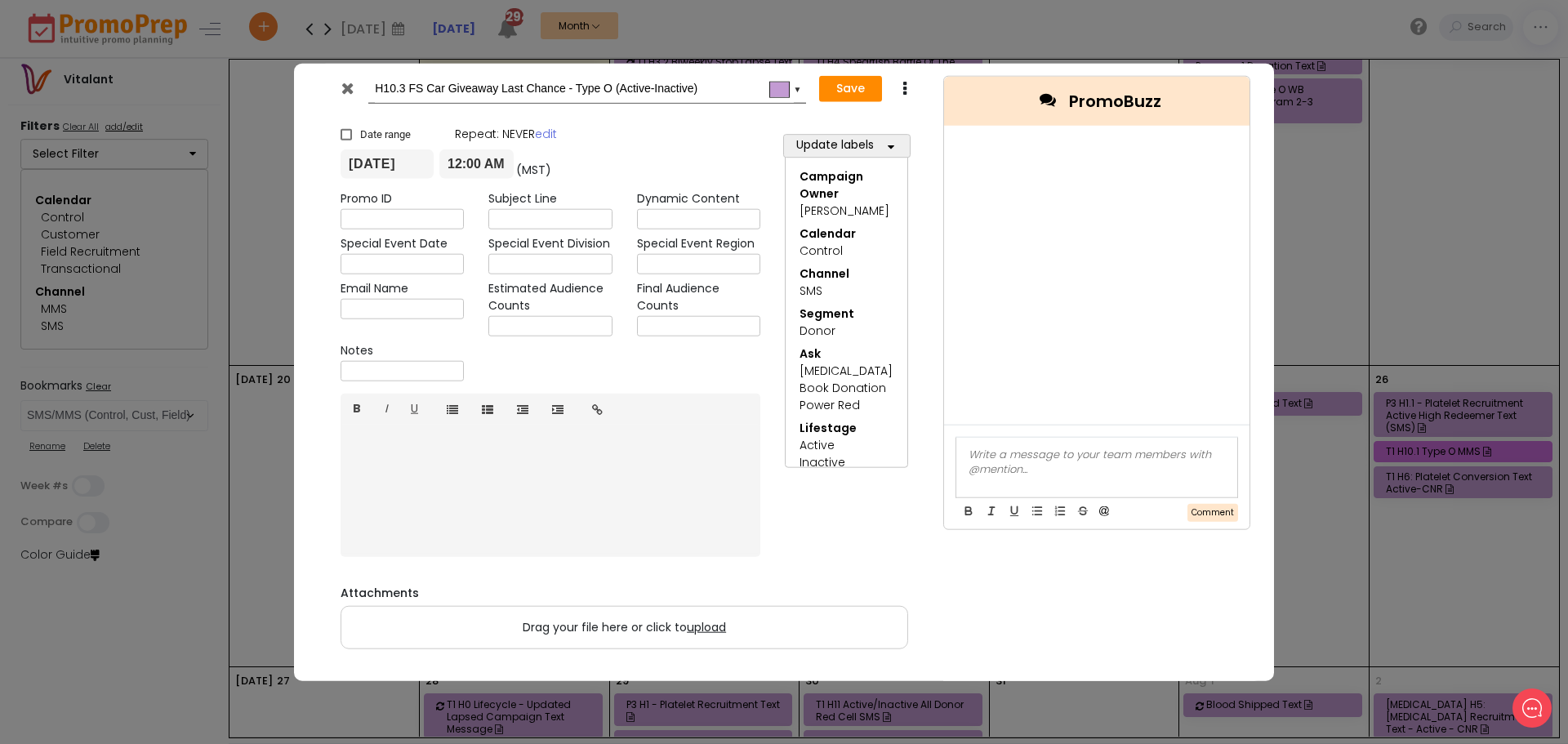 drag, startPoint x: 720, startPoint y: 88, endPoint x: 228, endPoint y: 48, distance: 493.6233 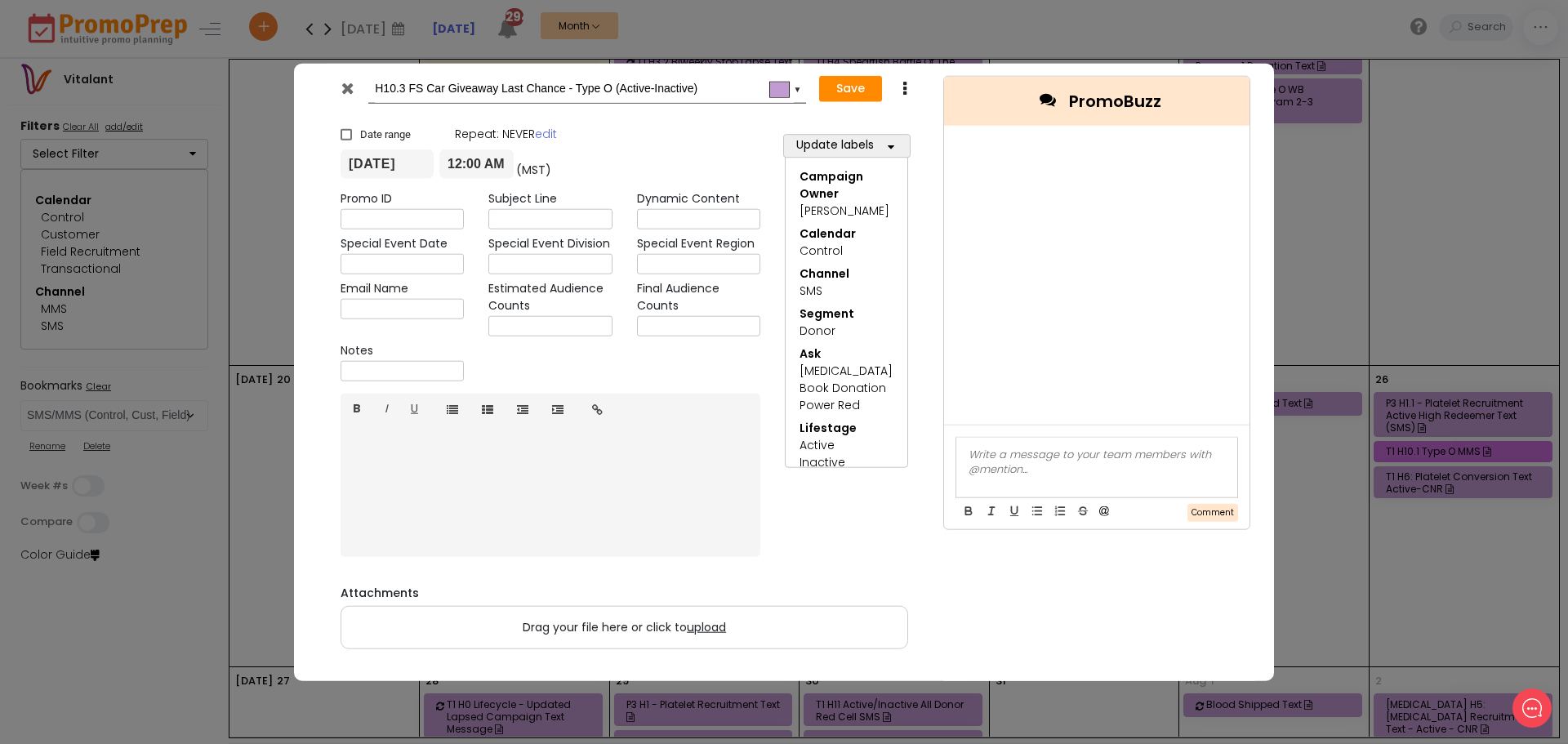 click at bounding box center (349, 91) 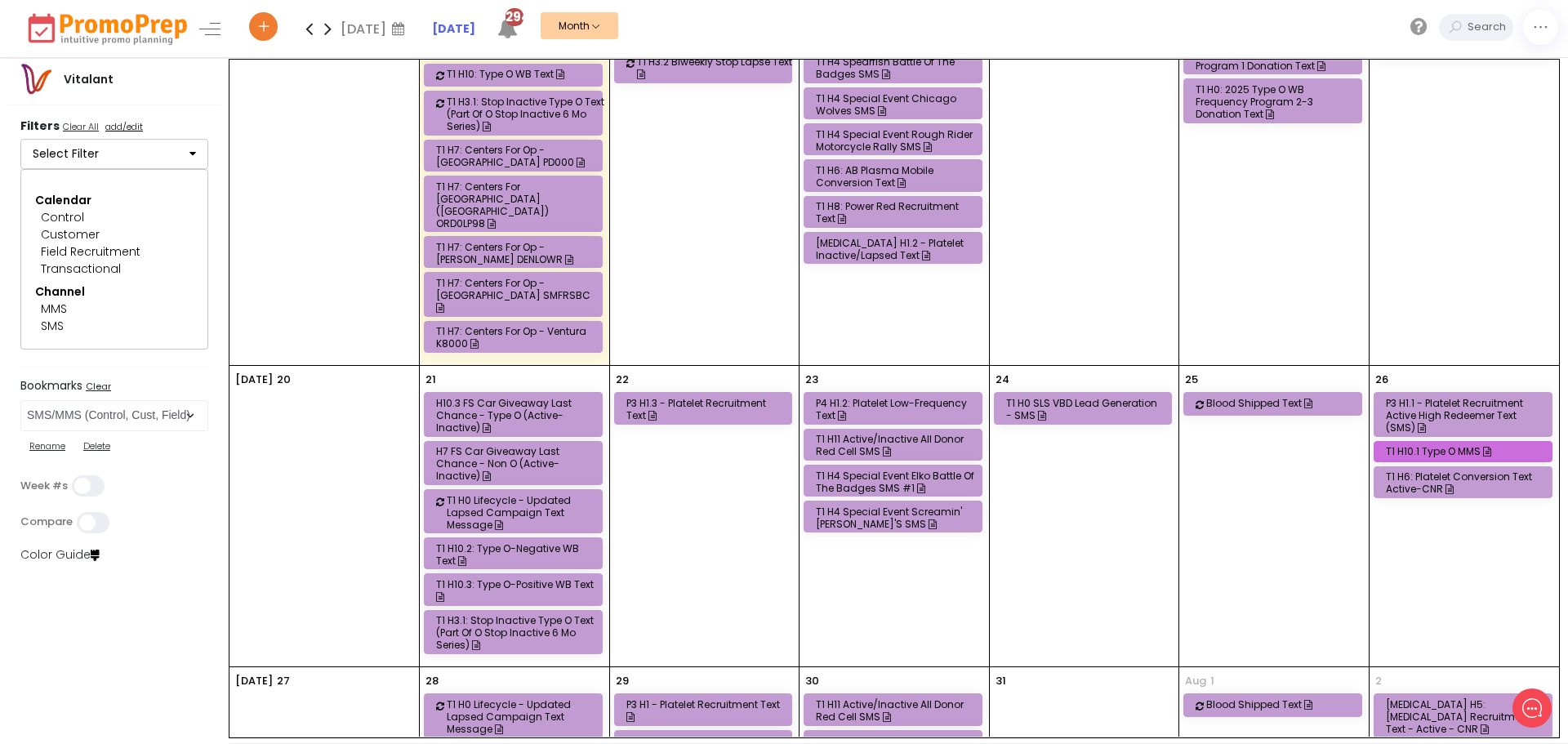 click on "T1 H10.1 Type O MMS" at bounding box center [1465, 451] 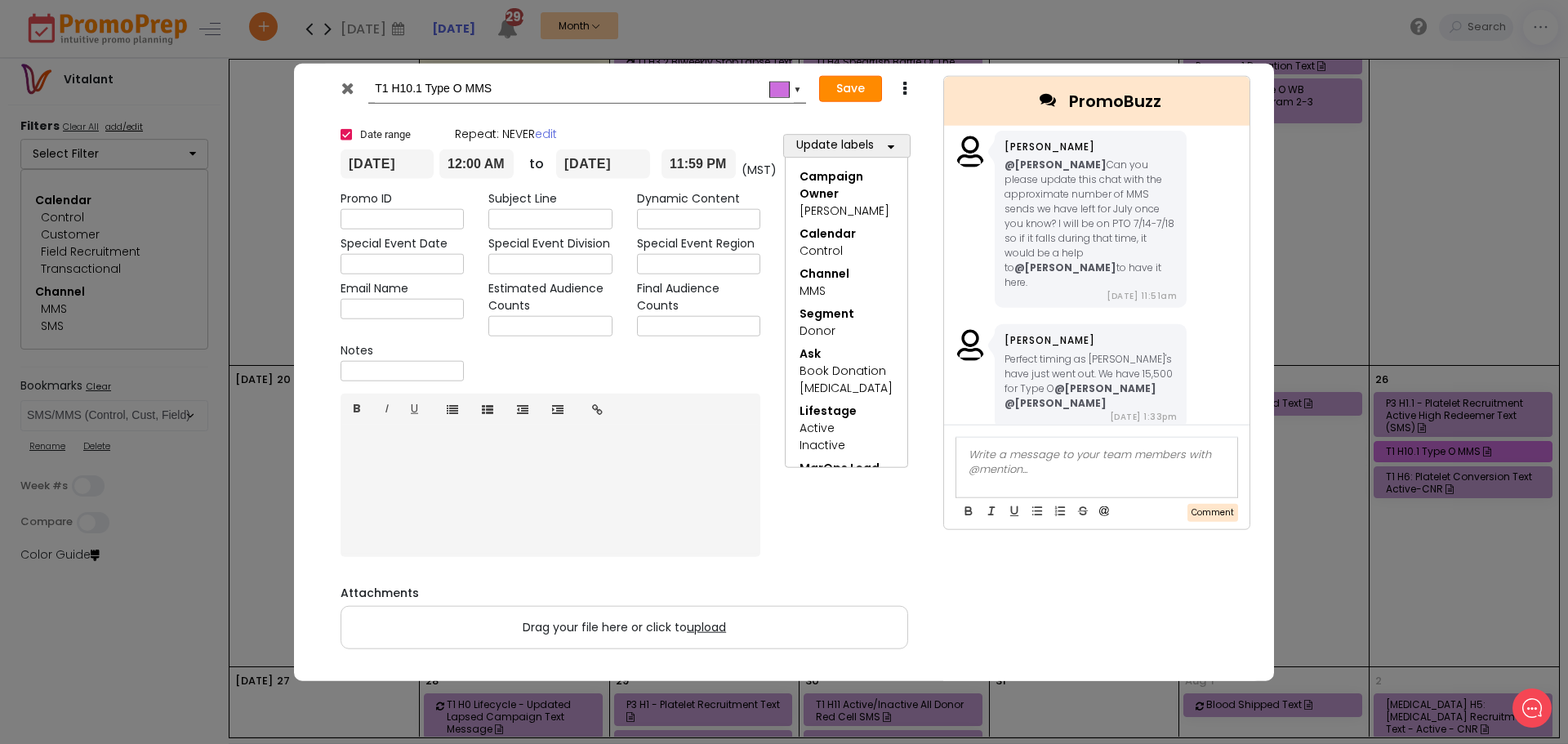 click on "Save" at bounding box center (850, 89) 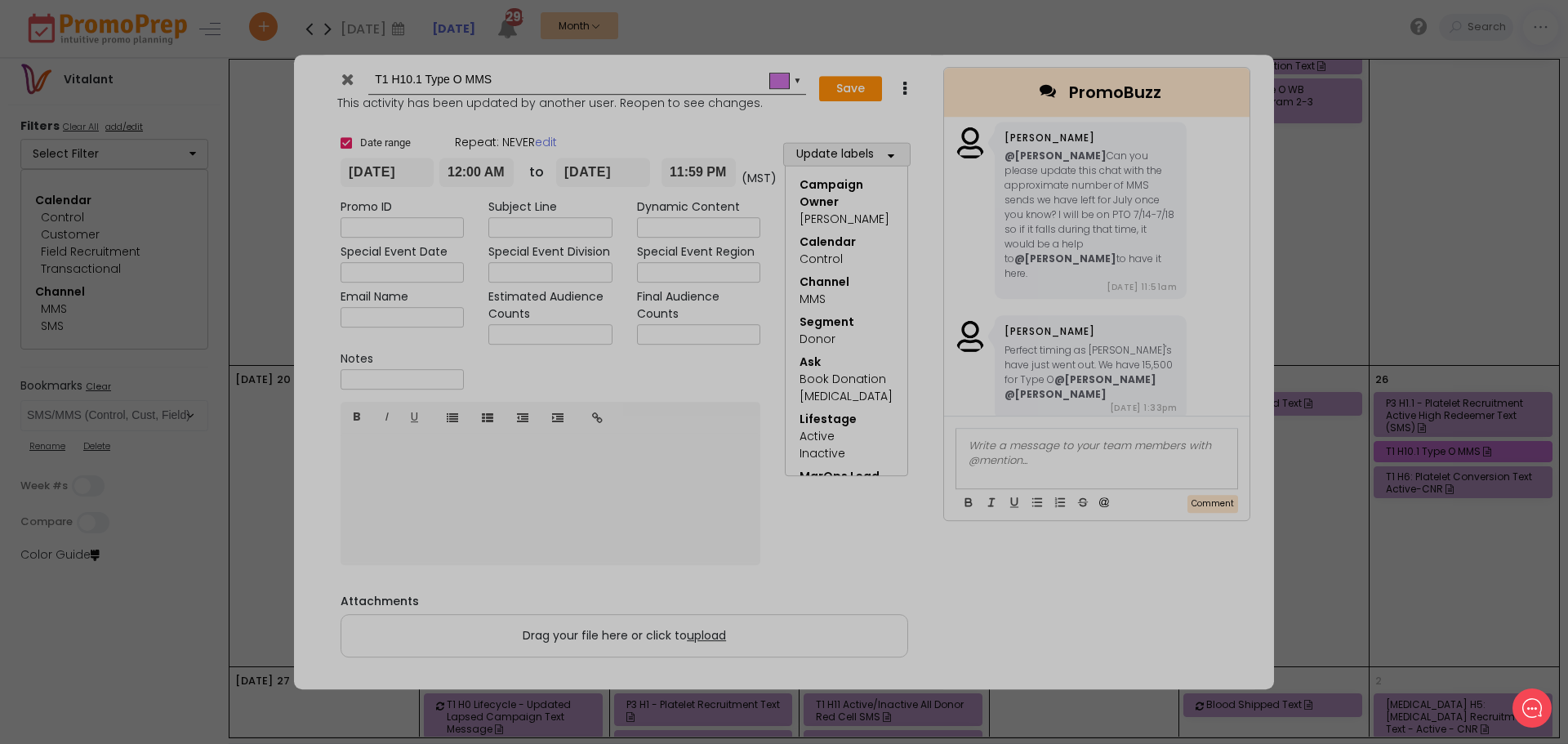 type on "[DATE]" 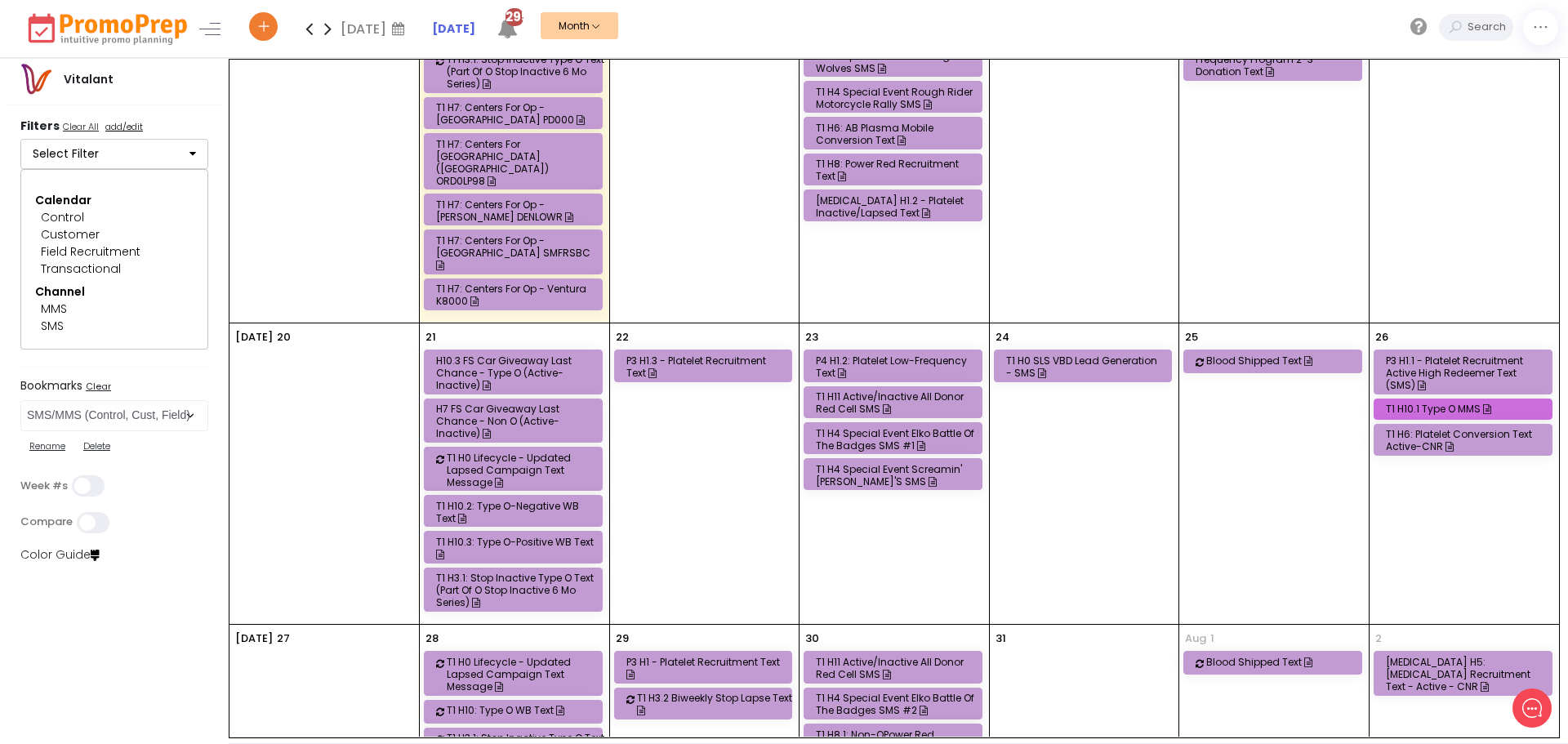 scroll, scrollTop: 823, scrollLeft: 0, axis: vertical 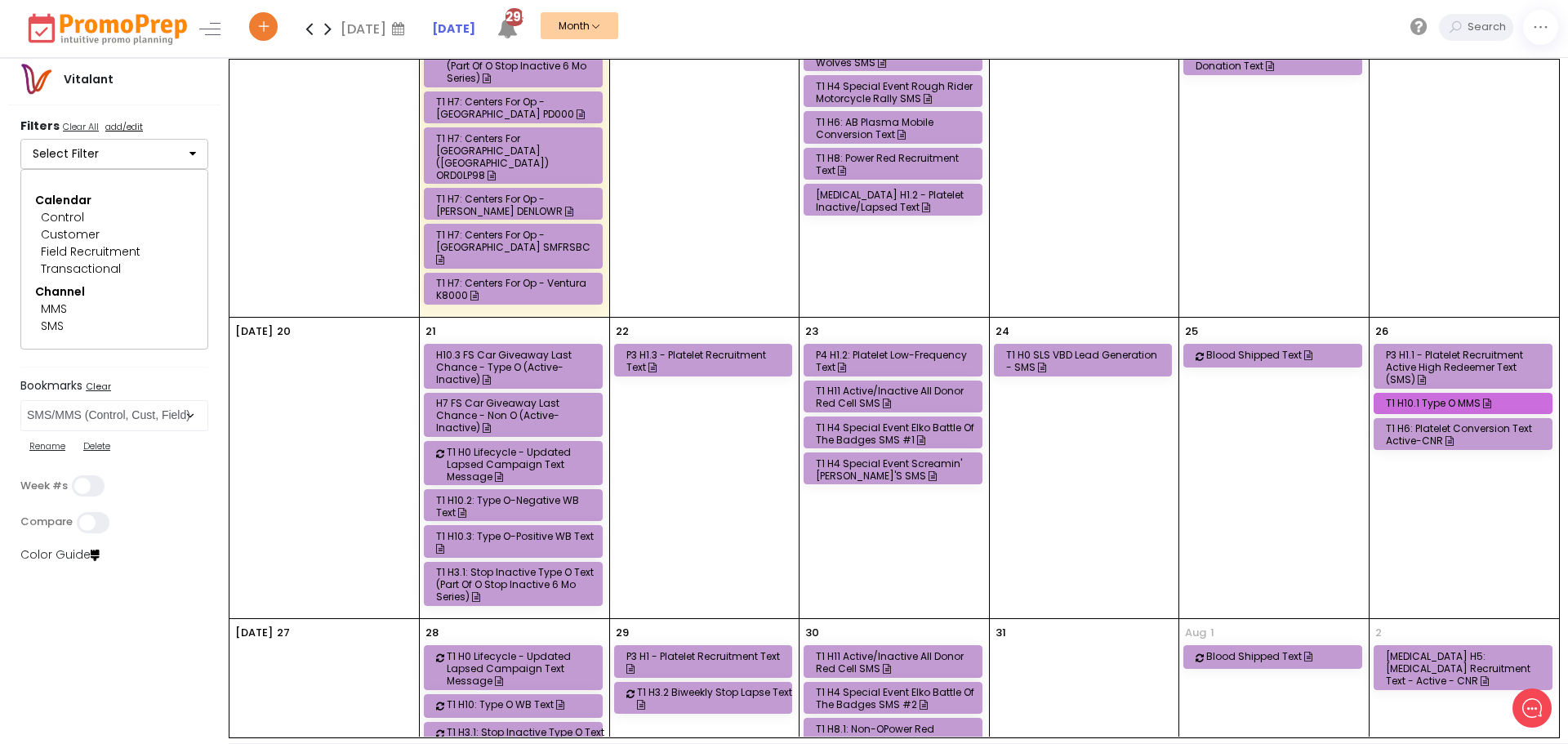 click on "H10.3 FS Car Giveaway Last Chance - Type O (Active-Inactive)" at bounding box center (515, 367) 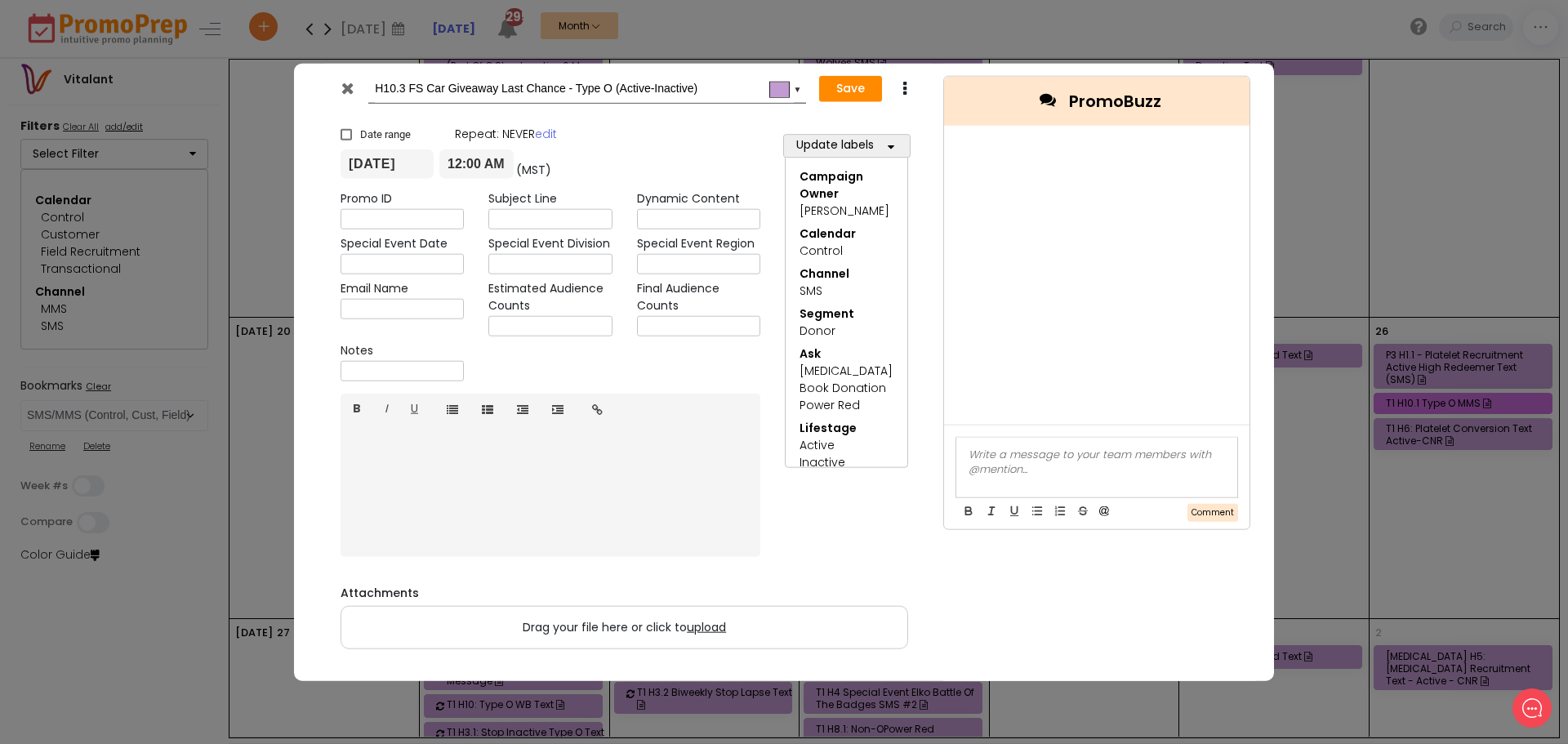 click at bounding box center (347, 87) 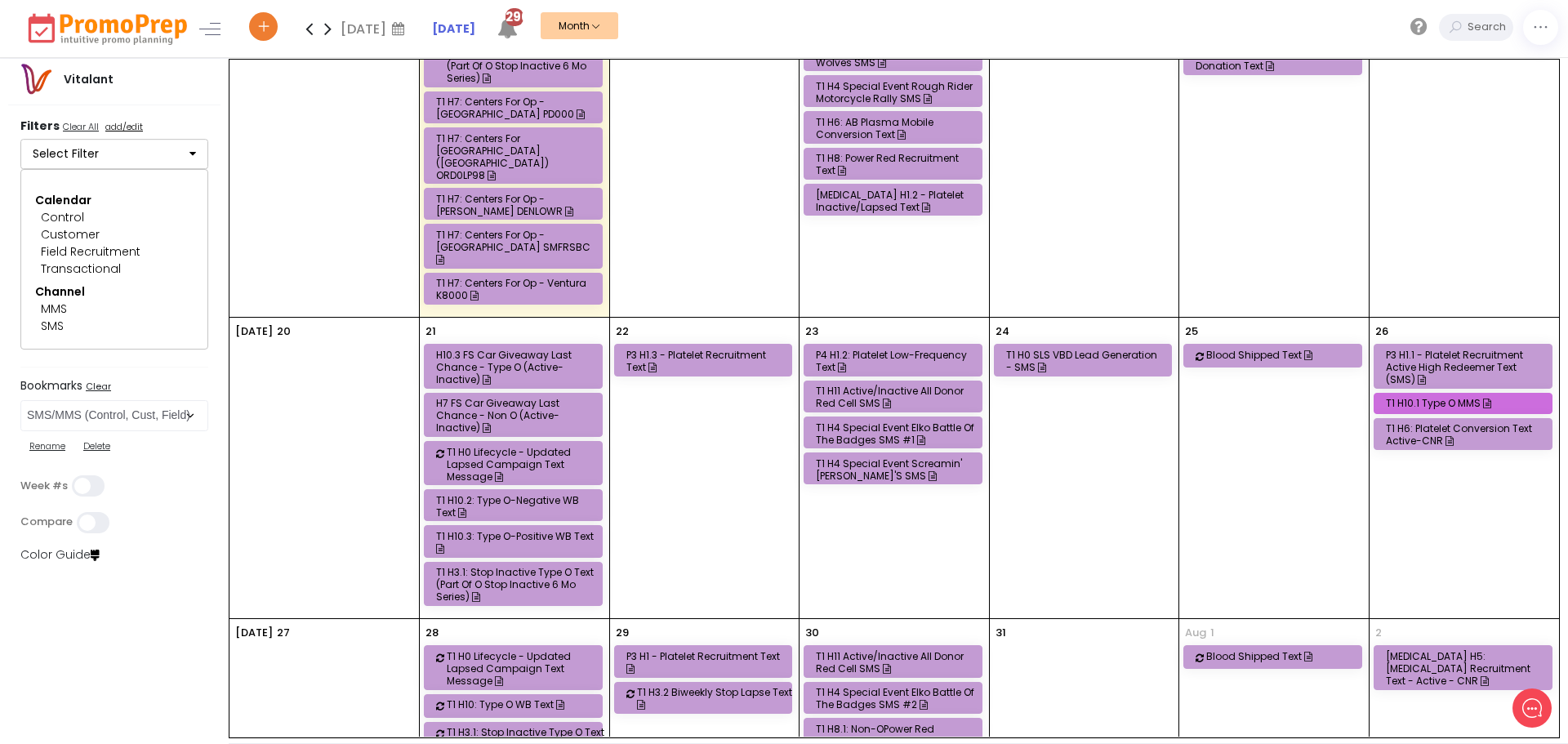 click on "T1 H11 Active/Inactive All Donor Red Cell SMS" at bounding box center [895, 397] 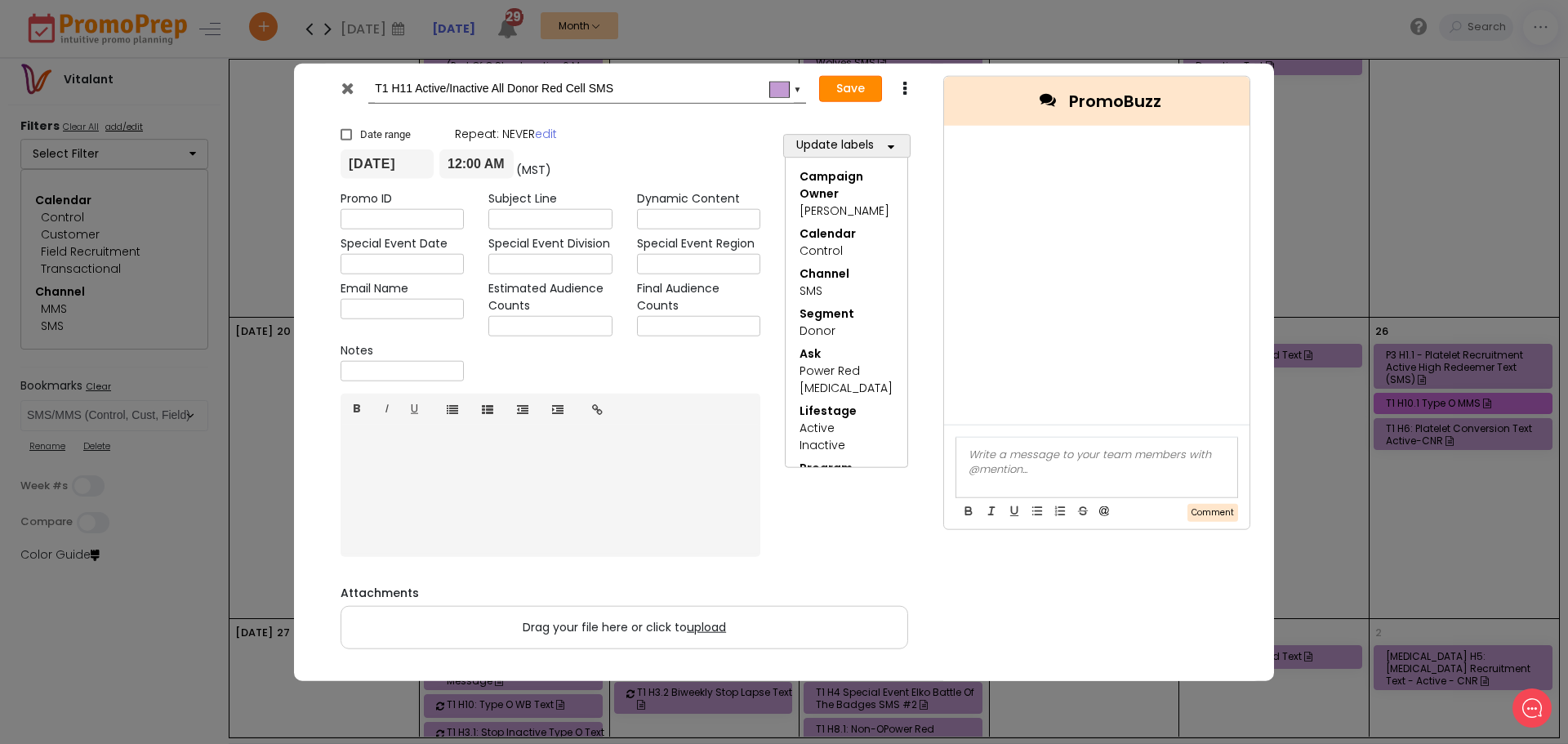 click on "Save" at bounding box center [850, 89] 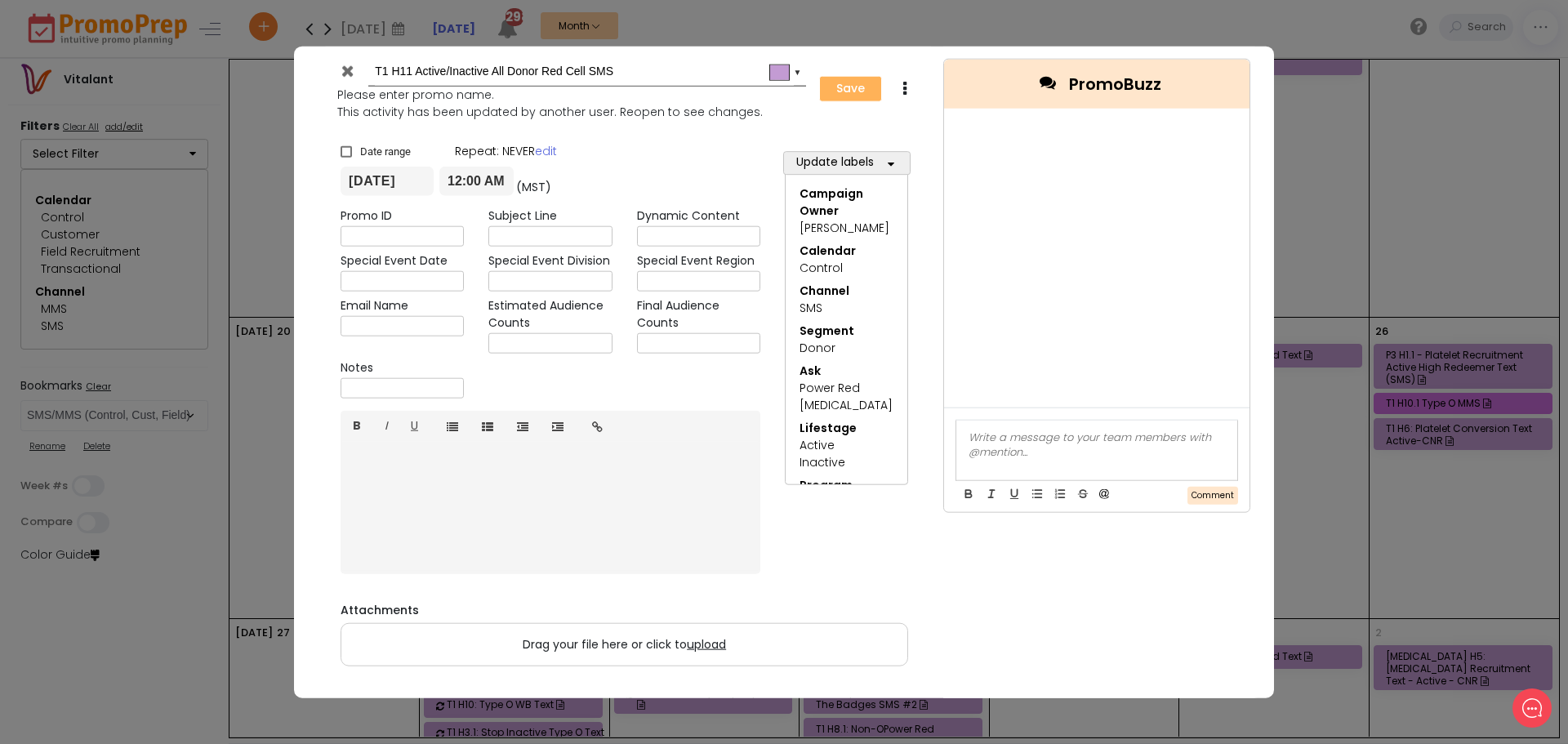 type on "[DATE]" 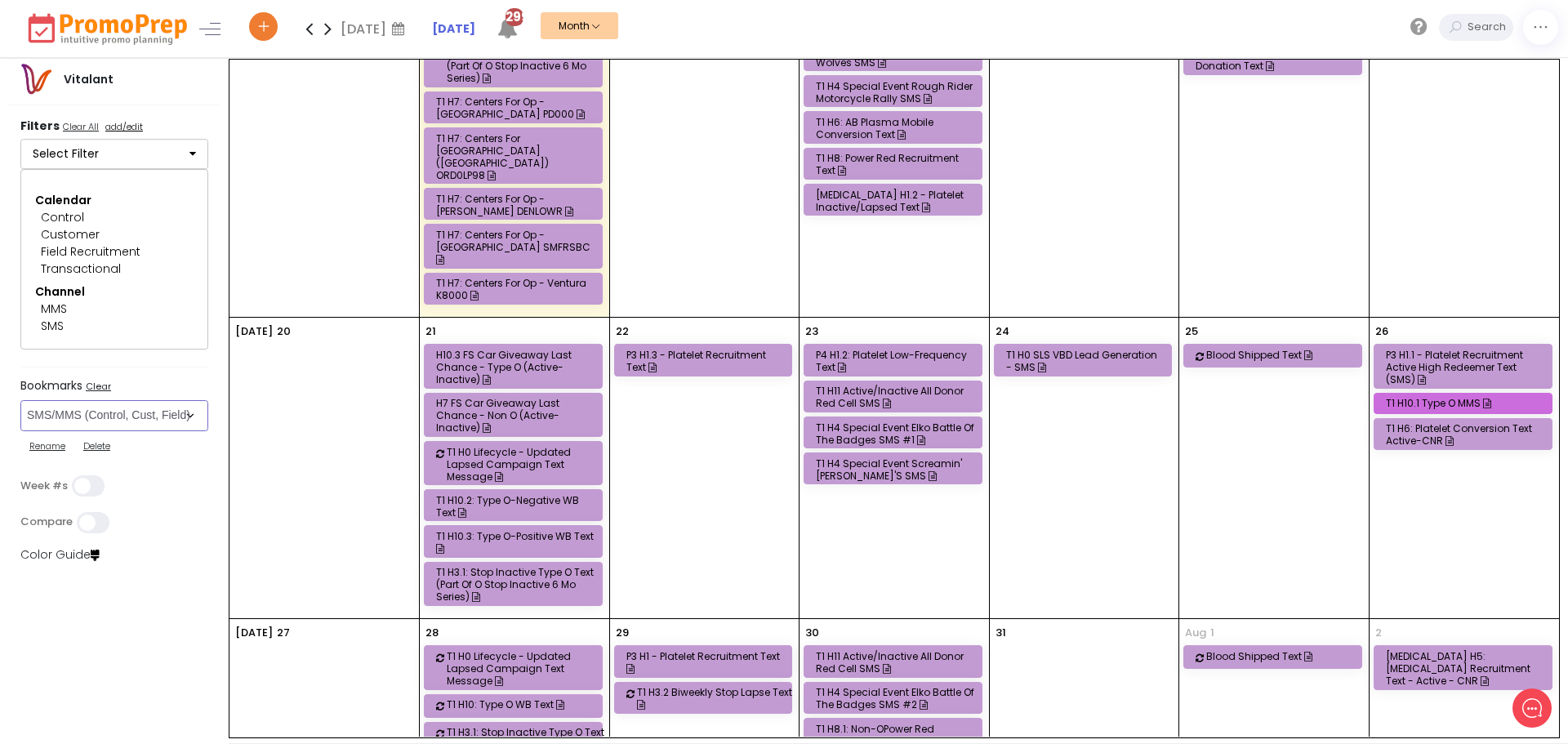 click on "Select Bookmark  Auto: SMS   BVR: Control, Customer, Field, Transactional   Control: Direct Mail   Control: Email   Control: Mail and Ads   Control: SMS   EMAIL   Fulfillment: FCI email included   Fulfillment: Redemption list only   Phone   Promo/Fulfillment   Push   Push and Message Center   Push: All   SMS: Control, Customer, Field, Transactional   SMS/MMS (Control, Cust, Field)   Special Events" at bounding box center (114, 416) 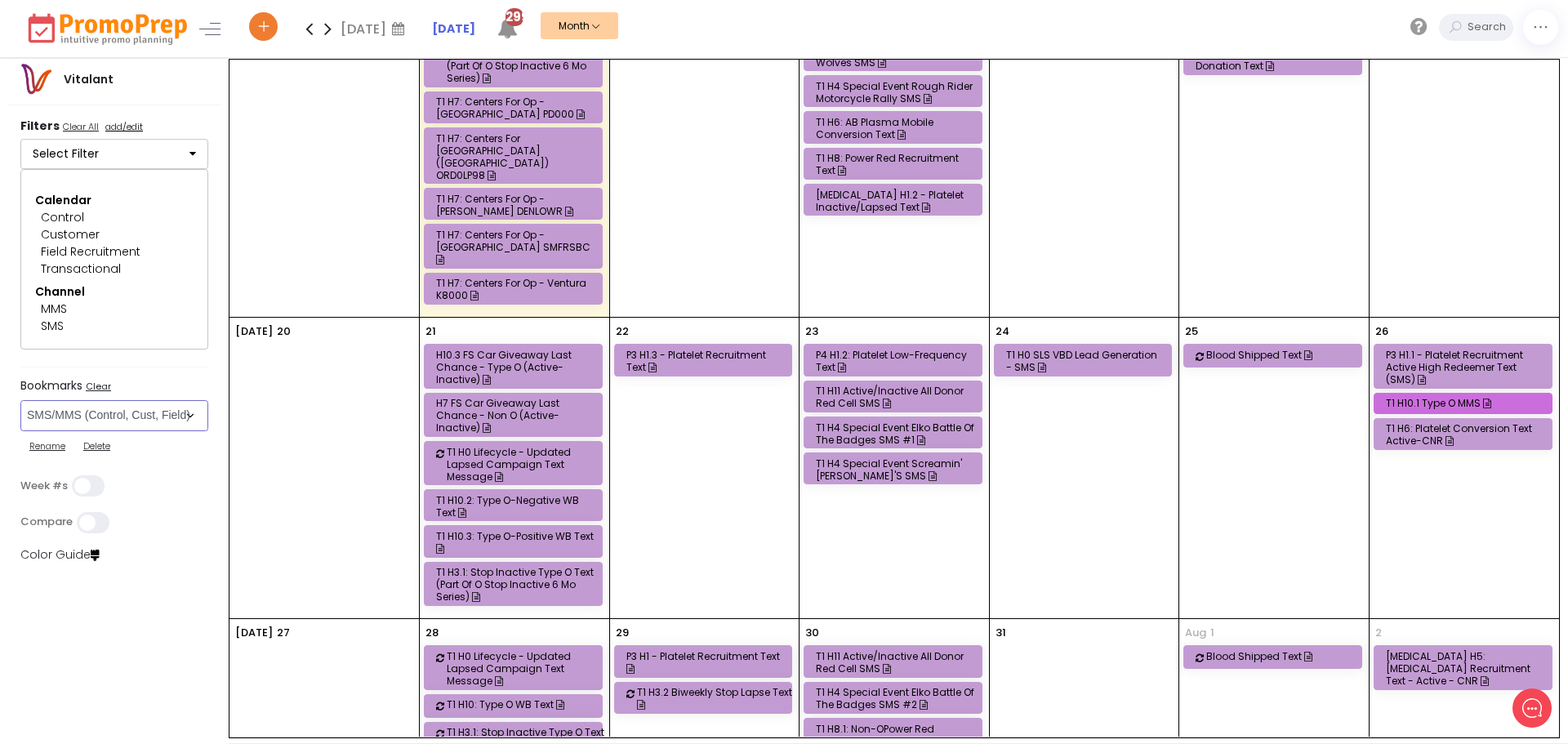 select on "186" 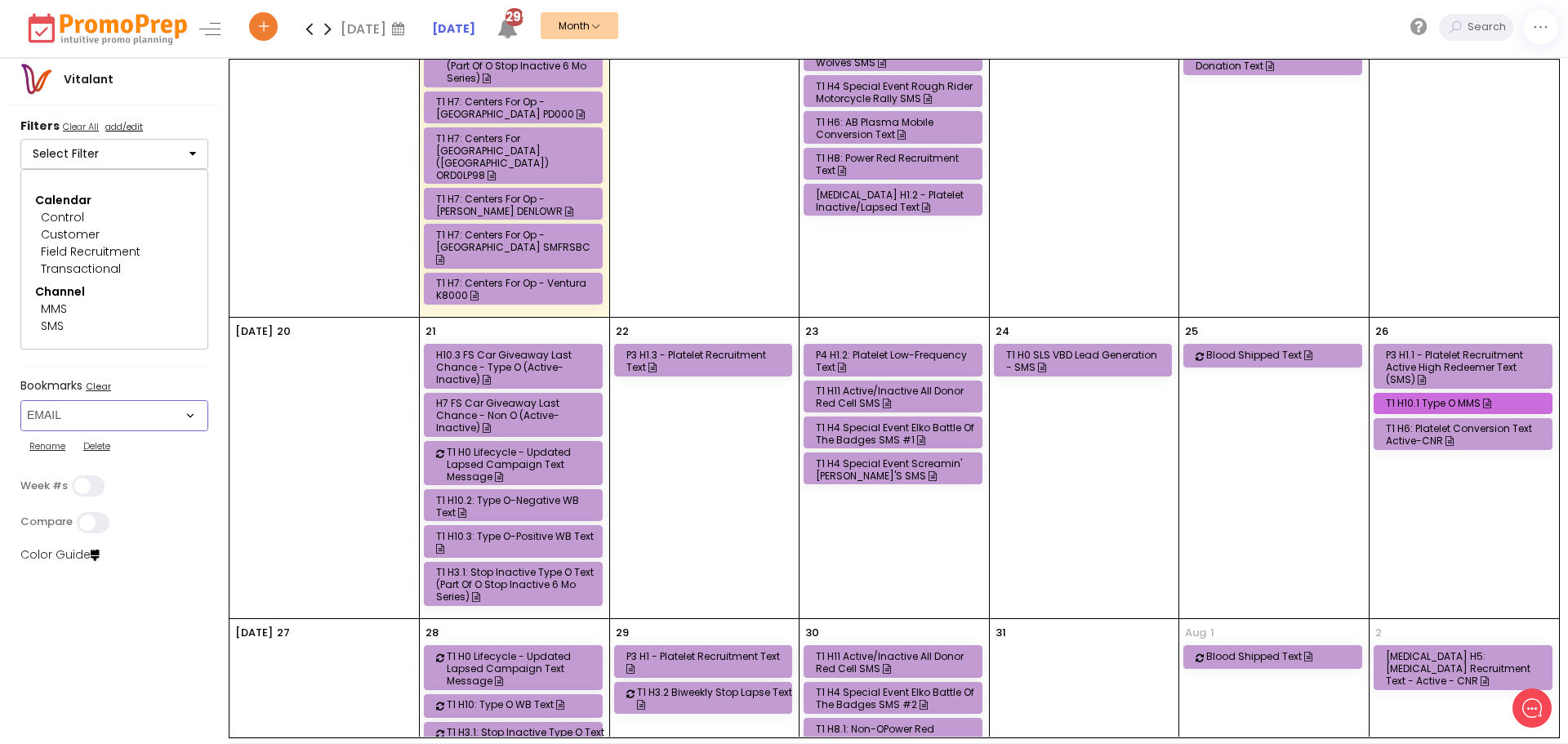 click on "Select Bookmark  Auto: SMS   BVR: Control, Customer, Field, Transactional   Control: Direct Mail   Control: Email   Control: Mail and Ads   Control: SMS   EMAIL   Fulfillment: FCI email included   Fulfillment: Redemption list only   Phone   Promo/Fulfillment   Push   Push and Message Center   Push: All   SMS: Control, Customer, Field, Transactional   SMS/MMS (Control, Cust, Field)   Special Events" at bounding box center [114, 416] 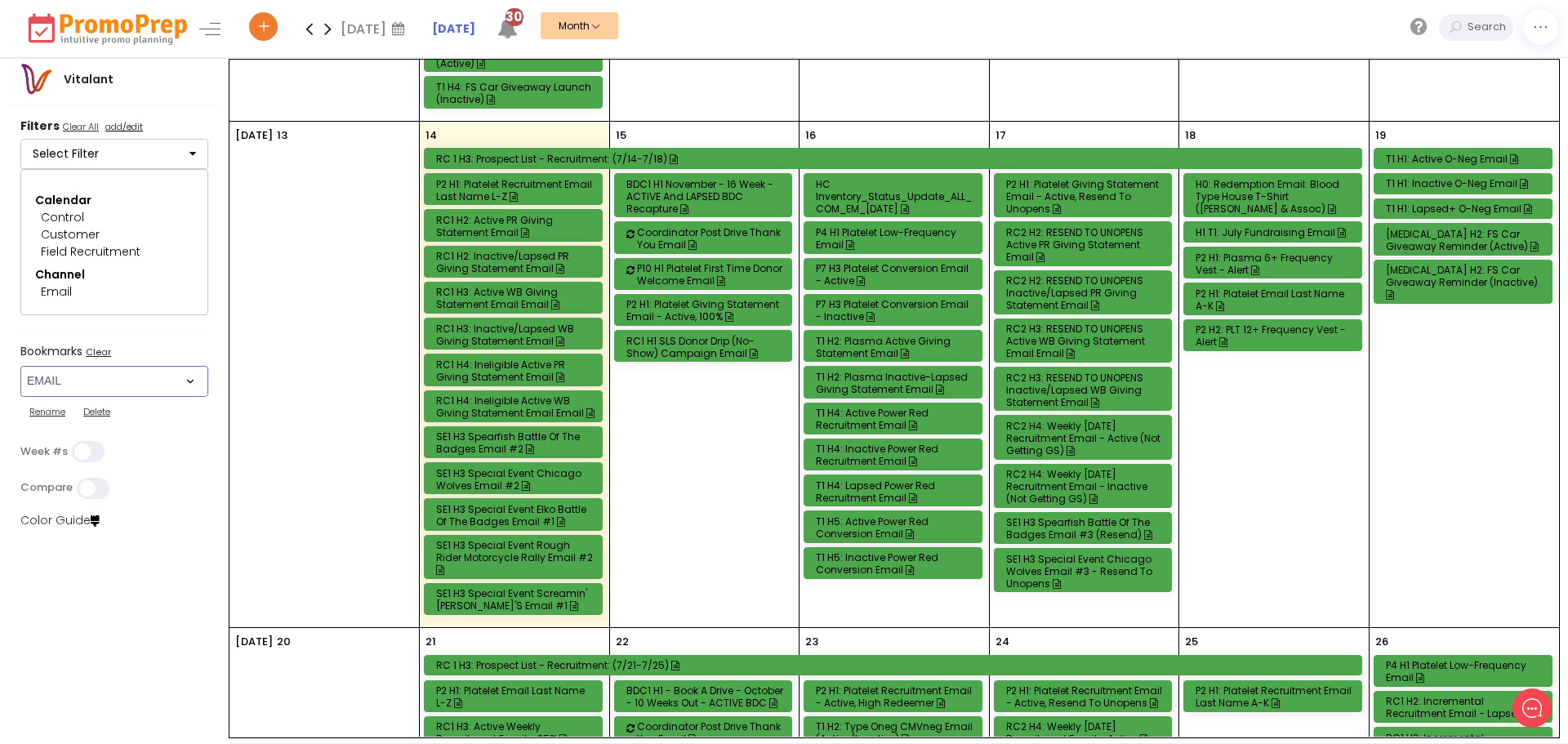 scroll, scrollTop: 987, scrollLeft: 0, axis: vertical 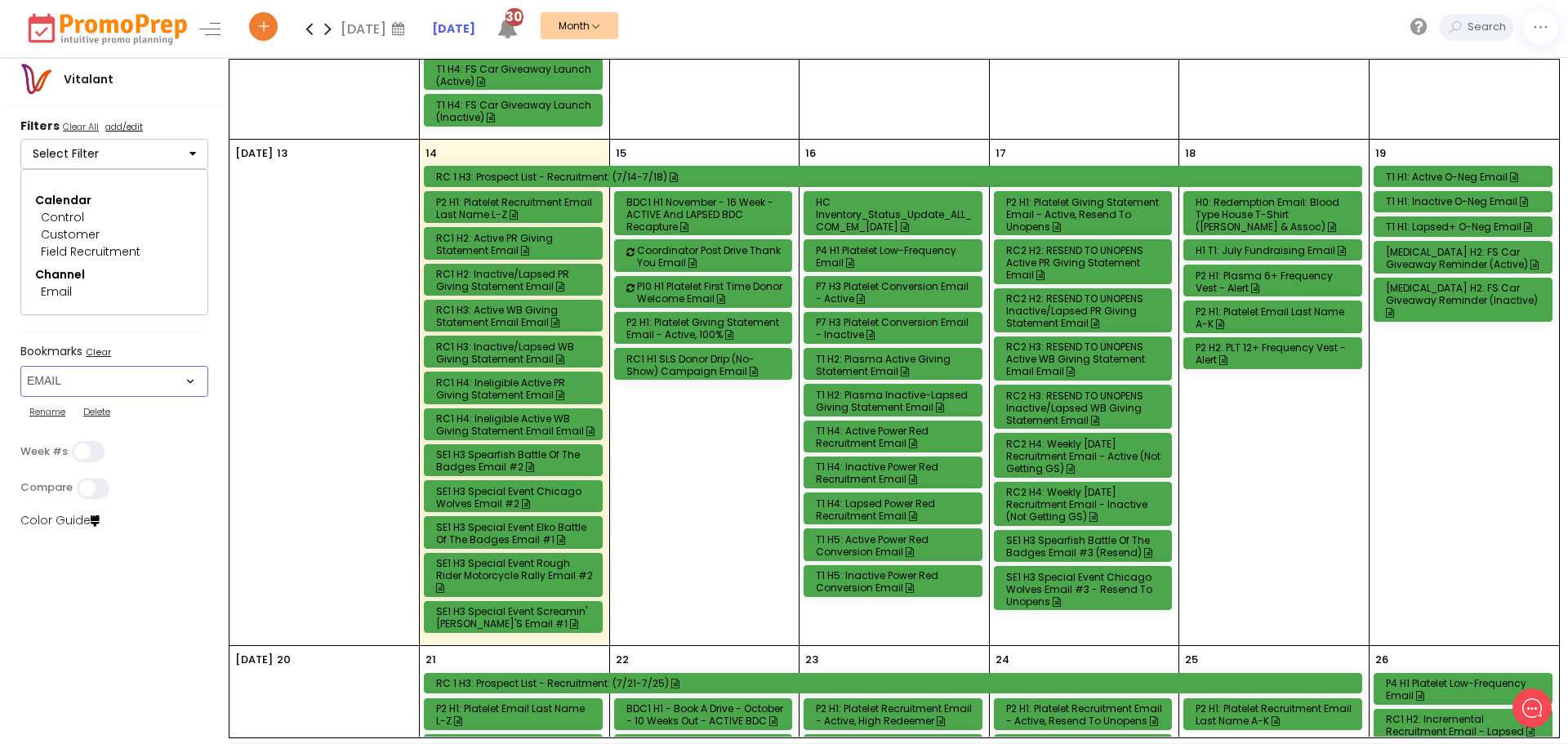 click on "RC1 H3: Active WB Giving Statement Email Email" at bounding box center (515, 316) 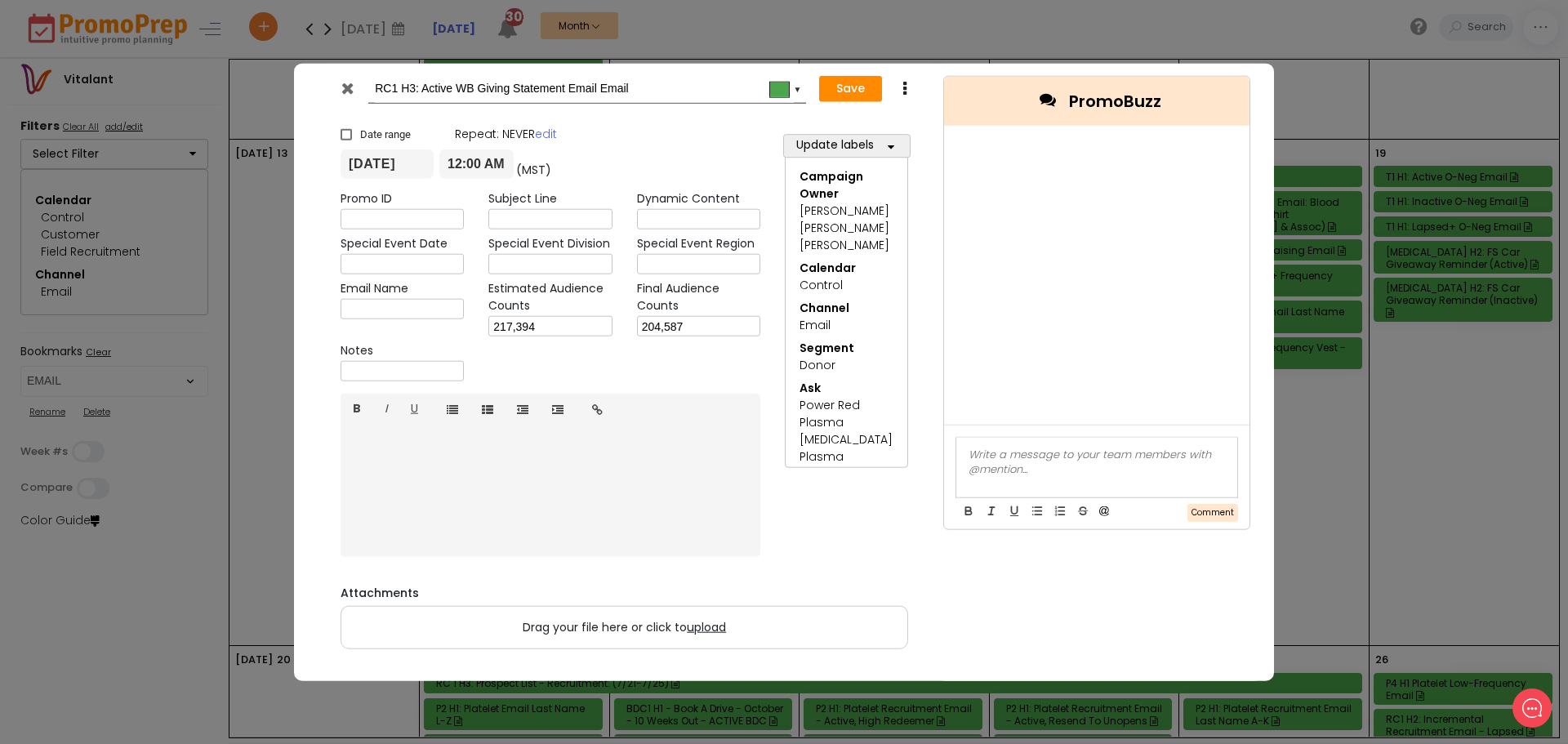 click at bounding box center (347, 87) 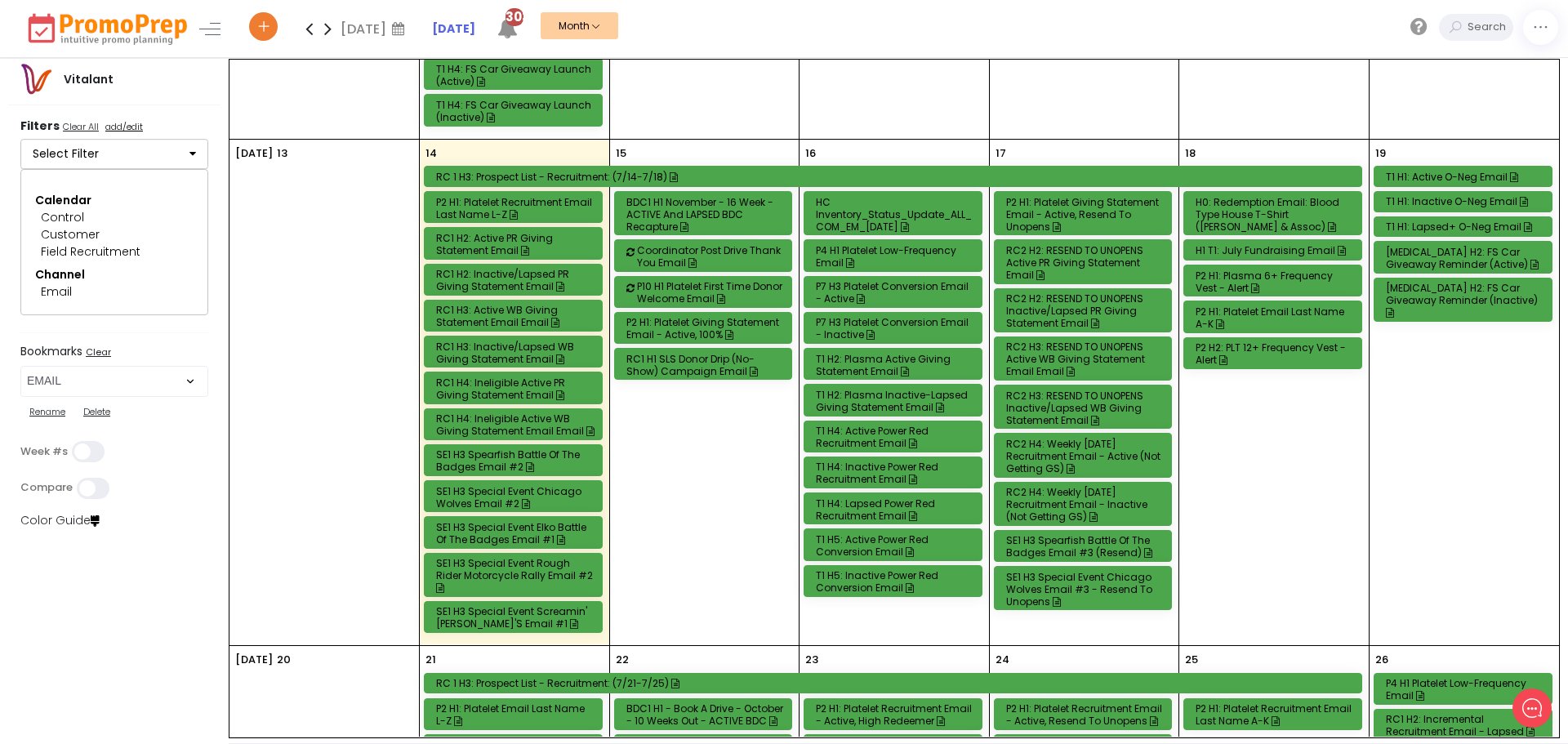 click on "RC2 H3: RESEND TO UNOPENS Active WB Giving Statement Email Email" at bounding box center (1085, 359) 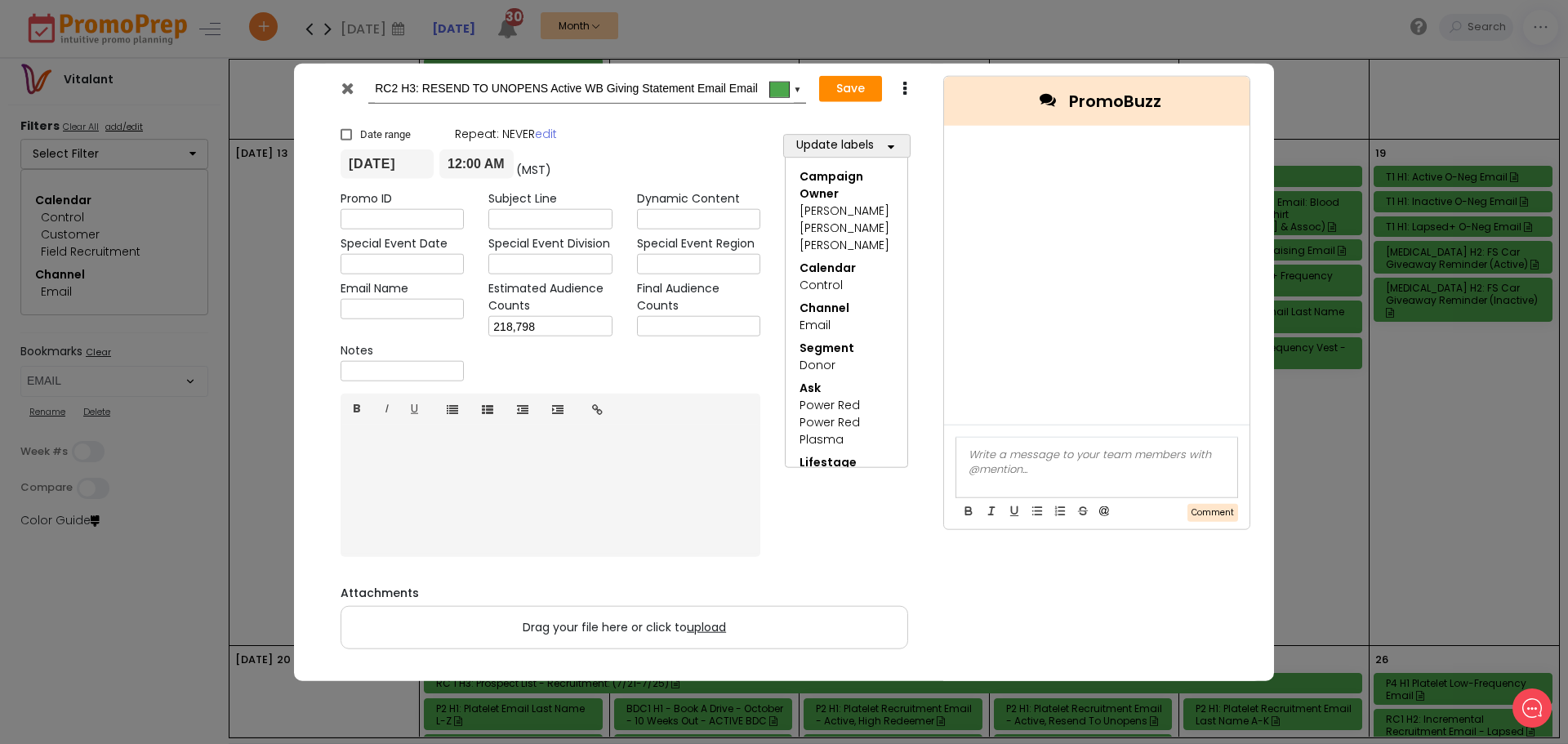 click at bounding box center (347, 87) 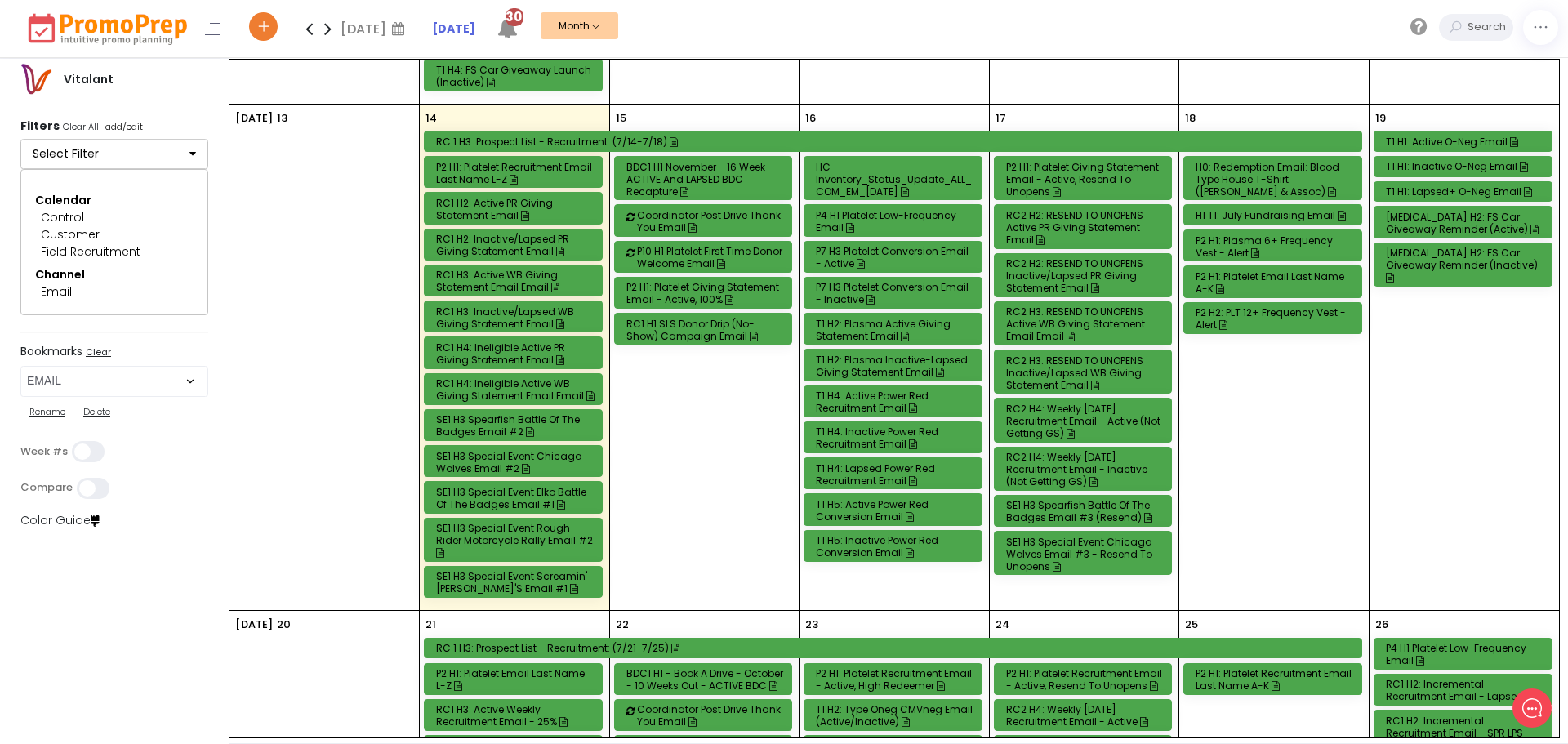scroll, scrollTop: 987, scrollLeft: 0, axis: vertical 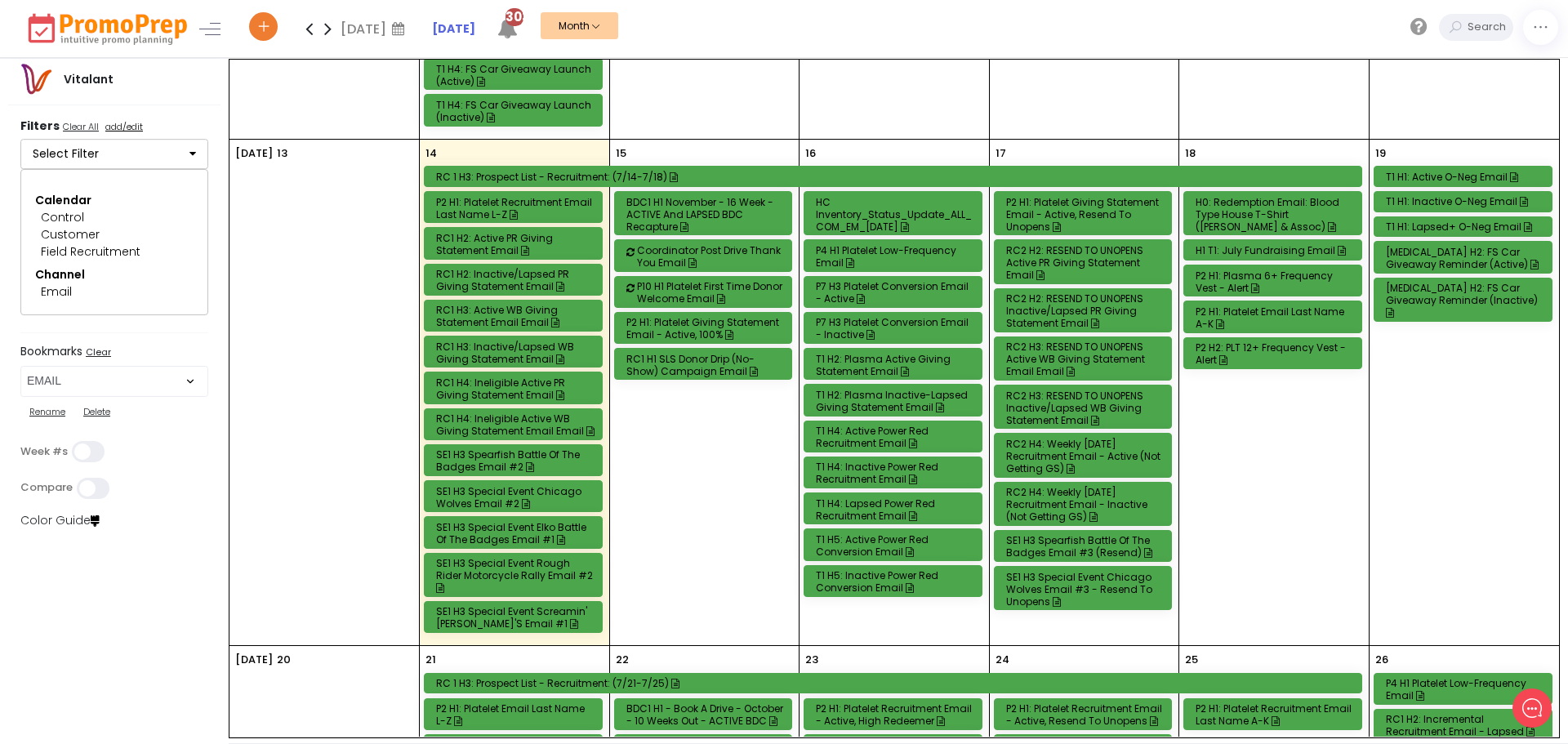 click on "H1 T1: July Fundraising Email" at bounding box center (1275, 250) 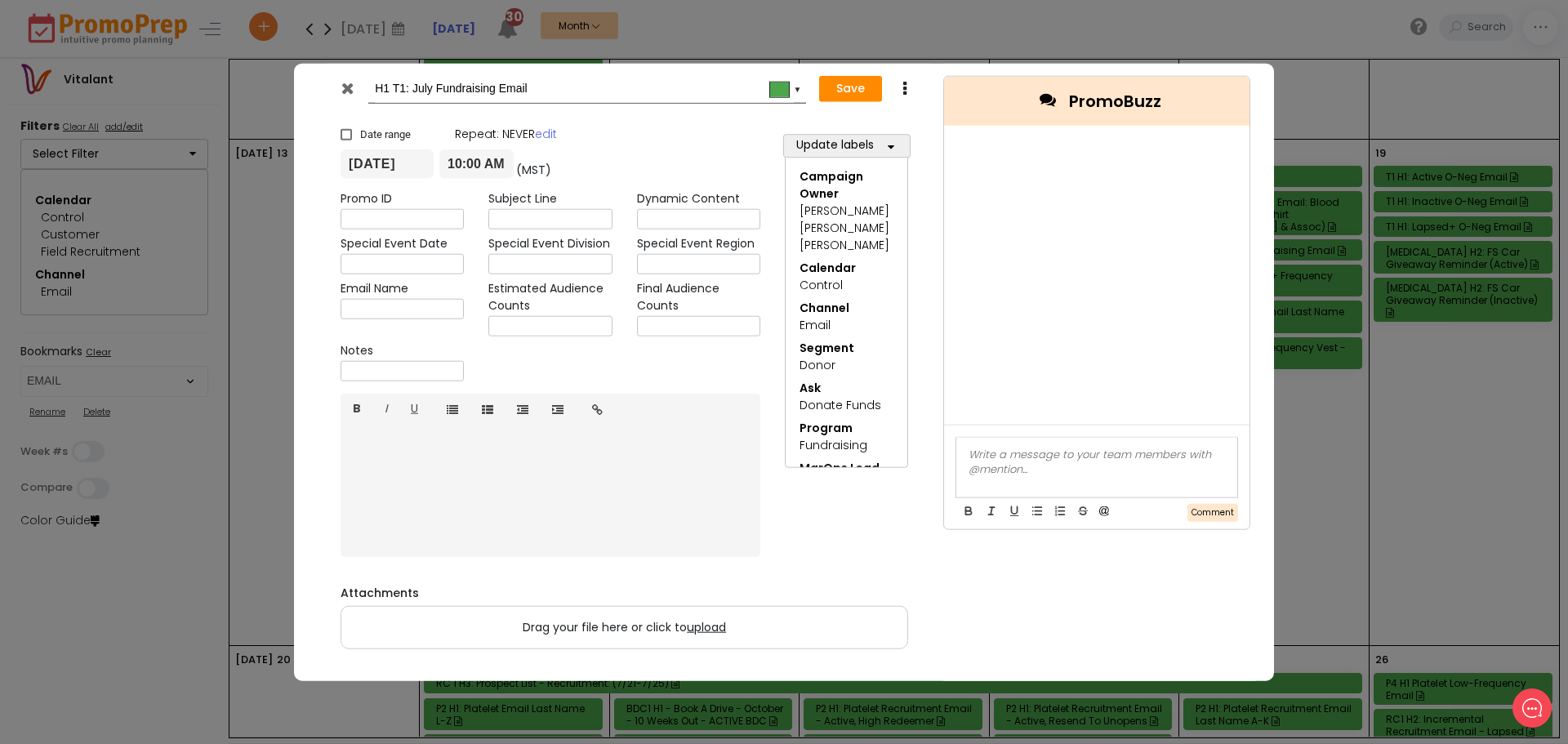 drag, startPoint x: 347, startPoint y: 86, endPoint x: 172, endPoint y: 195, distance: 206.16983 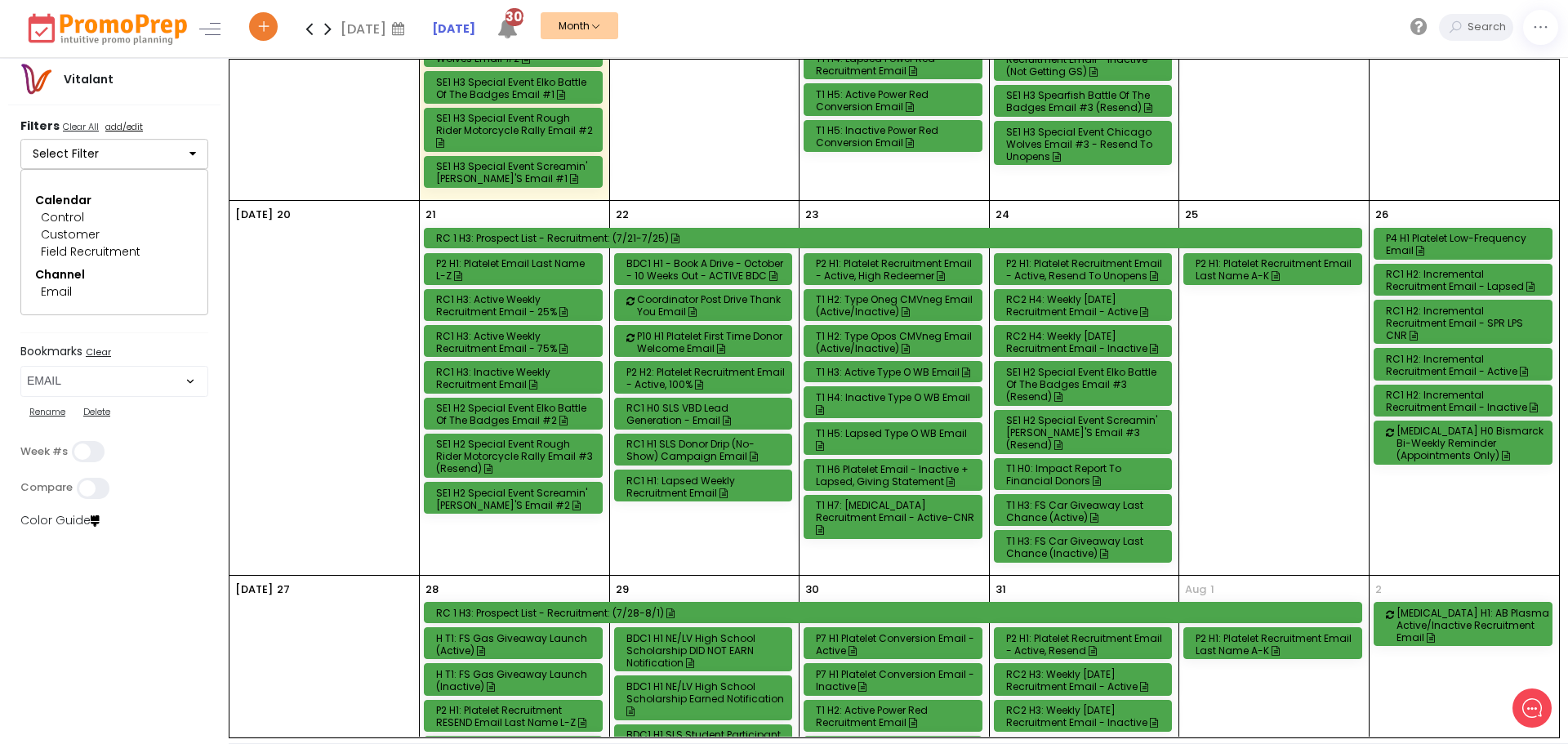 scroll, scrollTop: 1395, scrollLeft: 0, axis: vertical 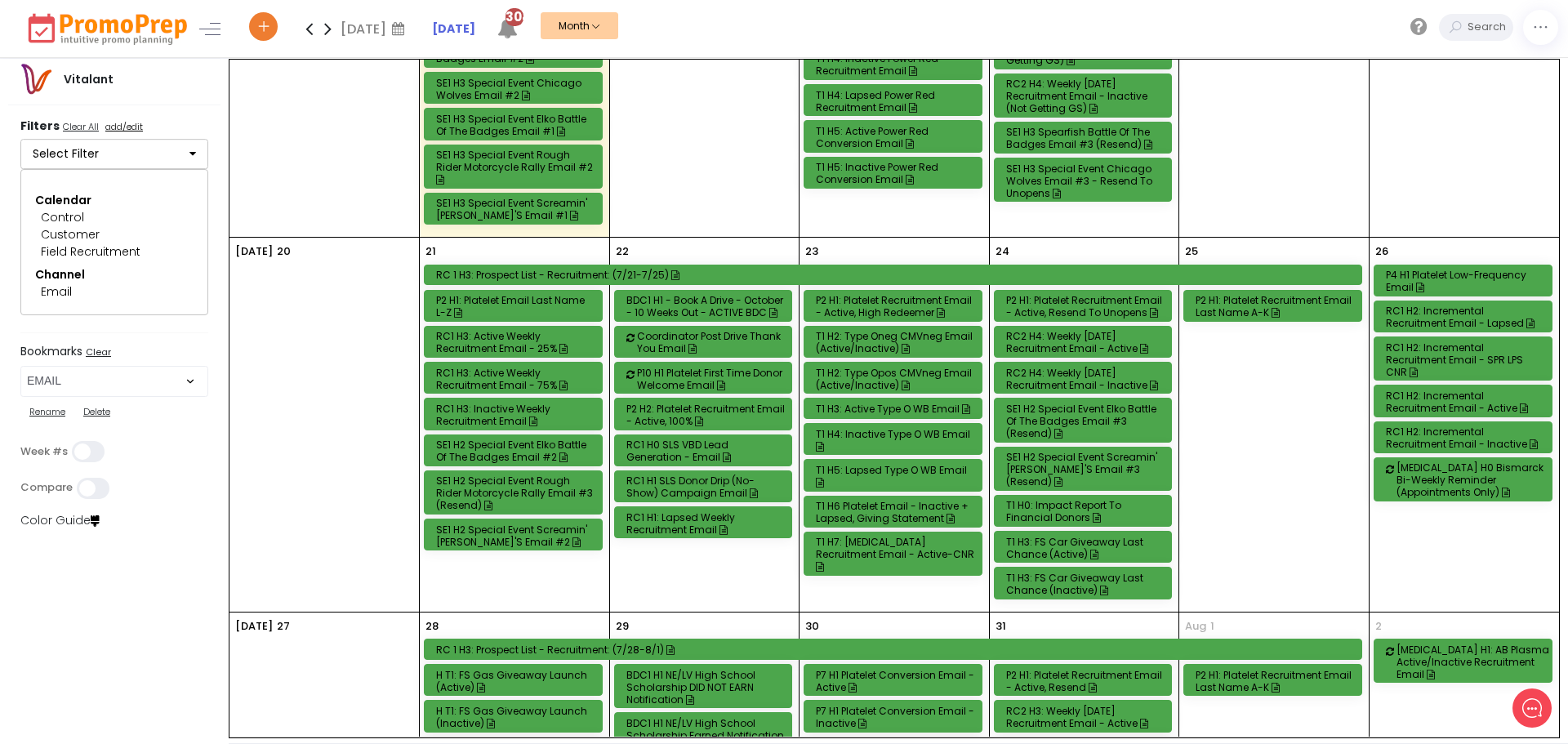 click on "RC2 H4: Weekly [DATE] Recruitment Email - Active" at bounding box center [1085, 342] 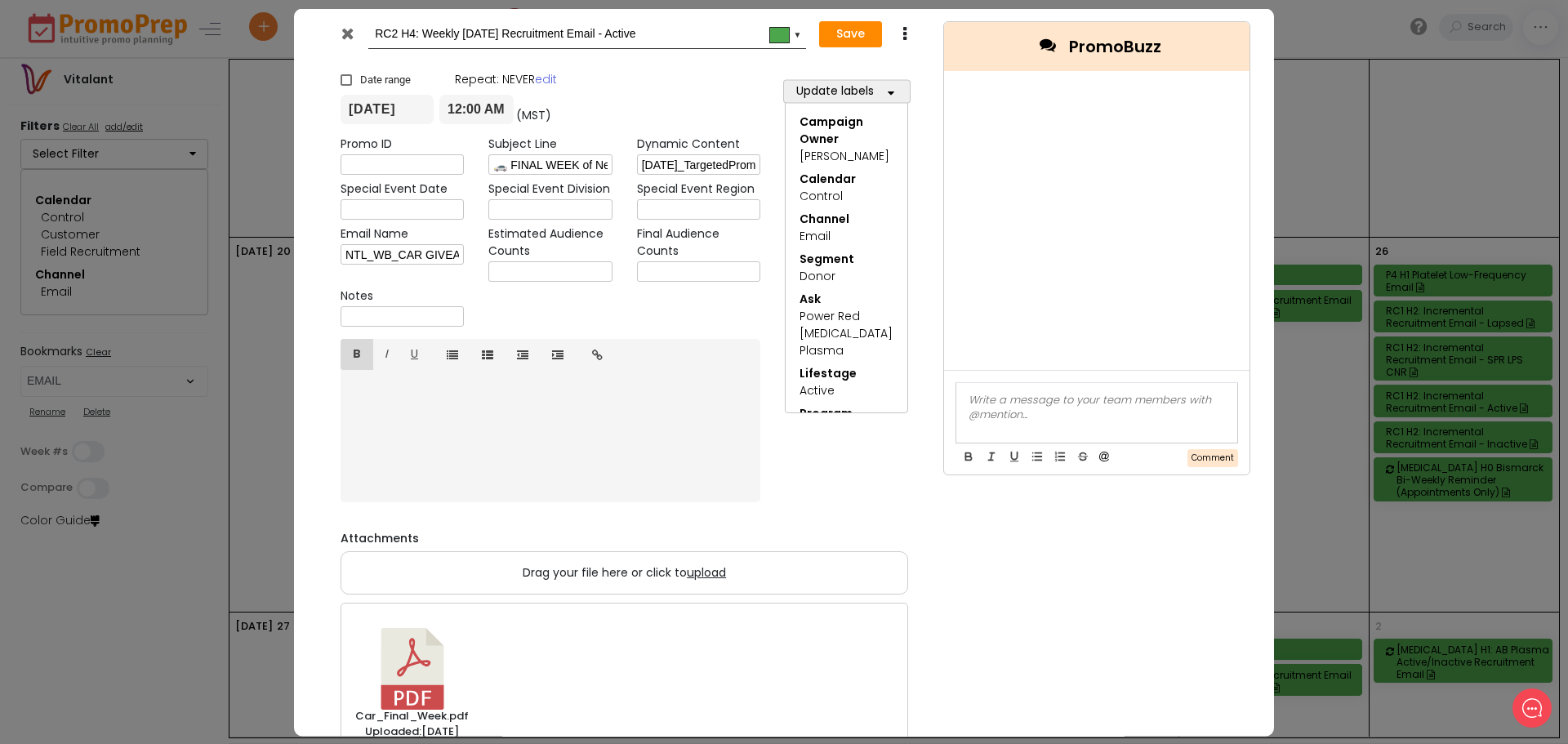 click at bounding box center (347, 33) 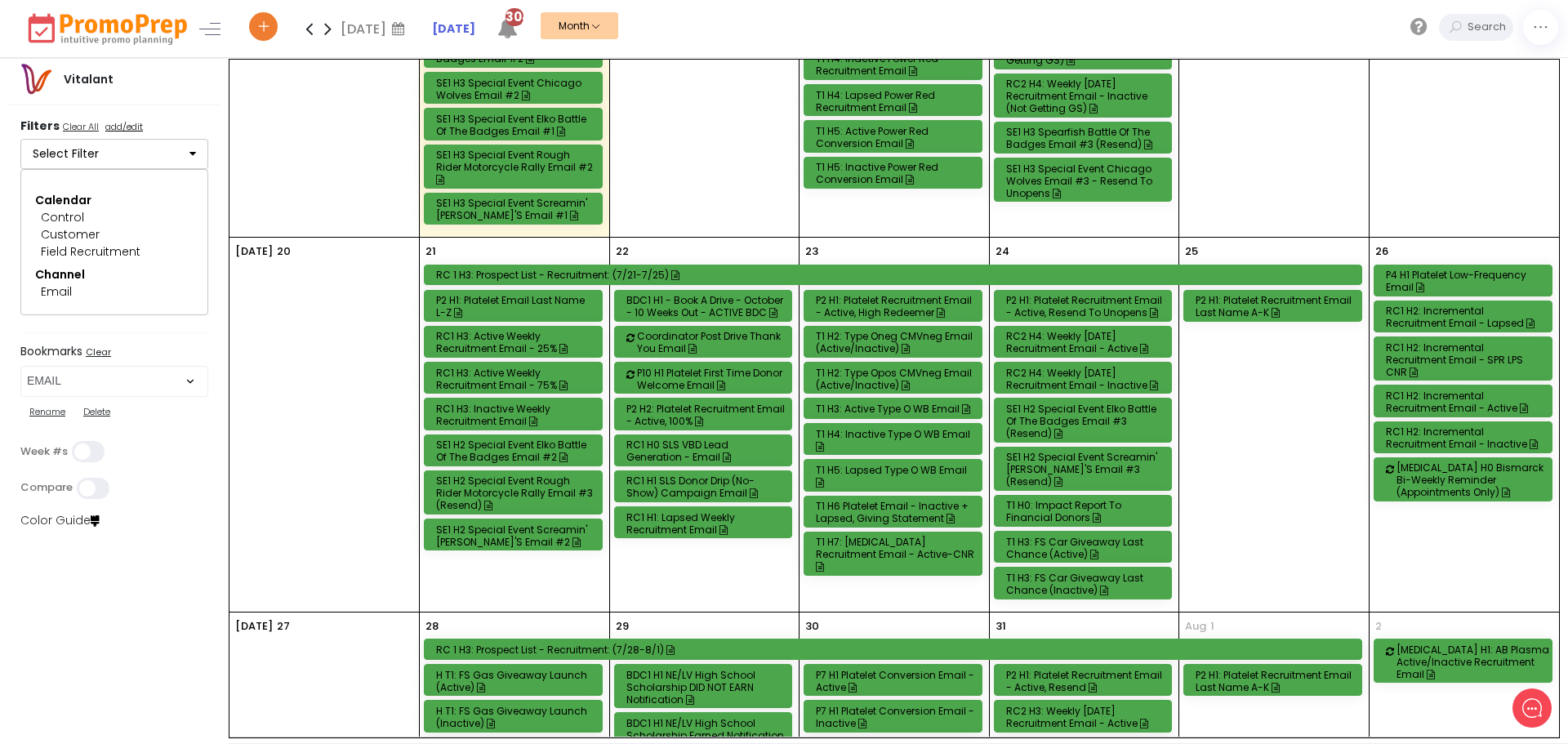click on "T1 H3: FS Car Giveaway Last Chance (Active)" at bounding box center [1085, 548] 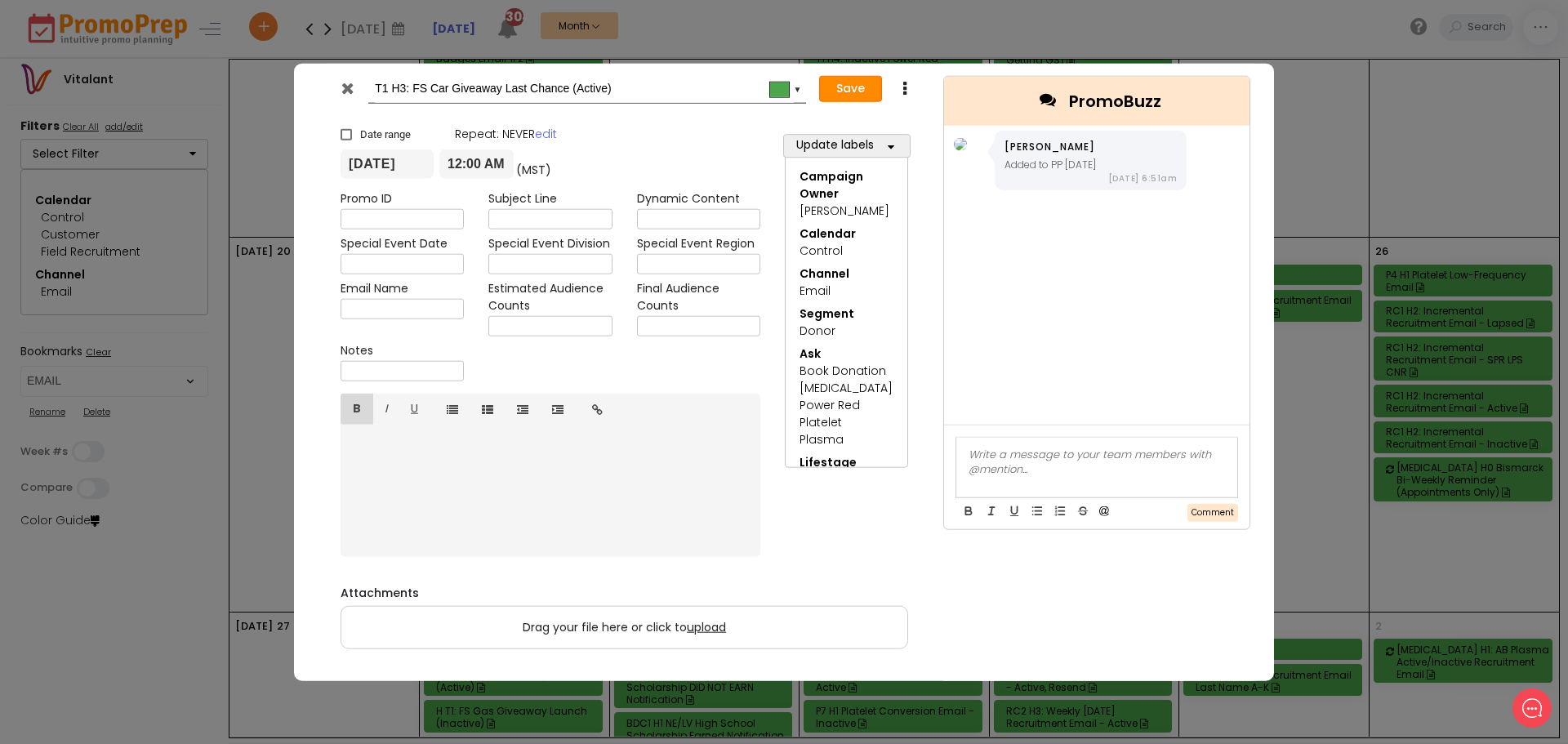 click on "Save" at bounding box center (850, 89) 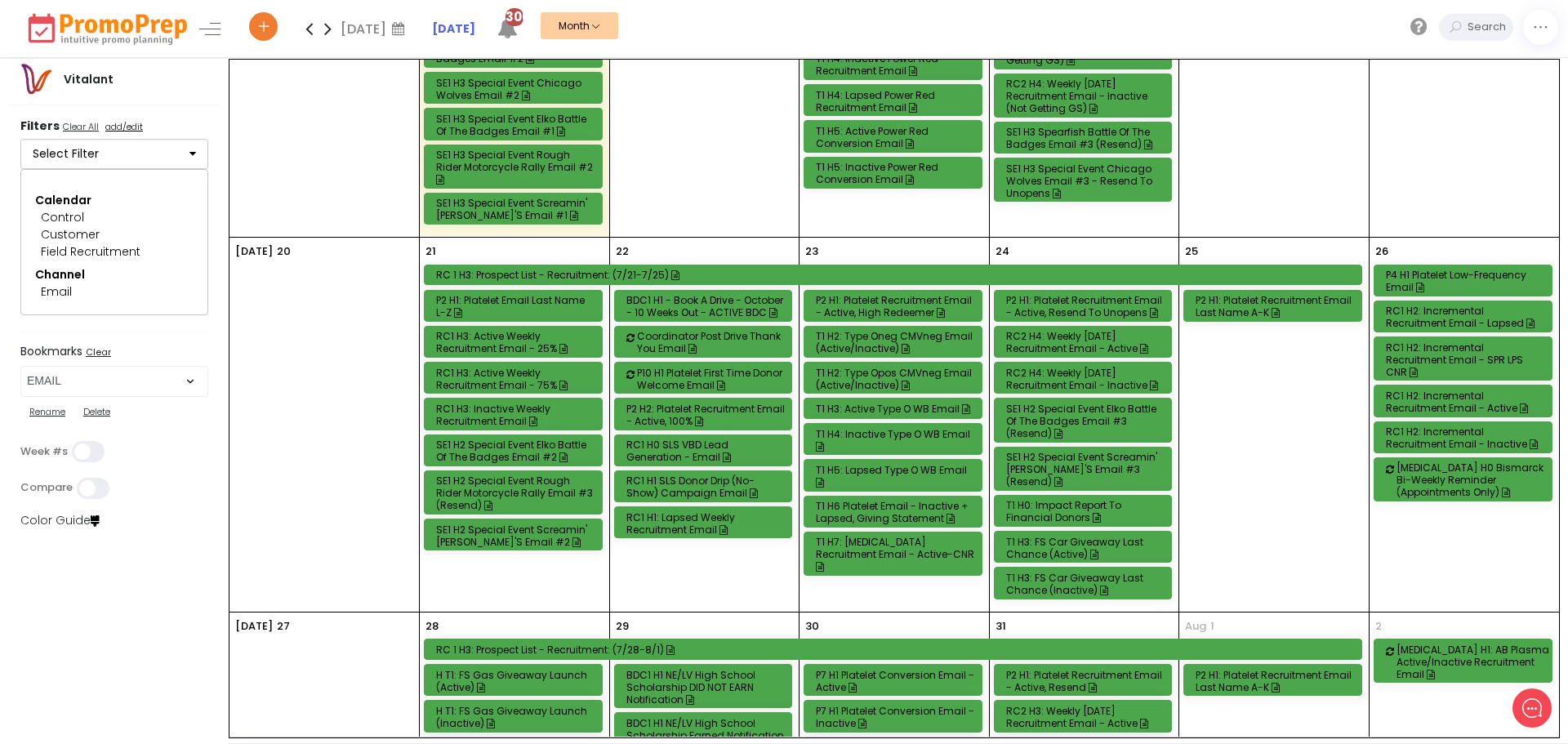 click on "T1 H7: [MEDICAL_DATA] Recruitment Email - Active-CNR" 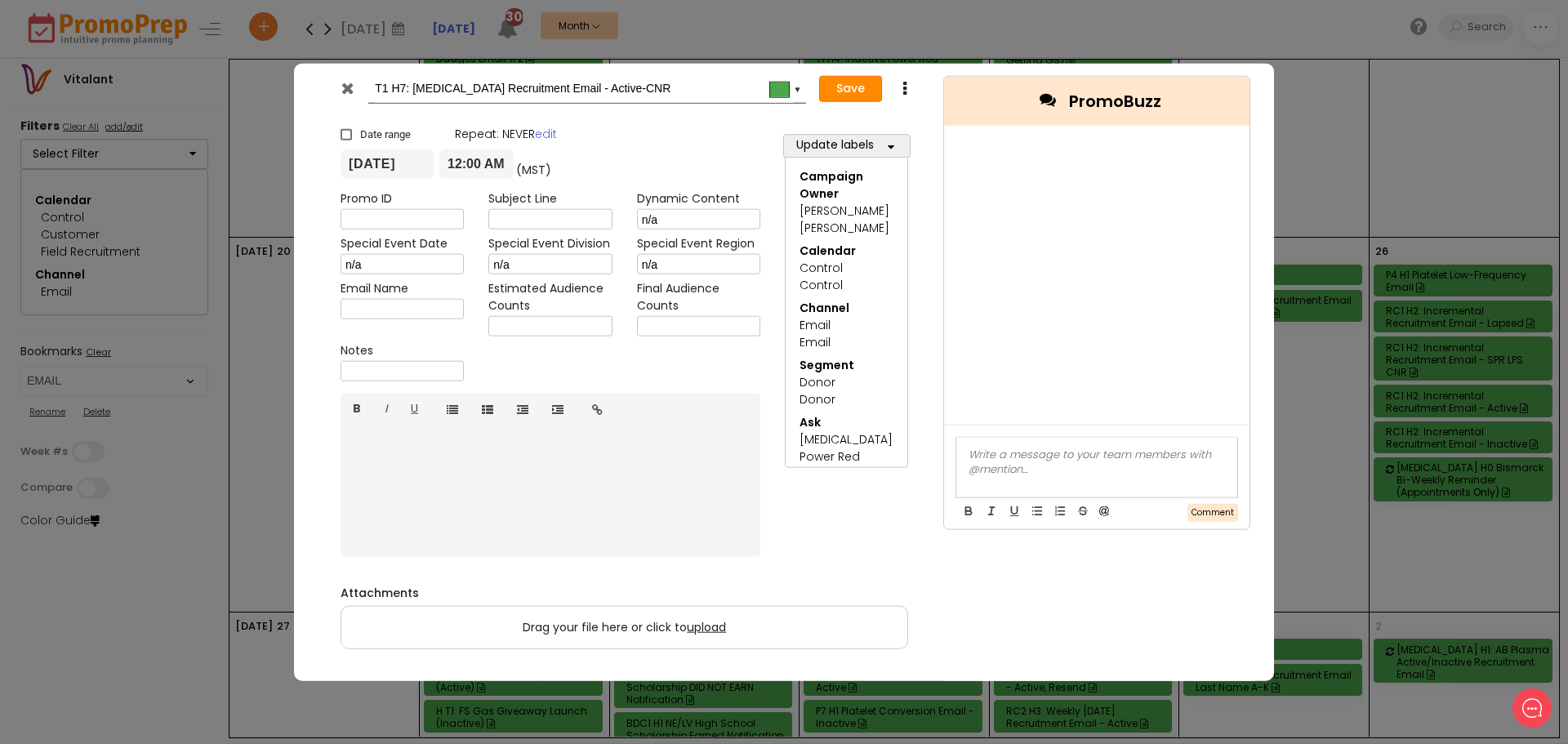 click on "Save" at bounding box center (850, 89) 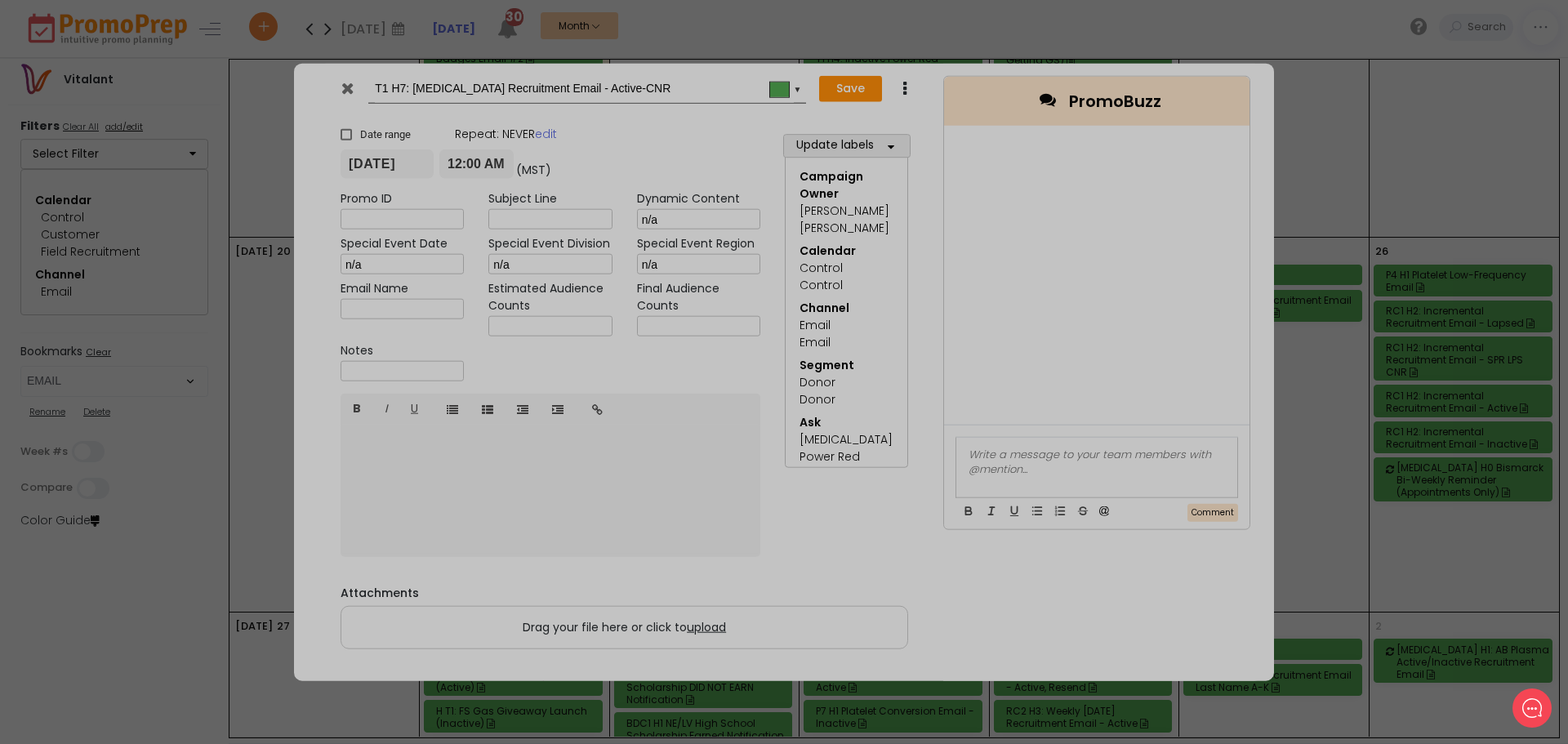 type on "[DATE]" 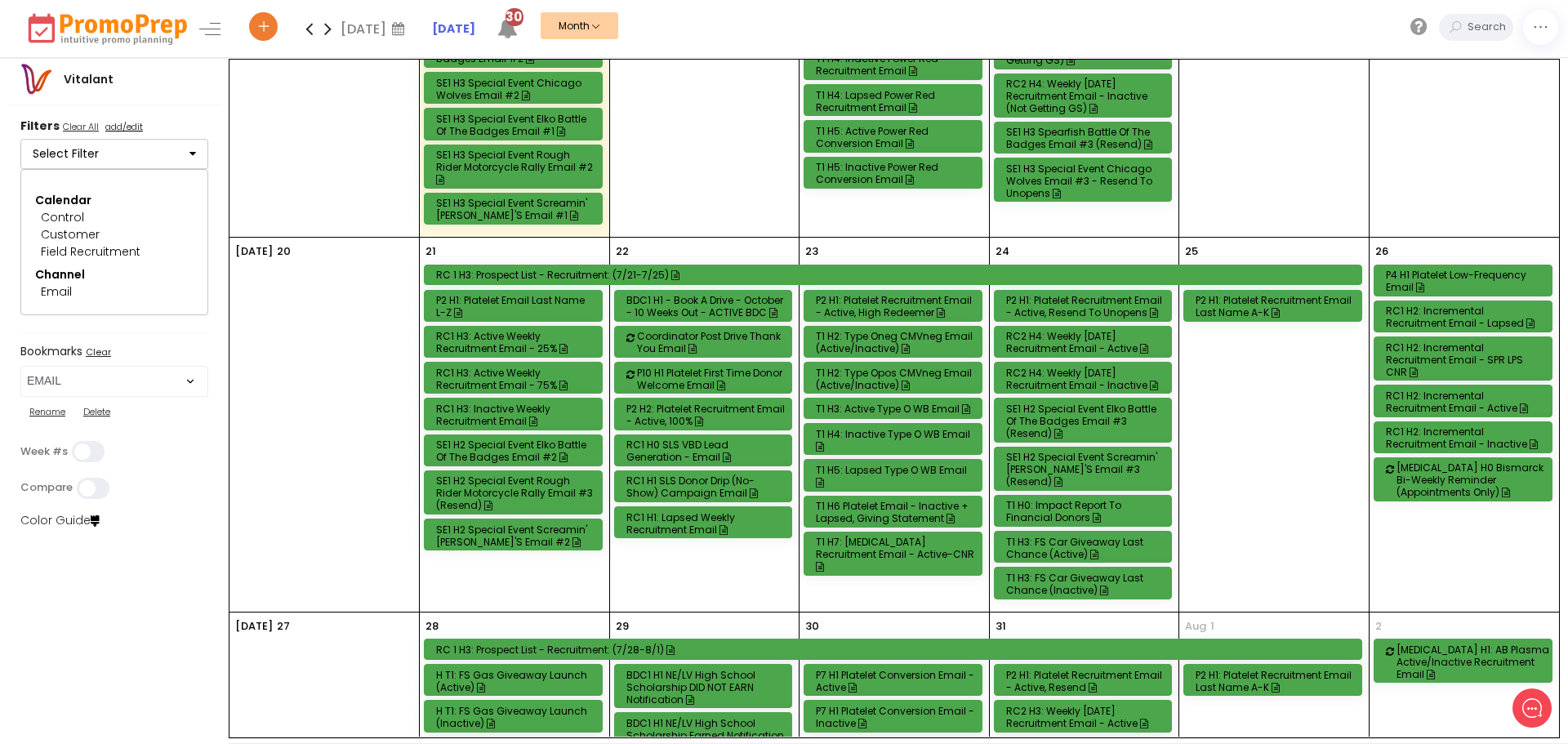 click on "T1 H7: [MEDICAL_DATA] Recruitment Email - Active-CNR" at bounding box center (895, 554) 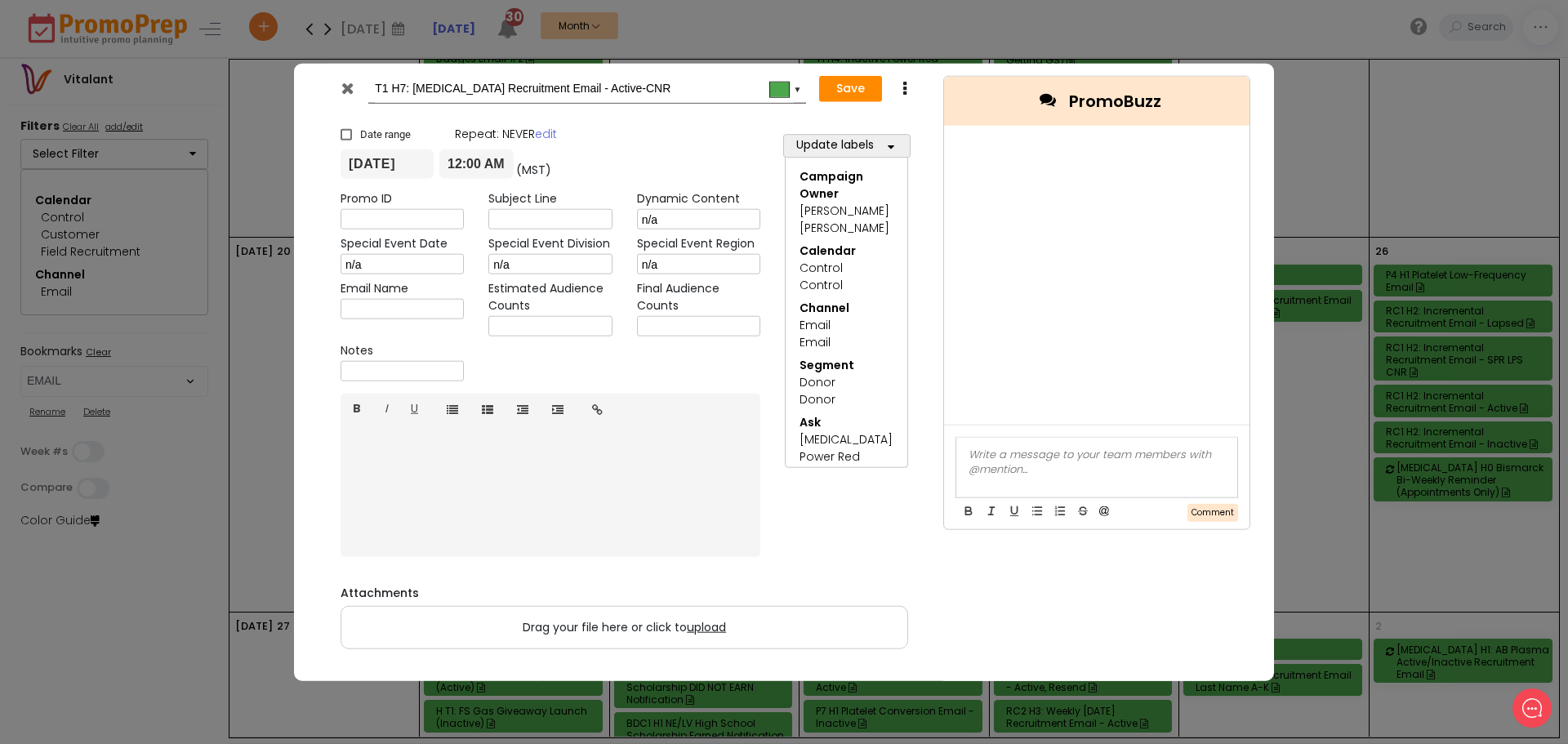 click at bounding box center (347, 87) 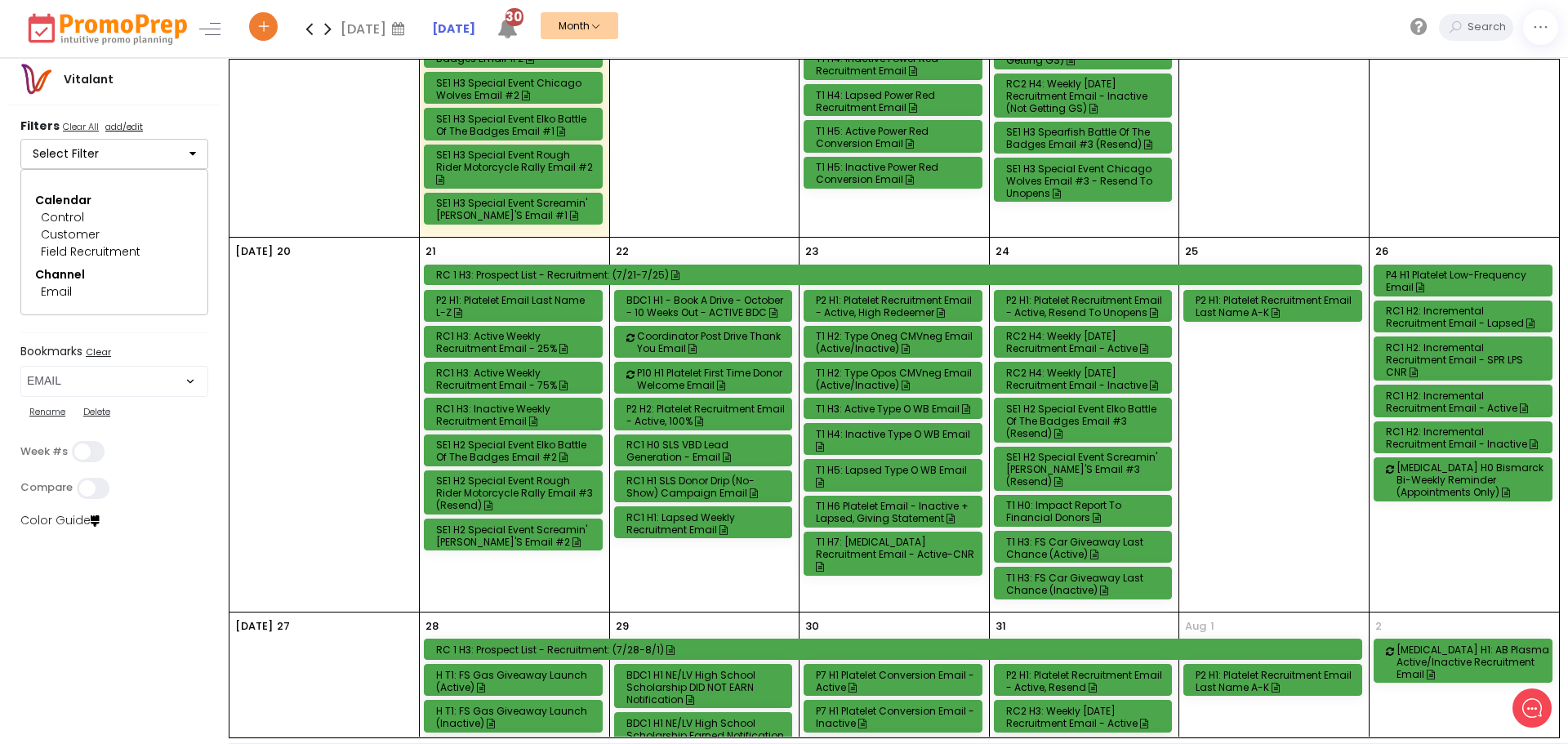 scroll, scrollTop: 1558, scrollLeft: 0, axis: vertical 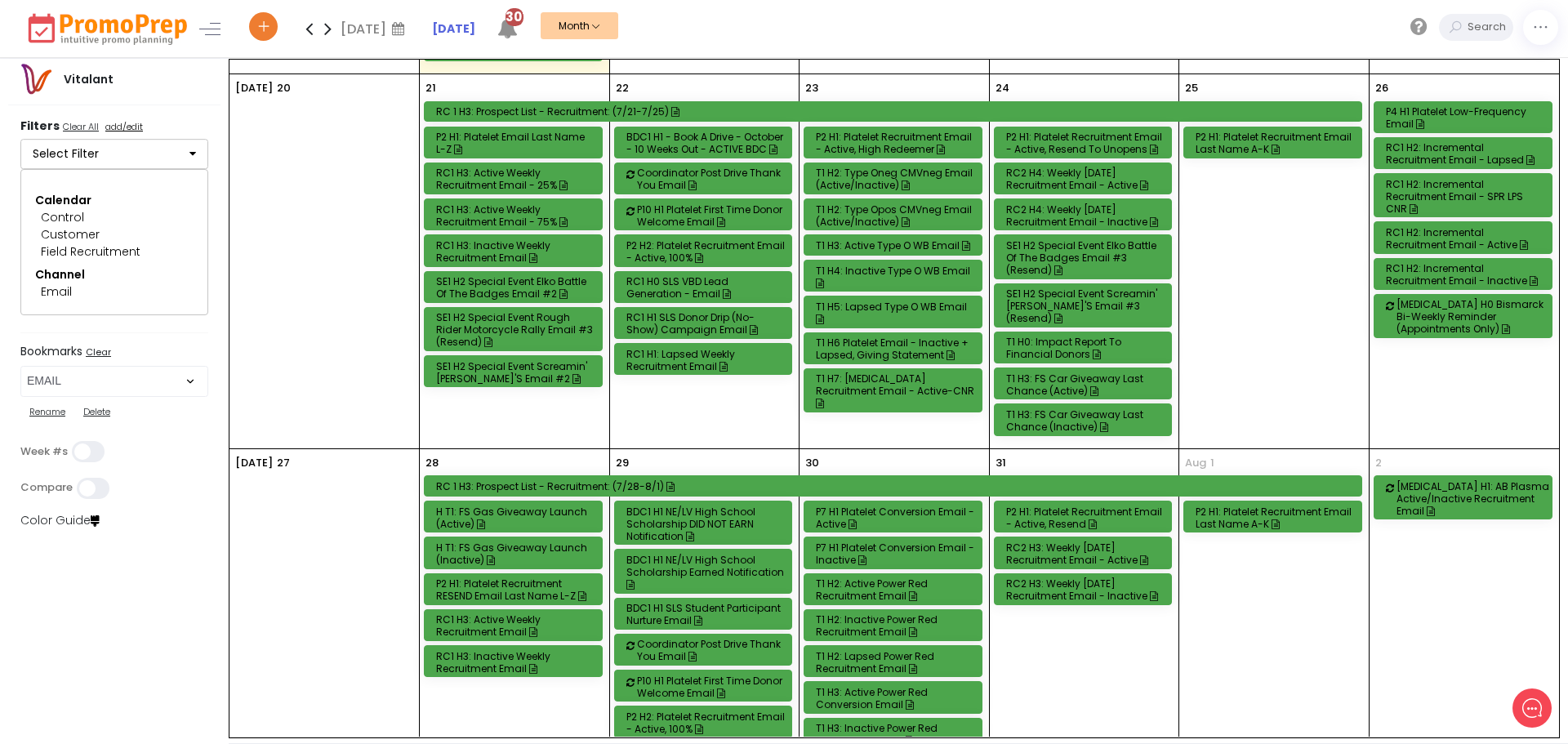 click on "T1 H3: FS Car Giveaway Last Chance (Active)" at bounding box center (1085, 385) 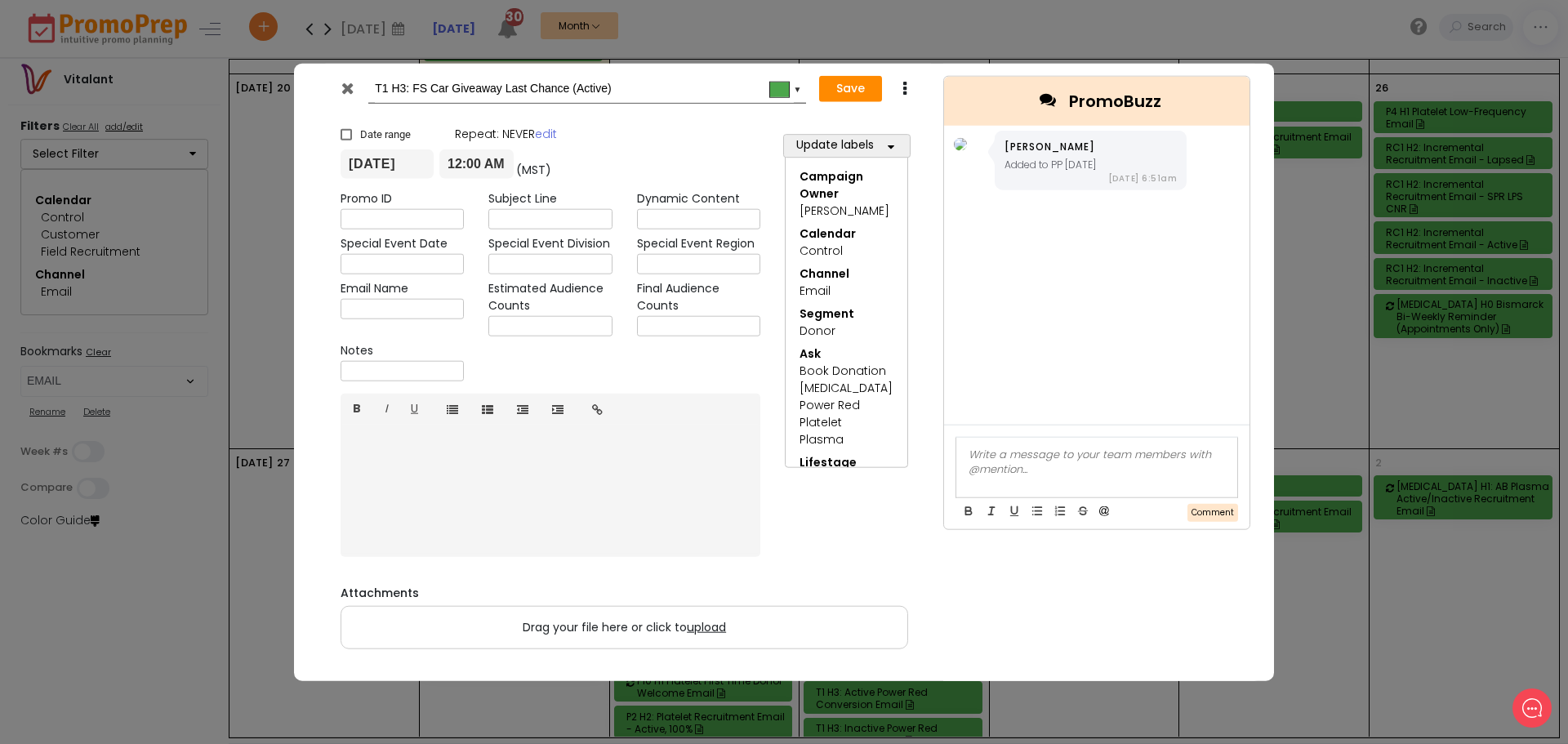 click at bounding box center [347, 87] 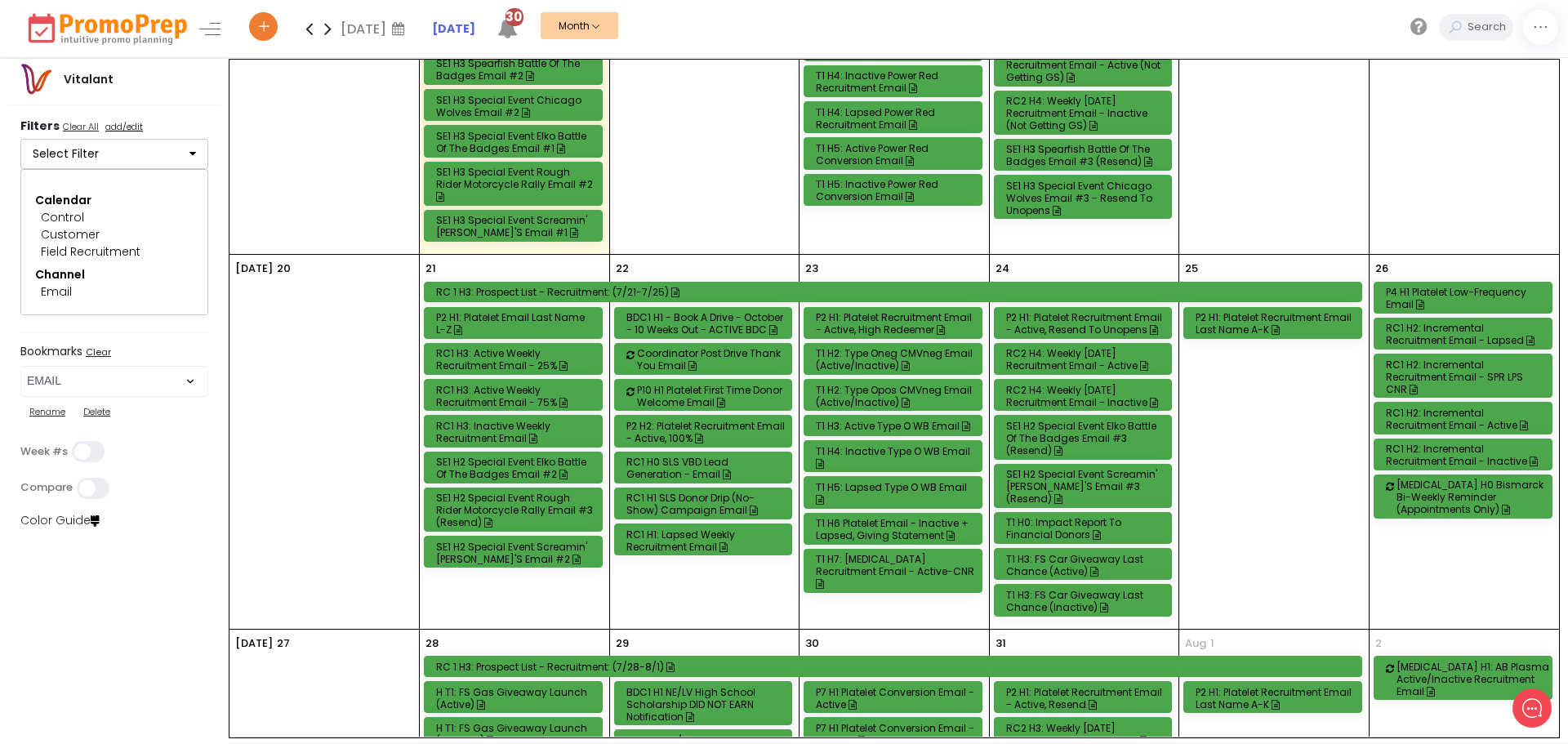 scroll, scrollTop: 1477, scrollLeft: 0, axis: vertical 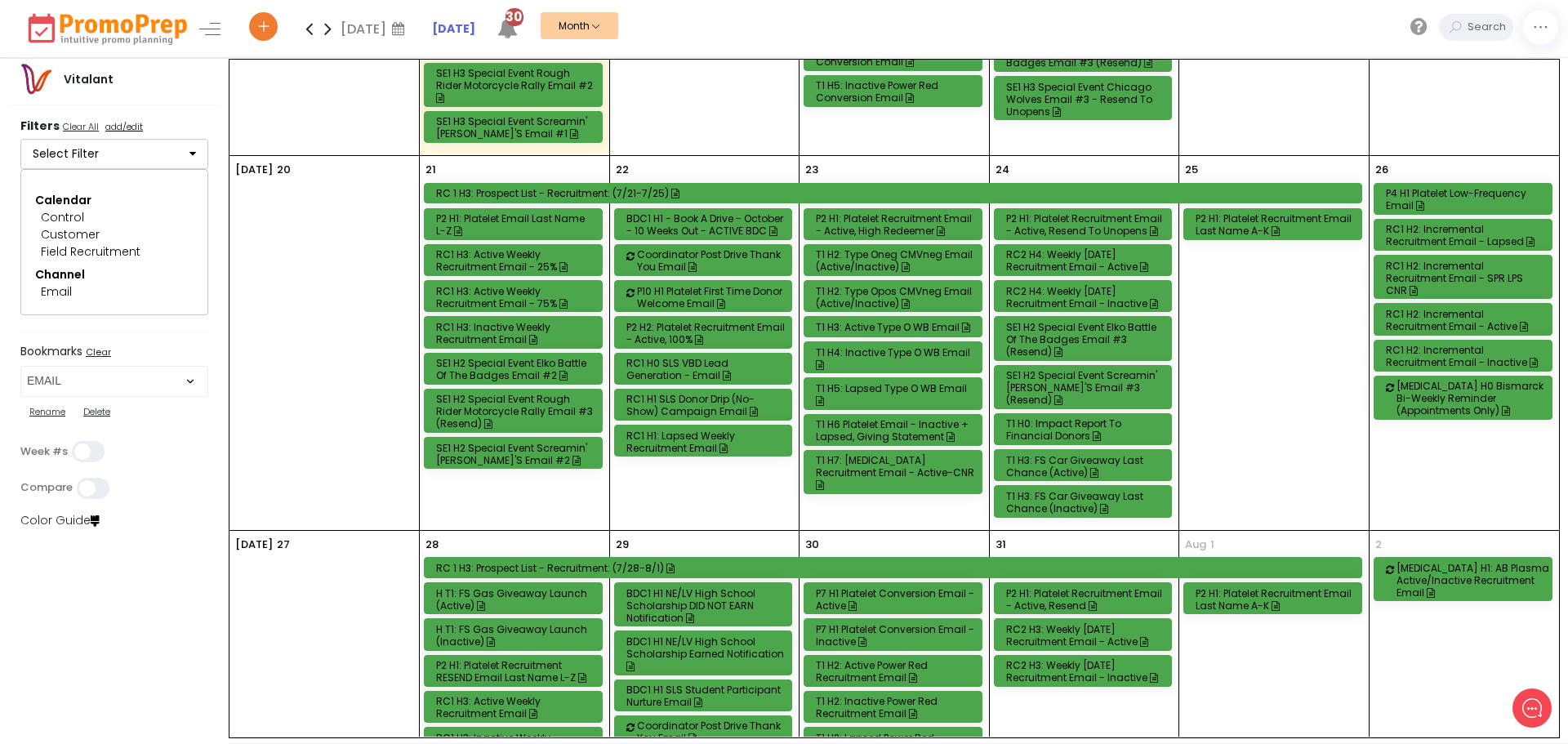 click on "T1 H3: FS Car Giveaway Last Chance (Inactive)" at bounding box center [1085, 502] 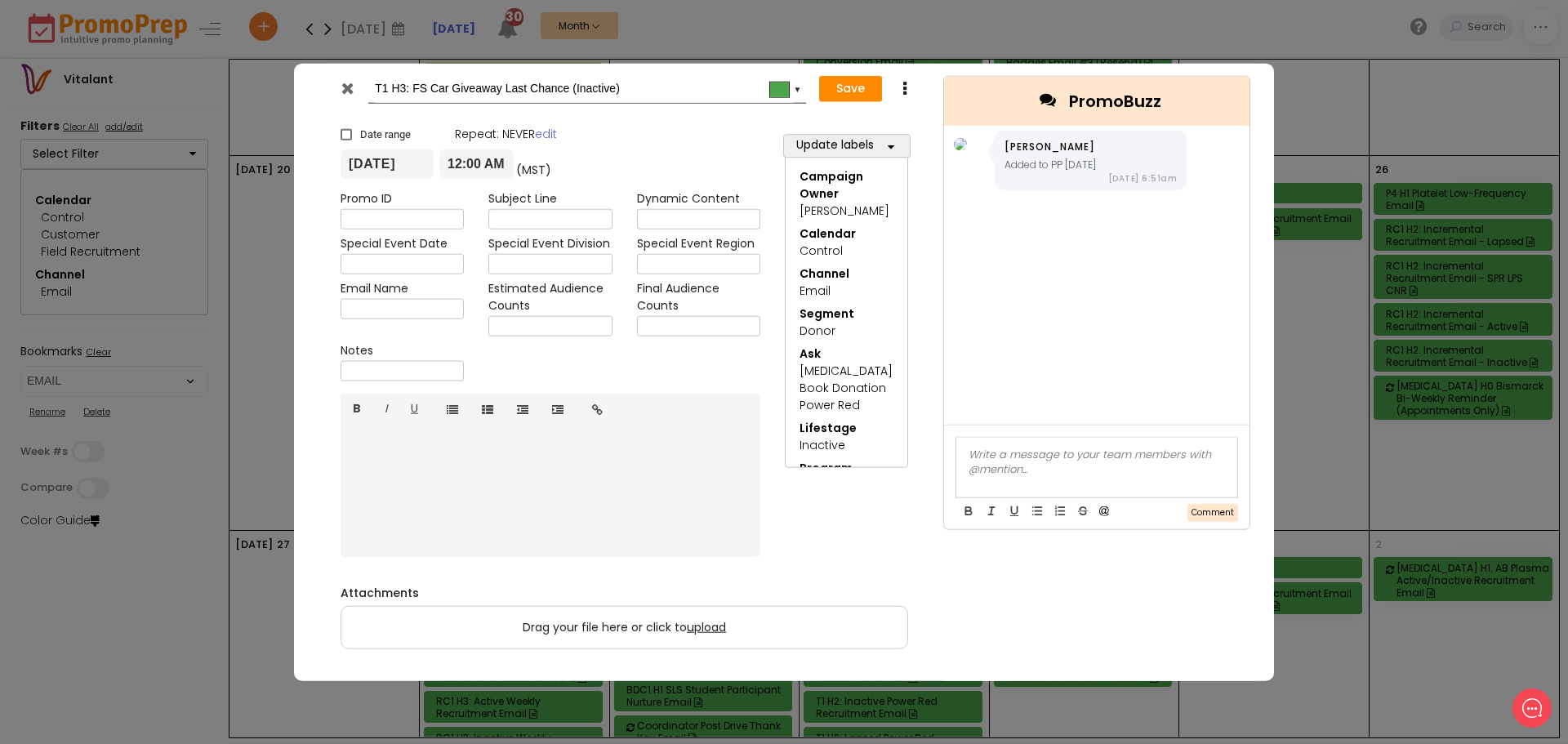 click at bounding box center (347, 87) 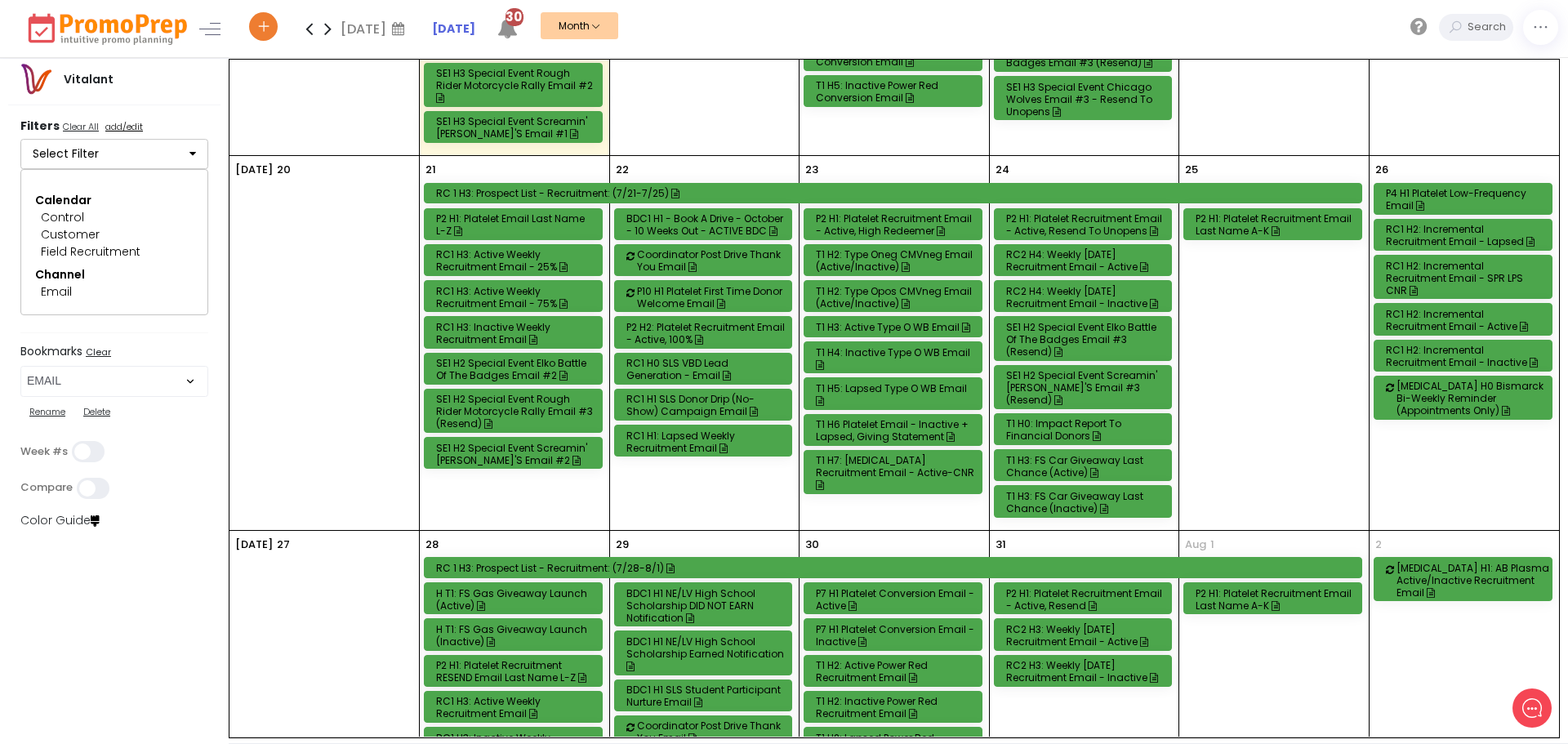 click on "T1 H3: FS Car Giveaway Last Chance (Active)" at bounding box center [1085, 466] 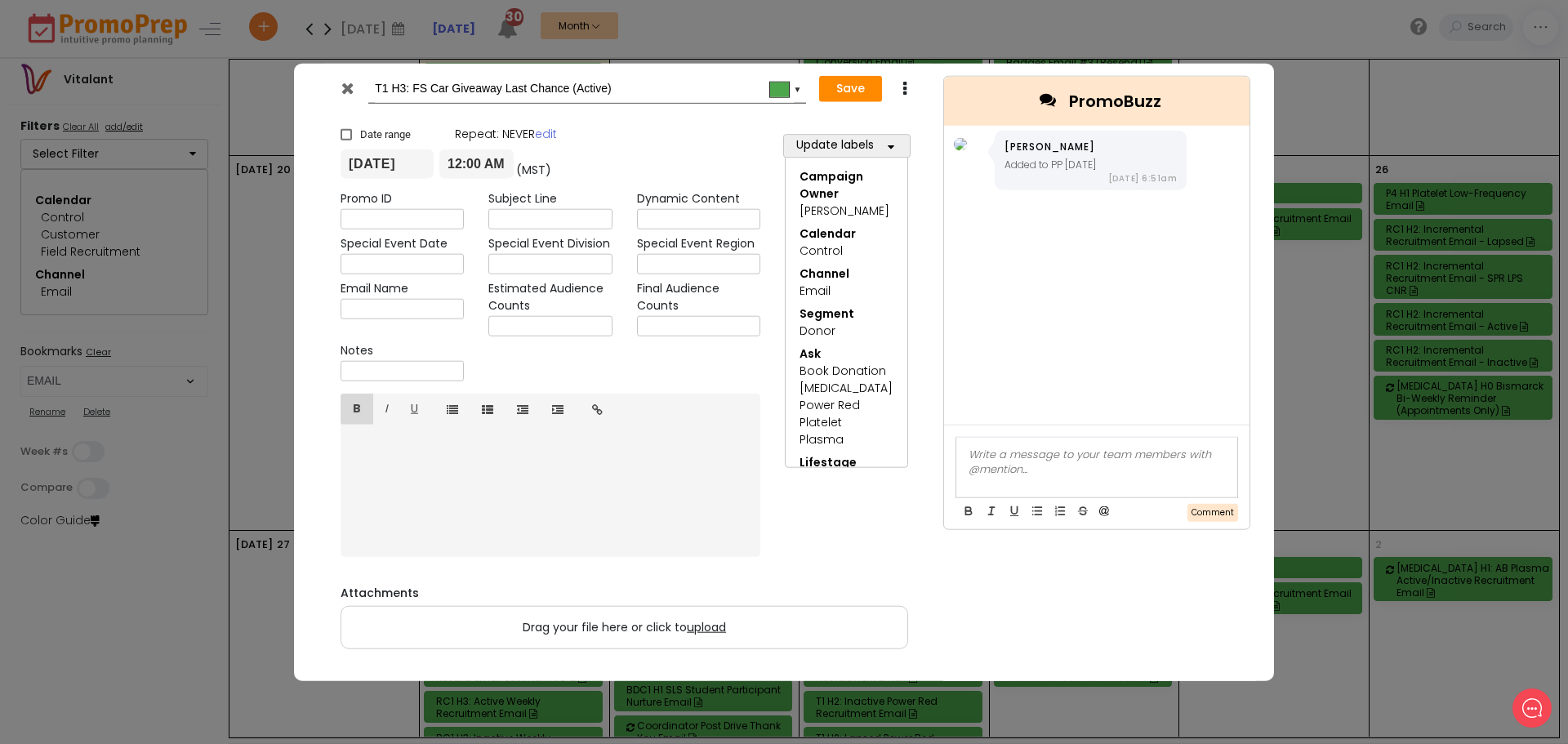 click at bounding box center (347, 87) 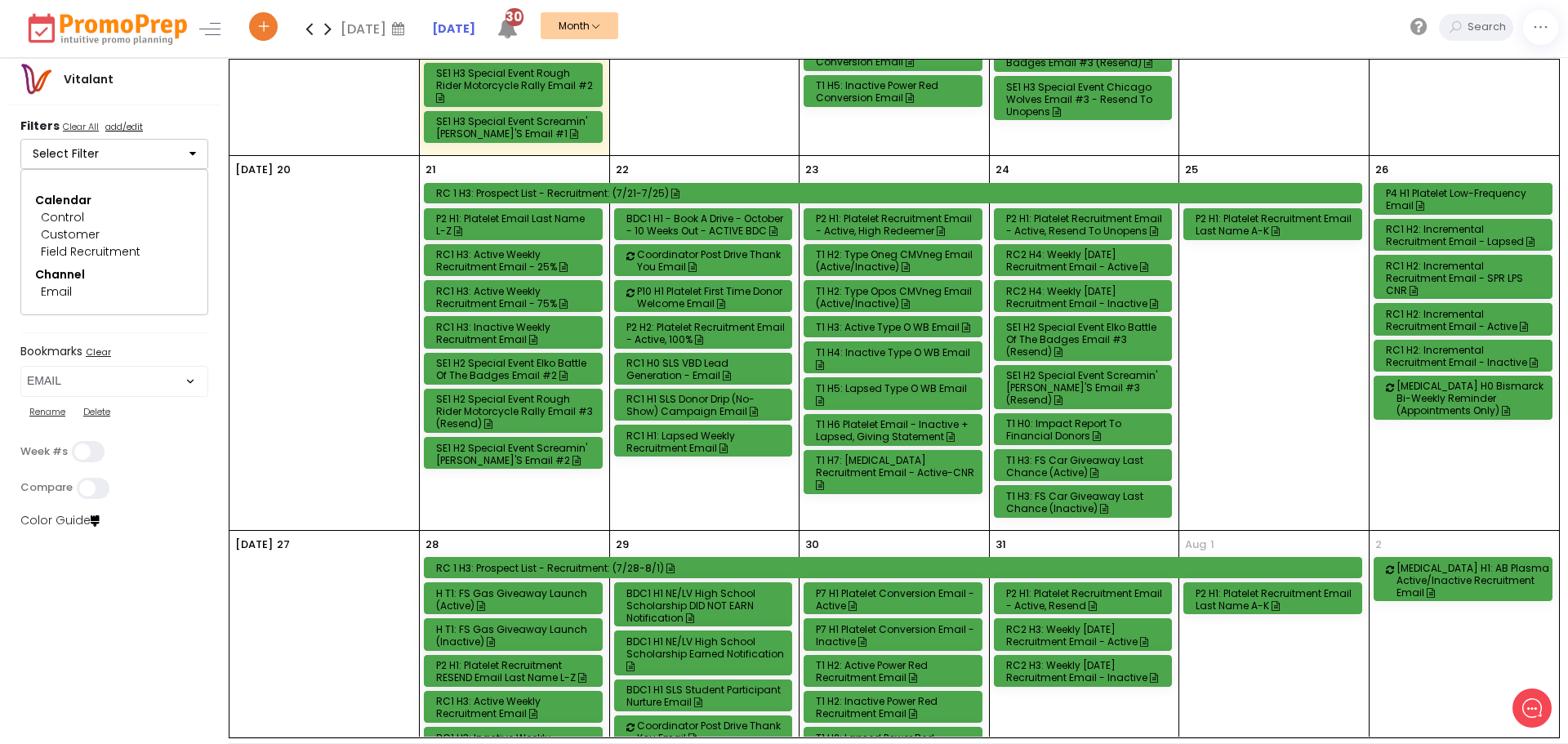 click on "T1 H3: FS Car Giveaway Last Chance (Inactive)" at bounding box center (1085, 502) 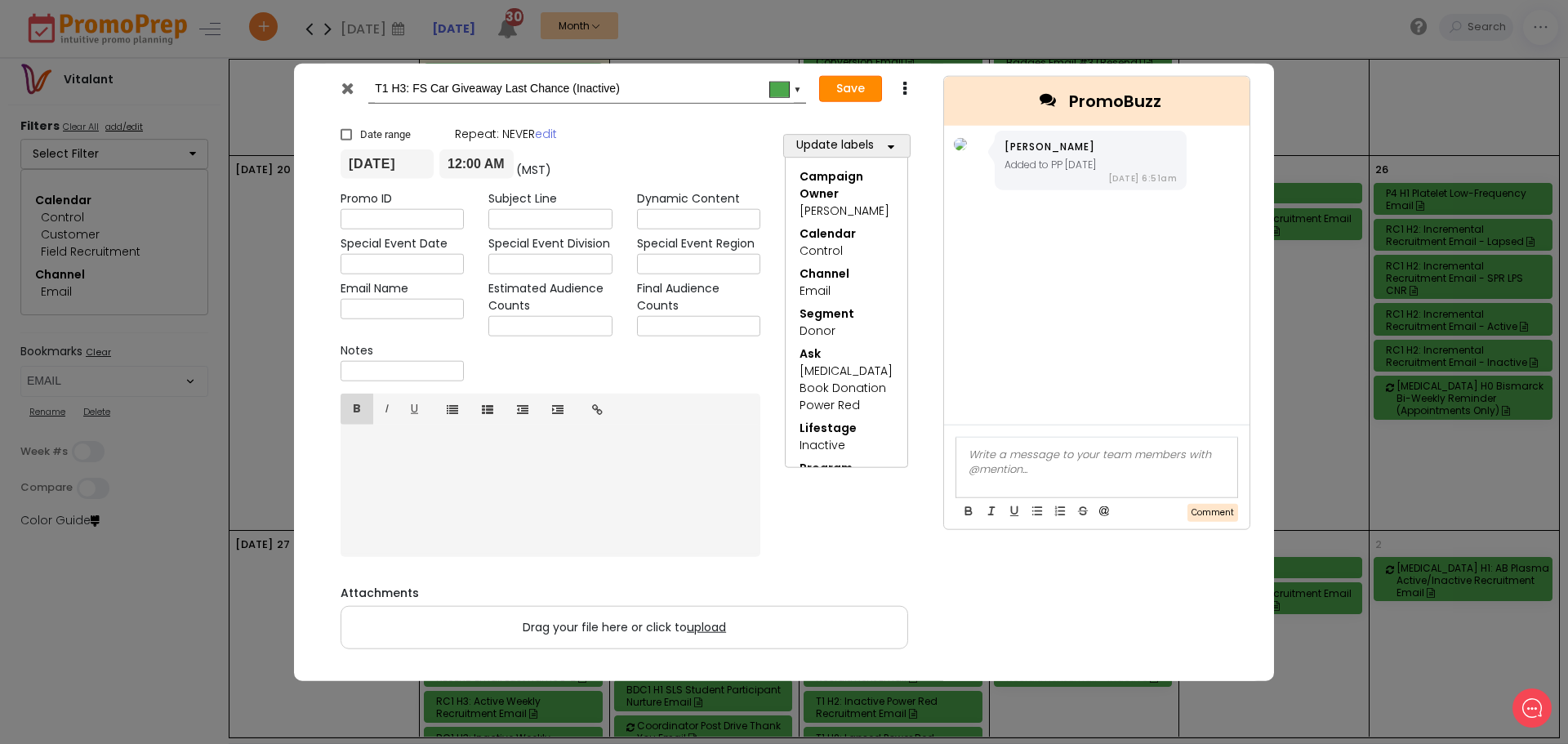 click on "Save" at bounding box center (850, 89) 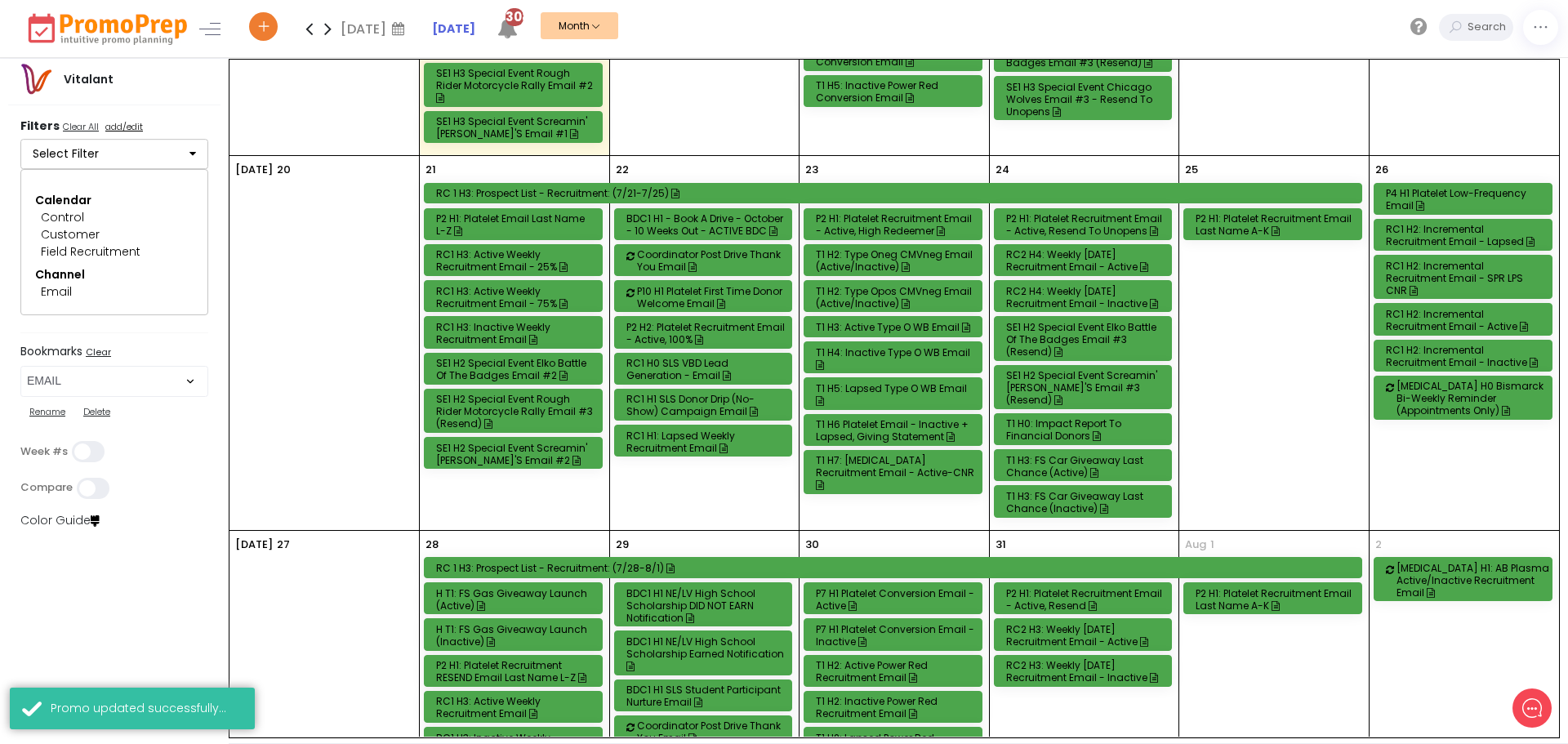 scroll, scrollTop: 1558, scrollLeft: 0, axis: vertical 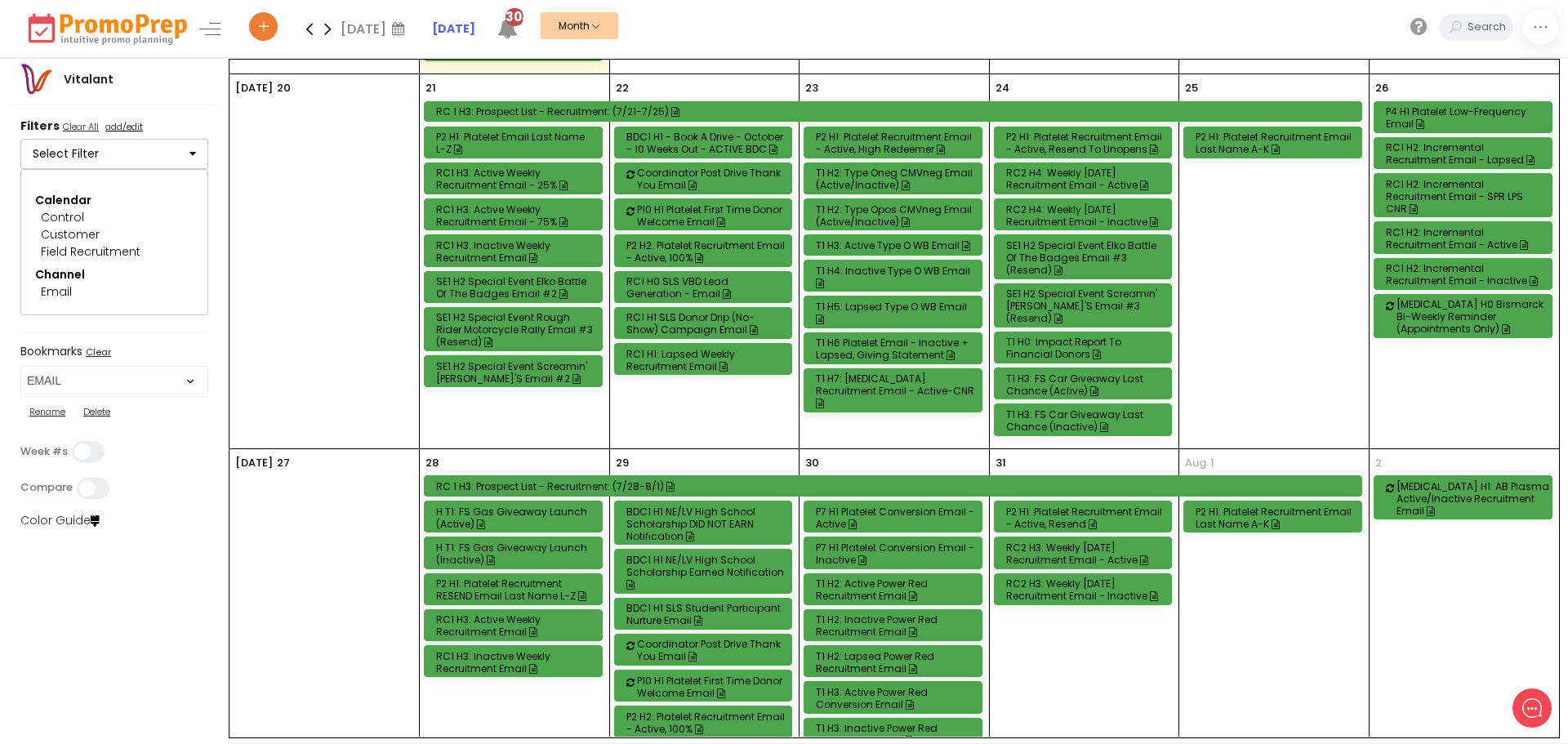 click on "RC1 H3: Active Weekly Recruitment Email" at bounding box center (515, 626) 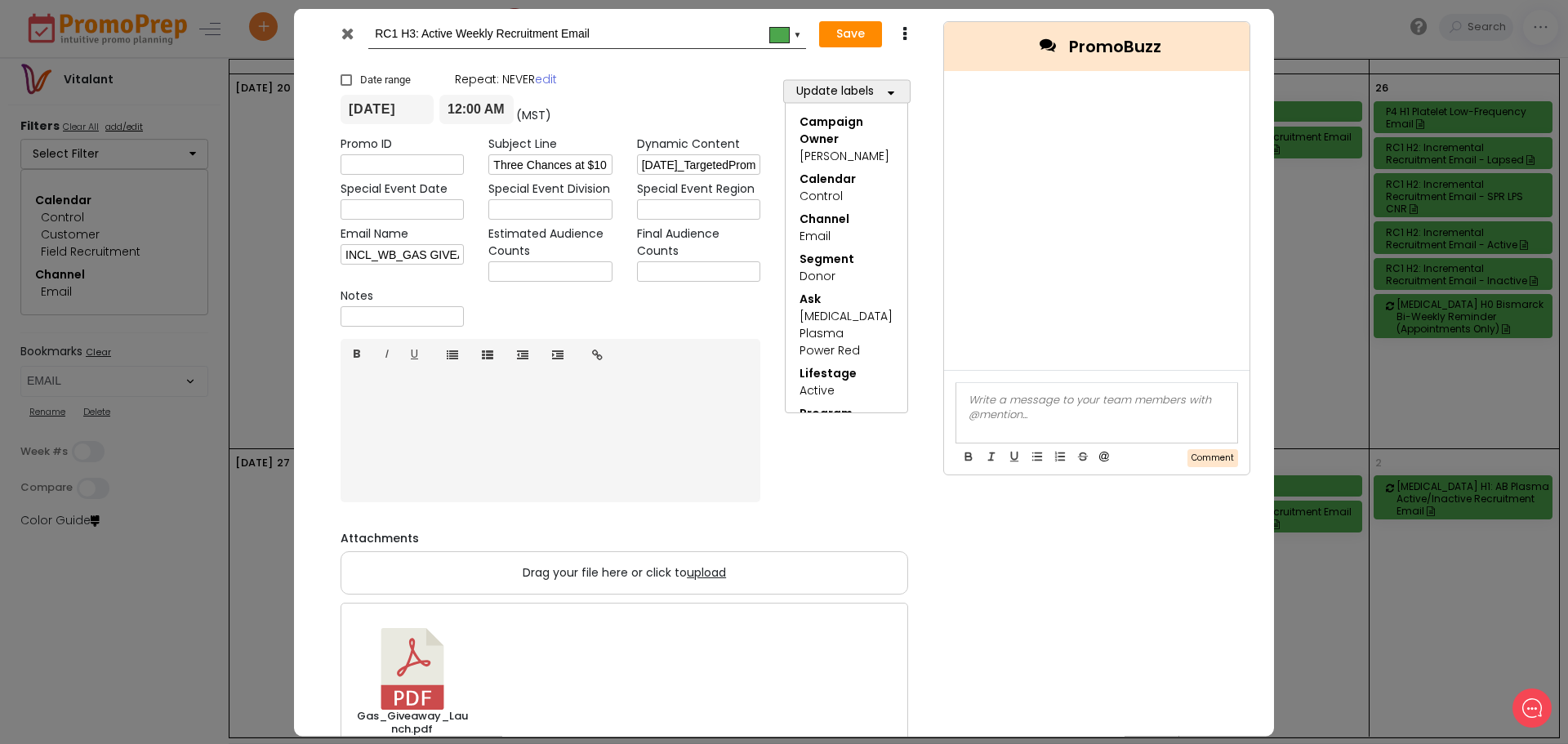 drag, startPoint x: 607, startPoint y: 39, endPoint x: 115, endPoint y: 30, distance: 492.08231 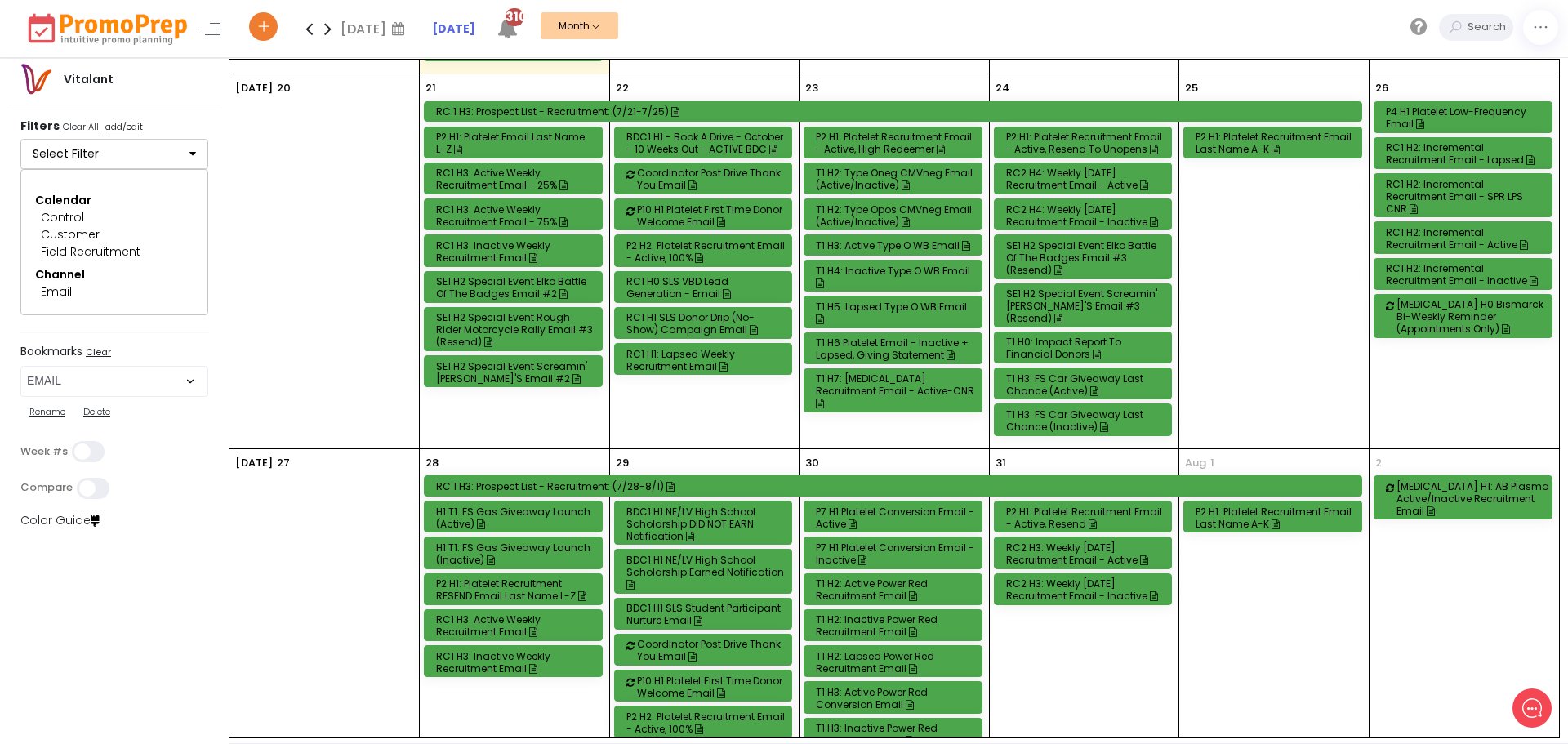 click on "H1 T1: FS Gas Giveaway Launch (Active)" at bounding box center [515, 518] 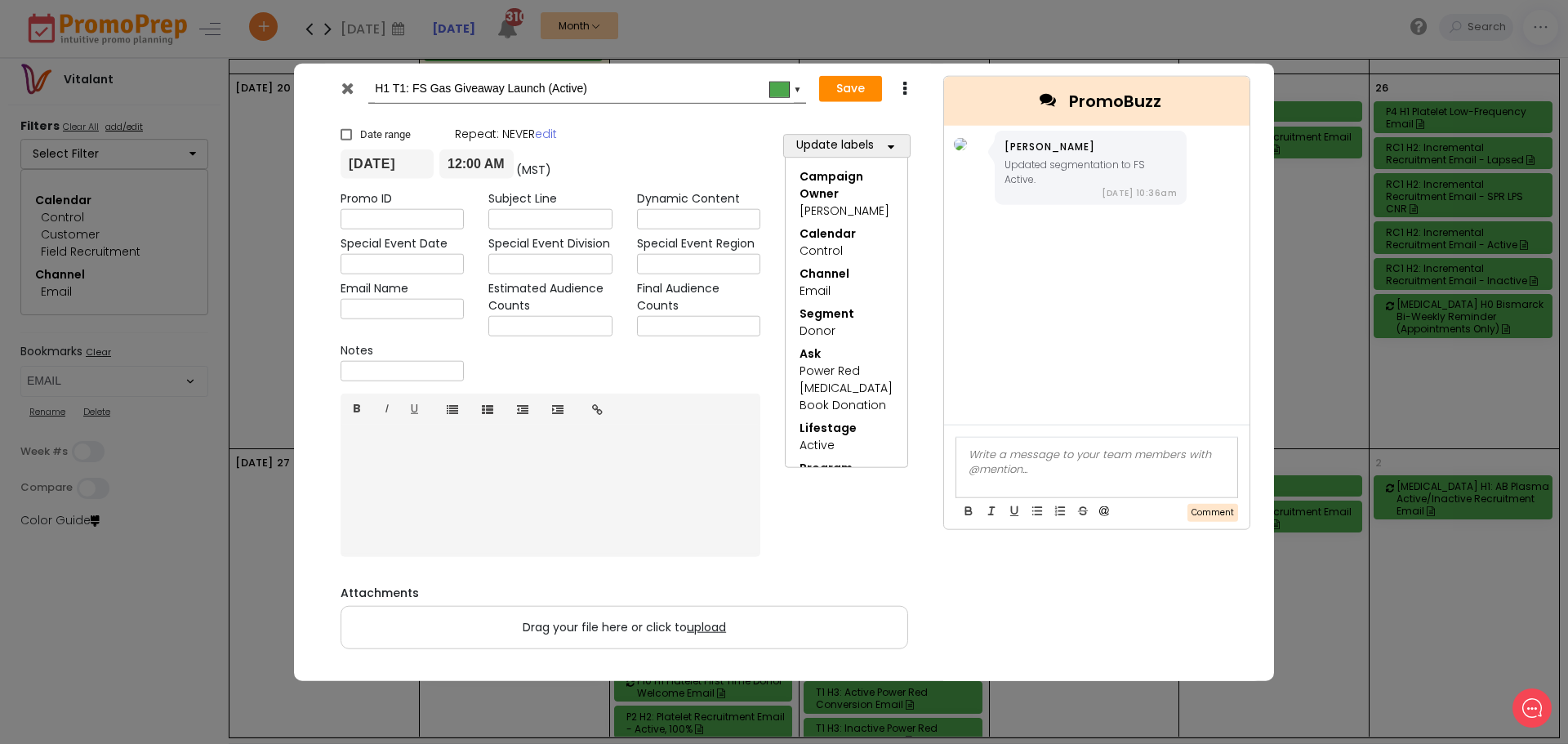 click at bounding box center [347, 87] 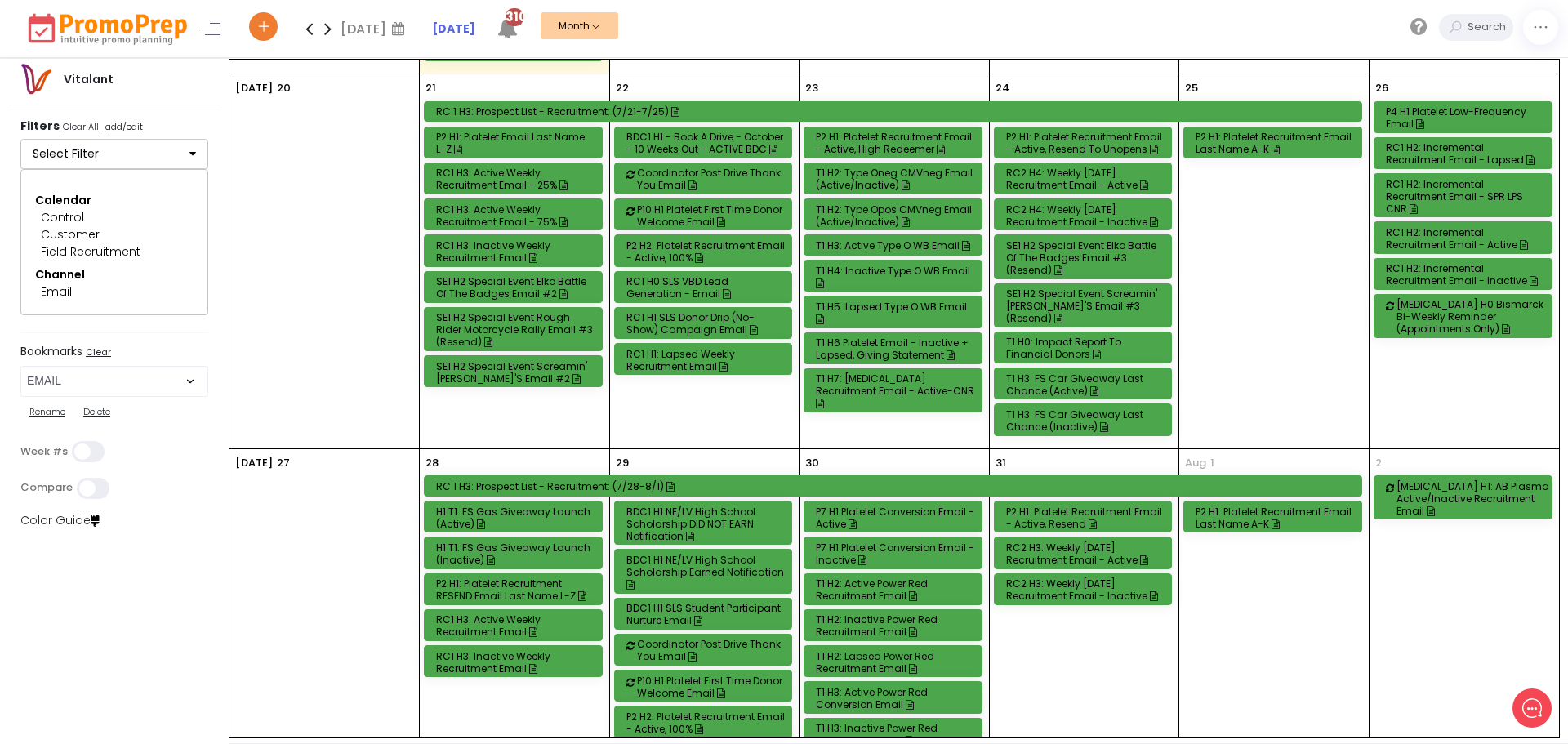 click on "T1 H3: FS Car Giveaway Last Chance (Active)" at bounding box center (1085, 385) 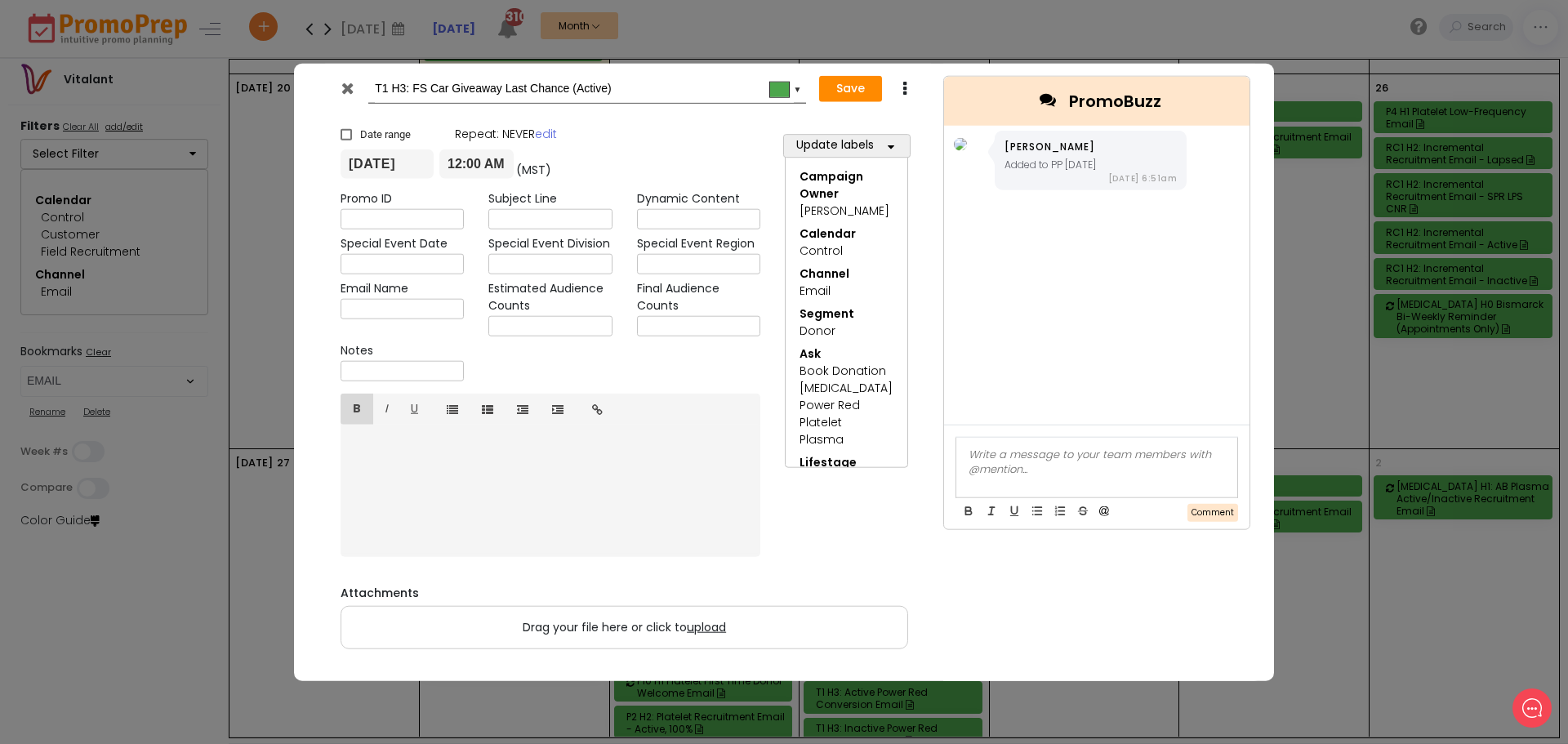 click at bounding box center (347, 87) 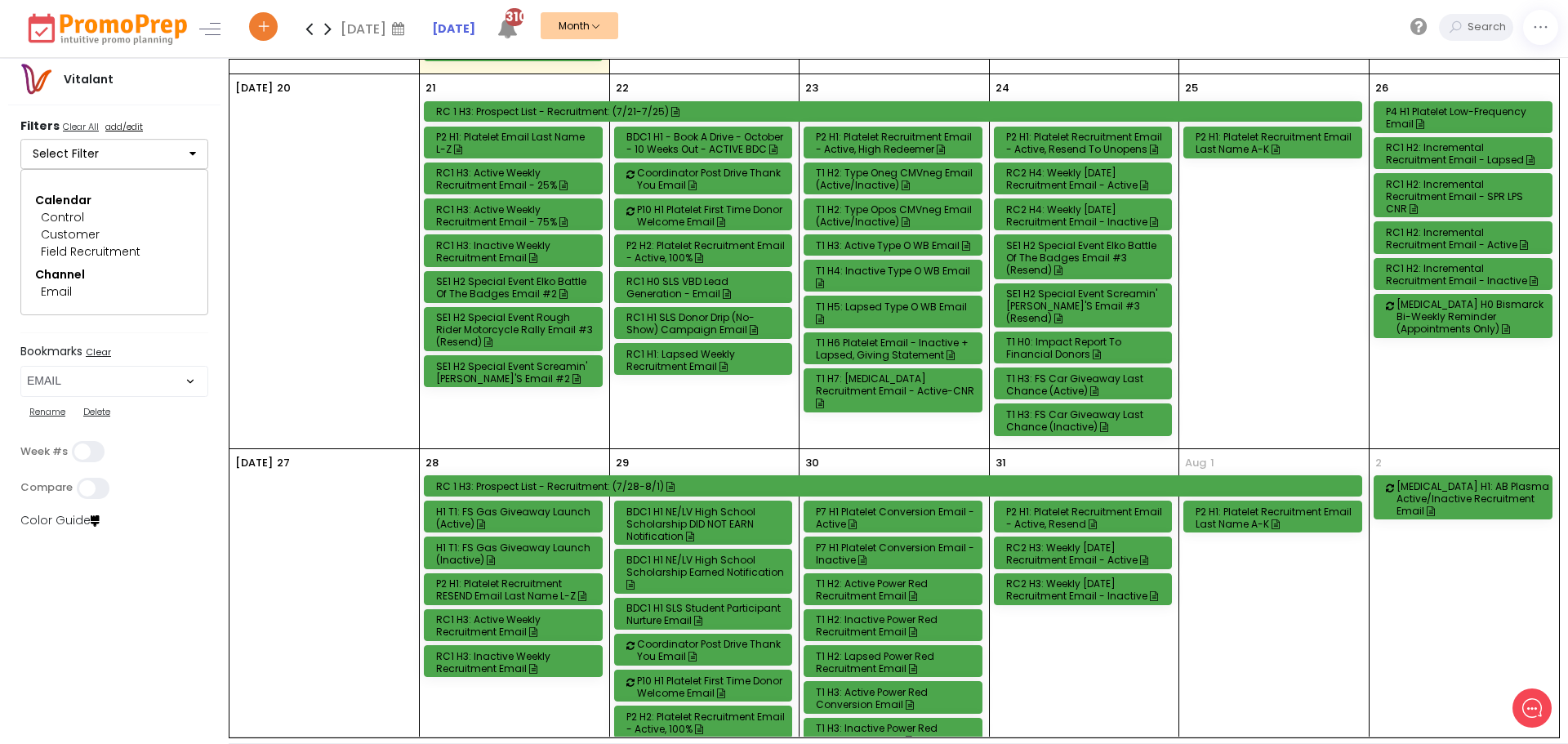 click on "H1 T1: FS Gas Giveaway Launch (Active)" at bounding box center (515, 518) 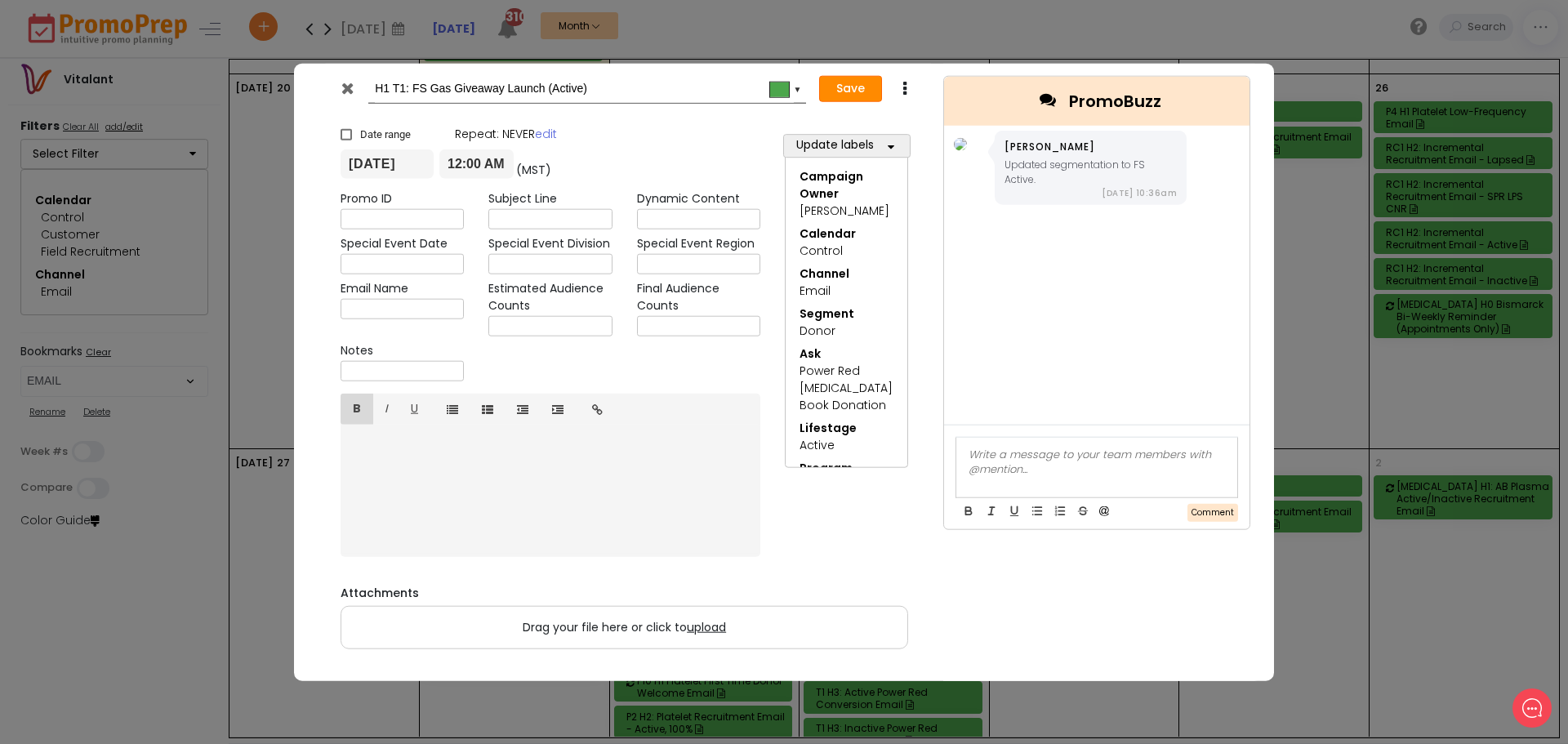 click on "Save" at bounding box center (850, 89) 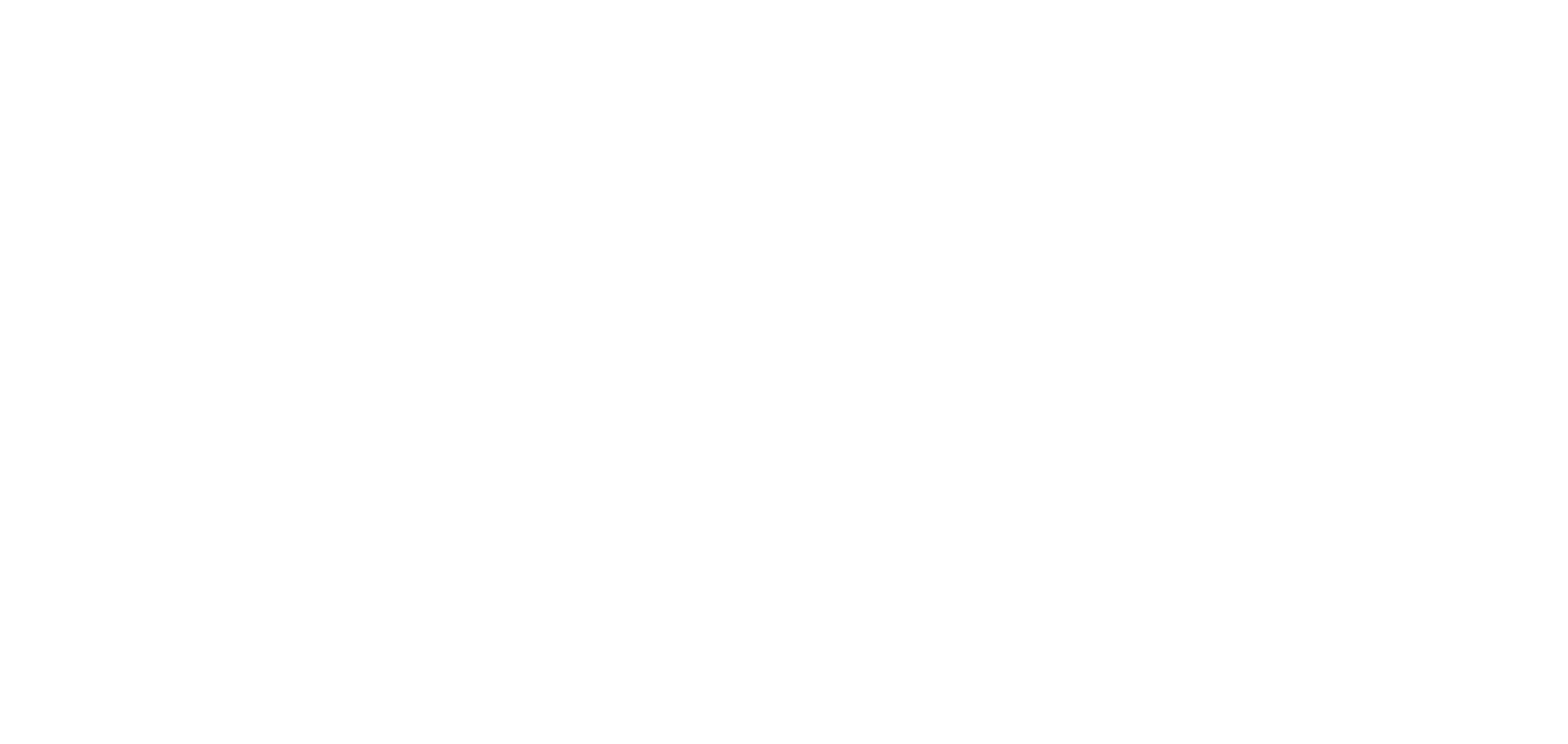 scroll, scrollTop: 0, scrollLeft: 0, axis: both 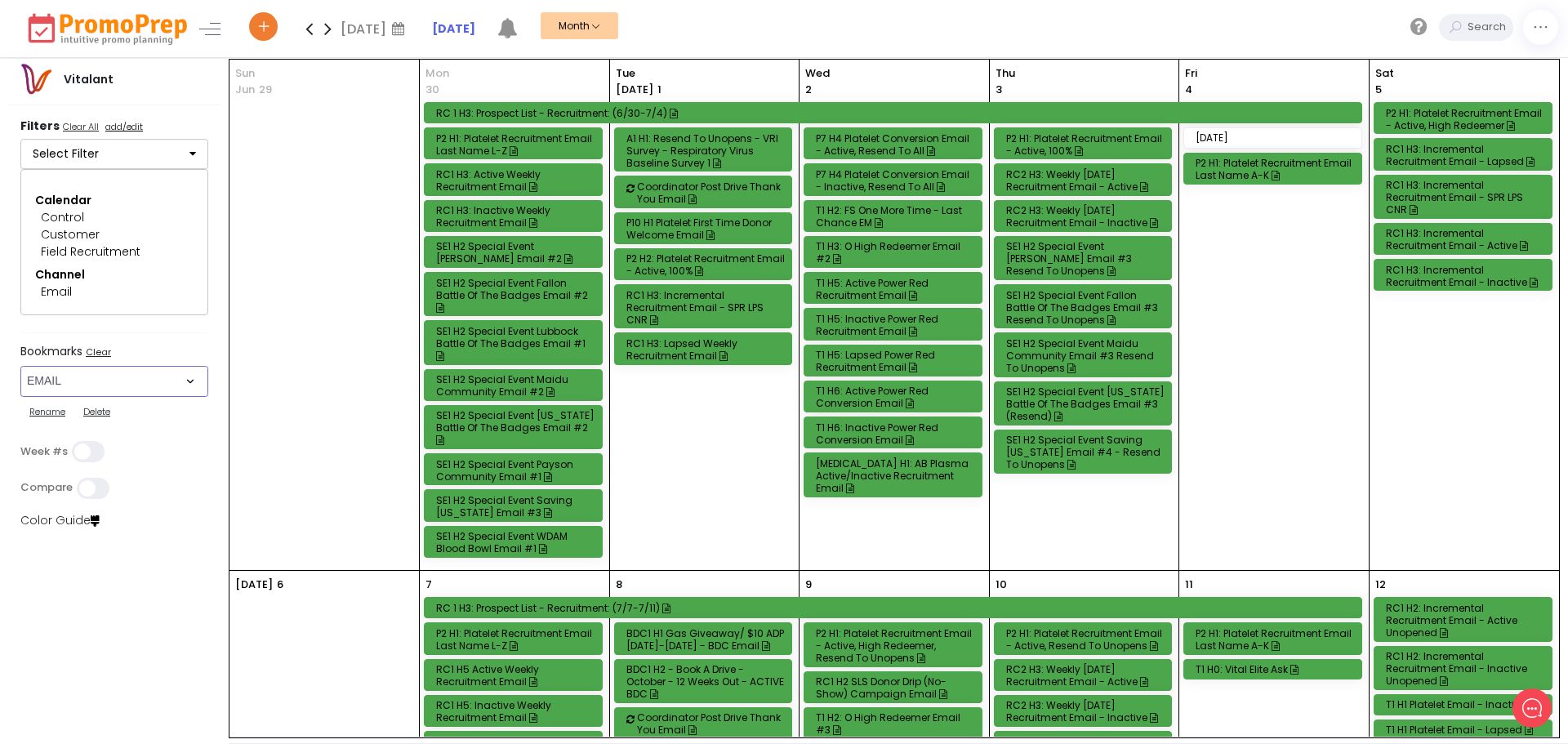 click on "Select Bookmark  Auto: SMS   BVR: Control, Customer, Field, Transactional   Control: Direct Mail   Control: Email   Control: Mail and Ads   Control: SMS   EMAIL   Fulfillment: FCI email included   Fulfillment: Redemption list only   Phone   Promo/Fulfillment   Push   Push and Message Center   Push: All   SMS: Control, Customer, Field, Transactional   SMS/MMS (Control, Cust, Field)   Special Events" at bounding box center (114, 381) 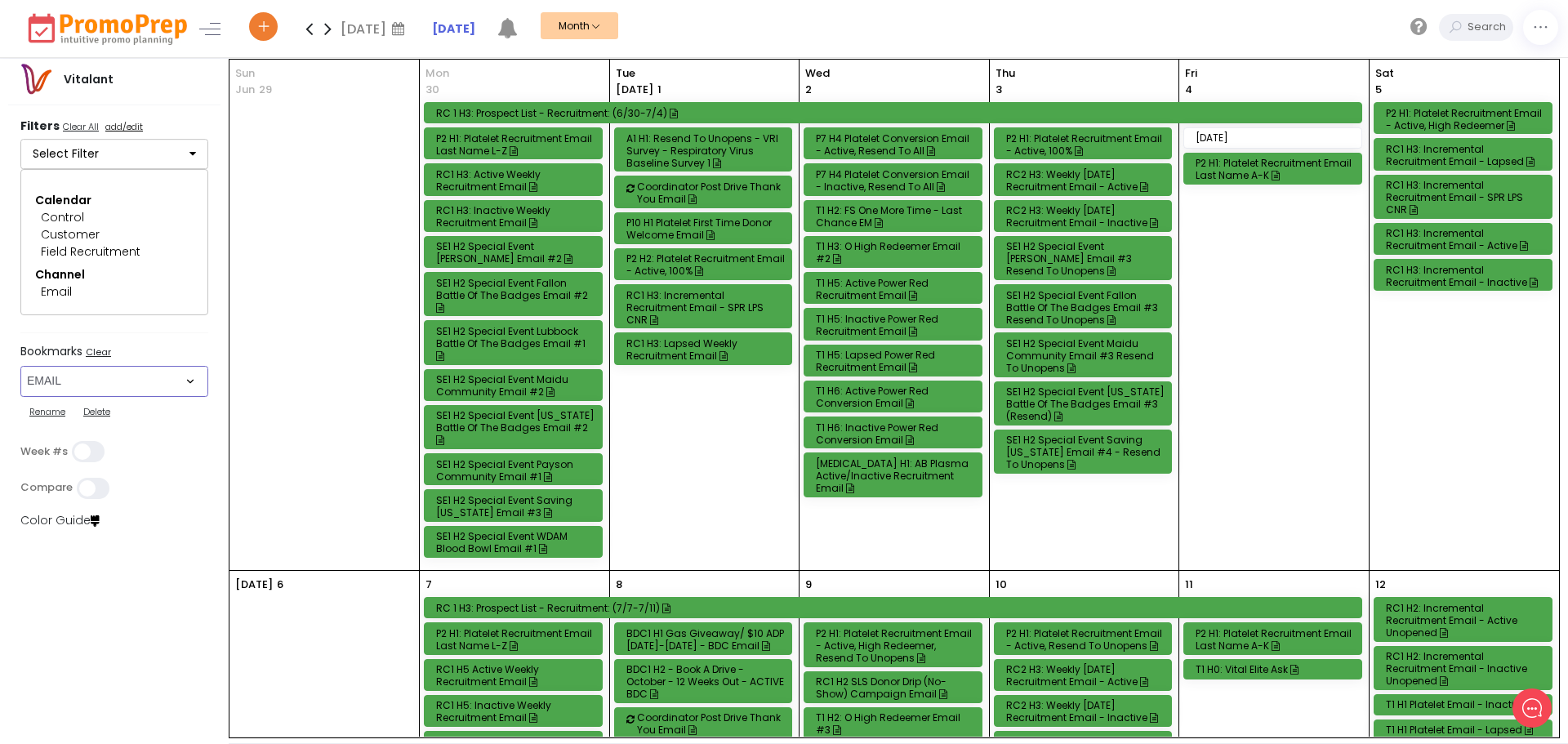 select on "248" 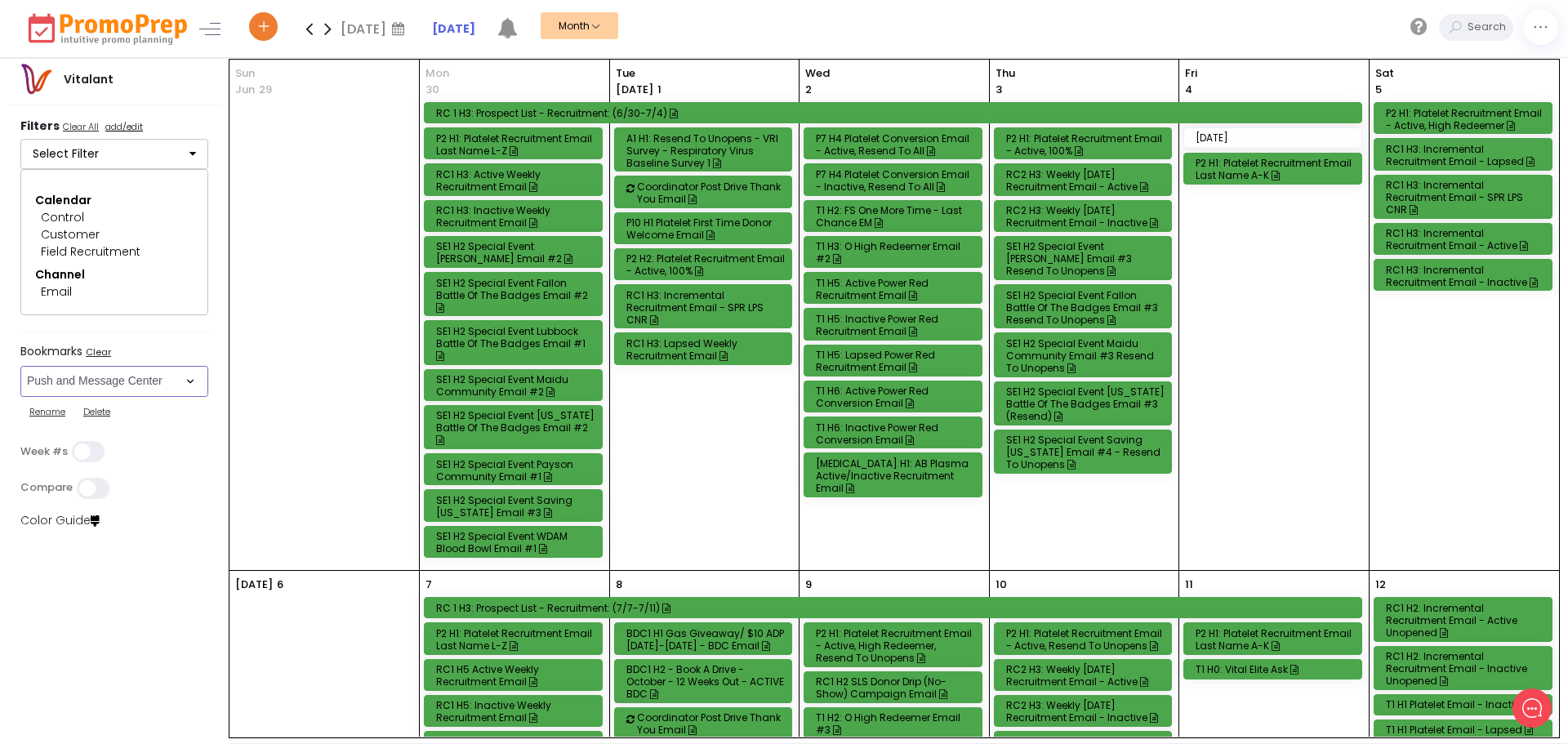 click on "Select Bookmark  Auto: SMS   BVR: Control, Customer, Field, Transactional   Control: Direct Mail   Control: Email   Control: Mail and Ads   Control: SMS   EMAIL   Fulfillment: FCI email included   Fulfillment: Redemption list only   Phone   Promo/Fulfillment   Push   Push and Message Center   Push: All   SMS: Control, Customer, Field, Transactional   SMS/MMS (Control, Cust, Field)   Special Events" at bounding box center (114, 381) 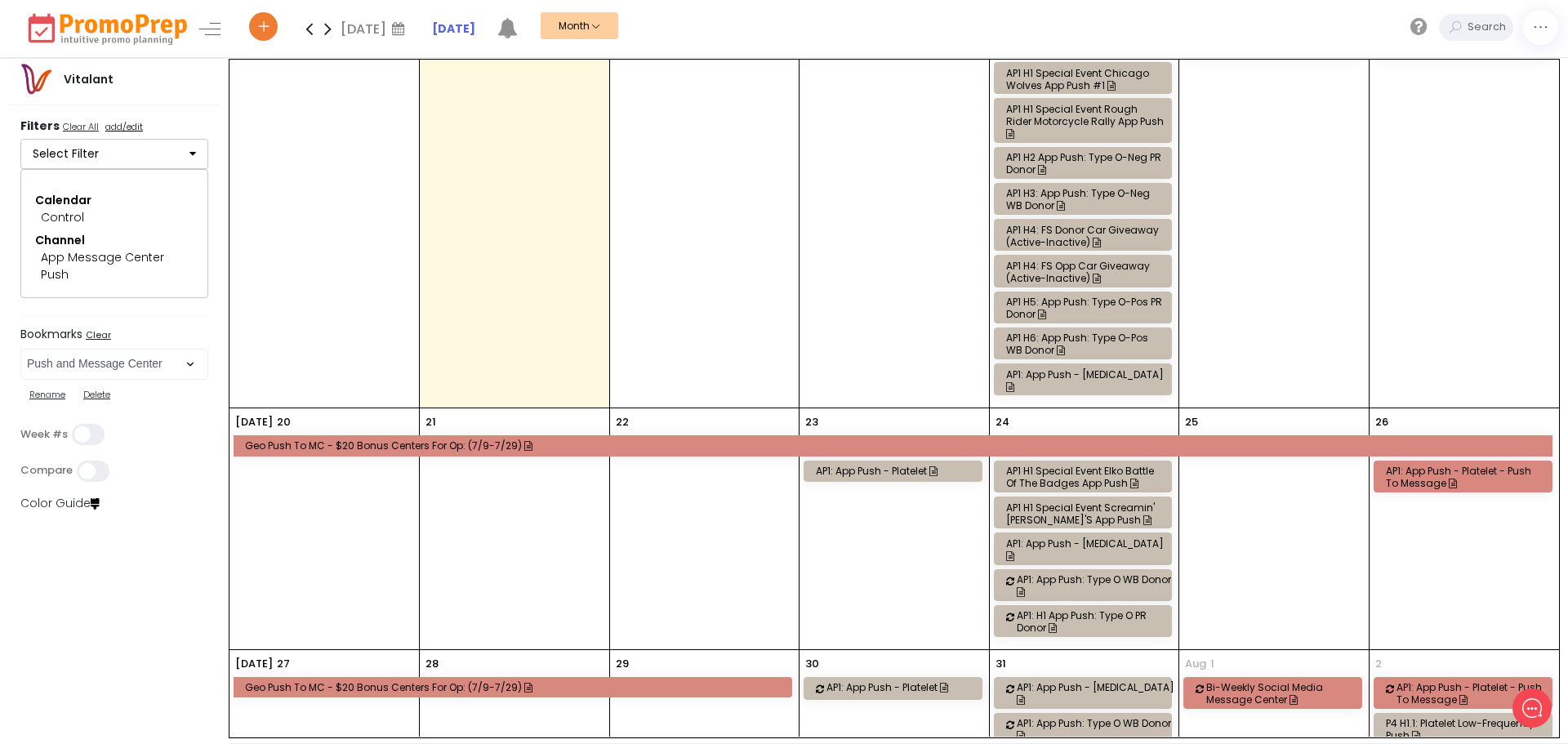scroll, scrollTop: 778, scrollLeft: 0, axis: vertical 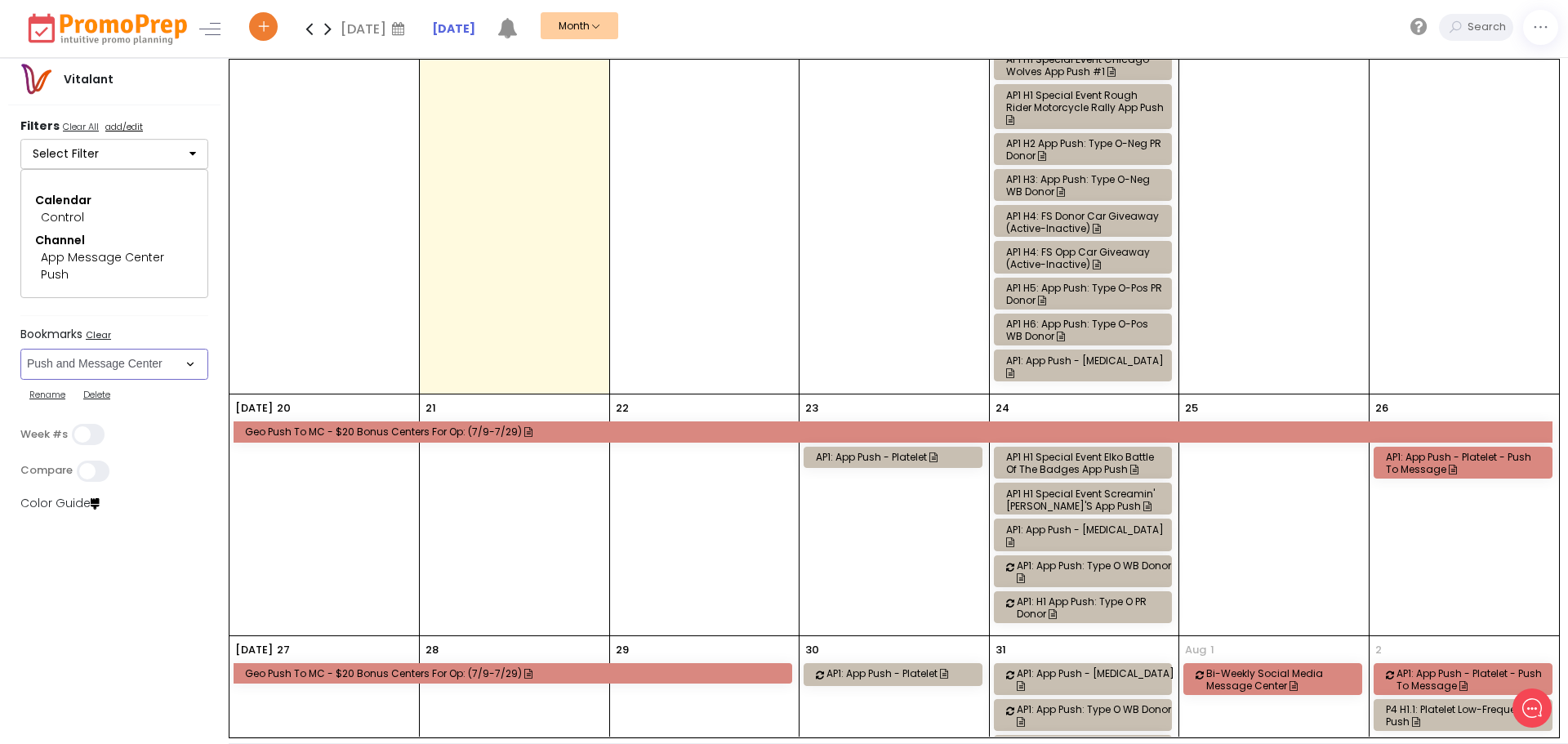 click on "AP1: H1 App Push: Type O PR Donor" at bounding box center (1096, 608) 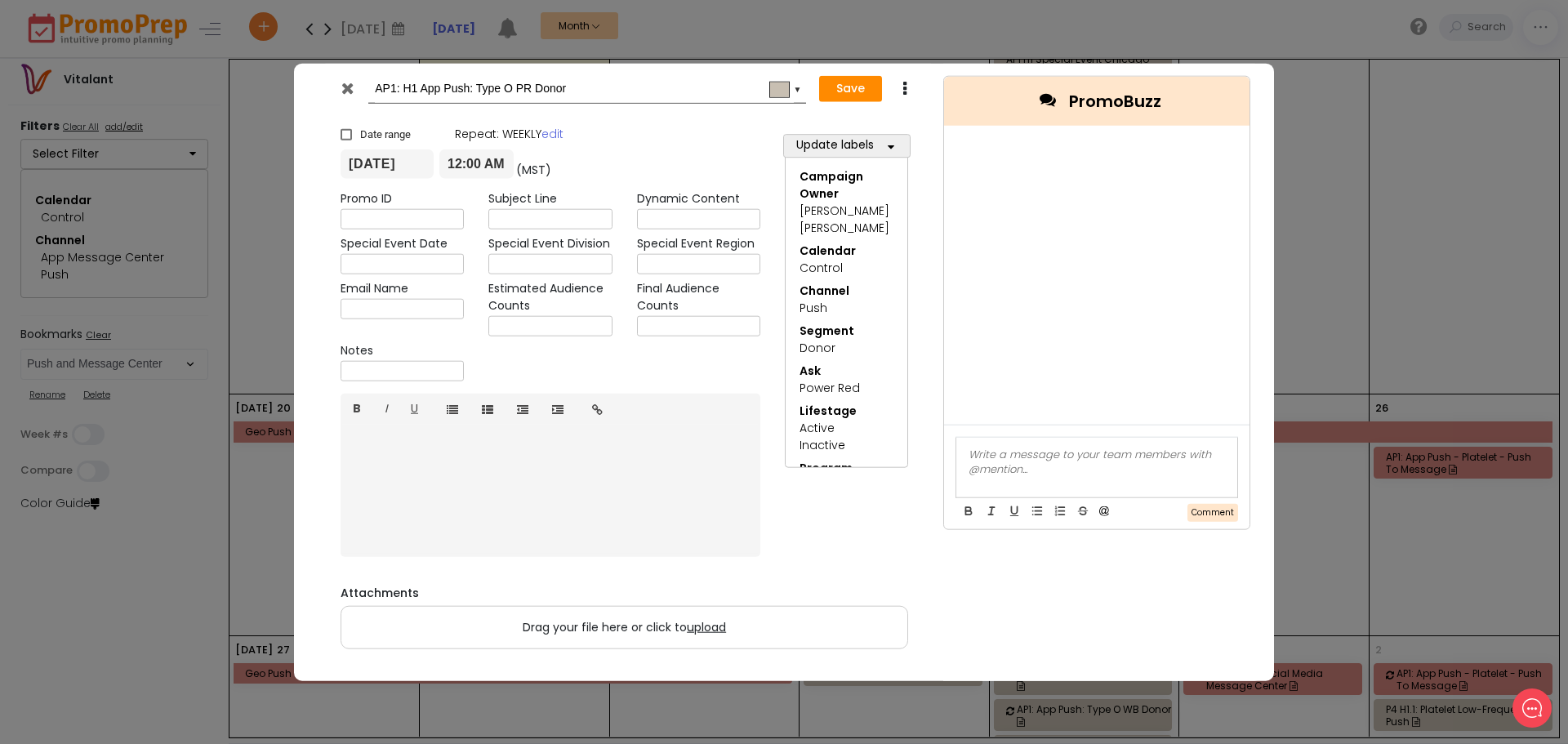 click at bounding box center [347, 87] 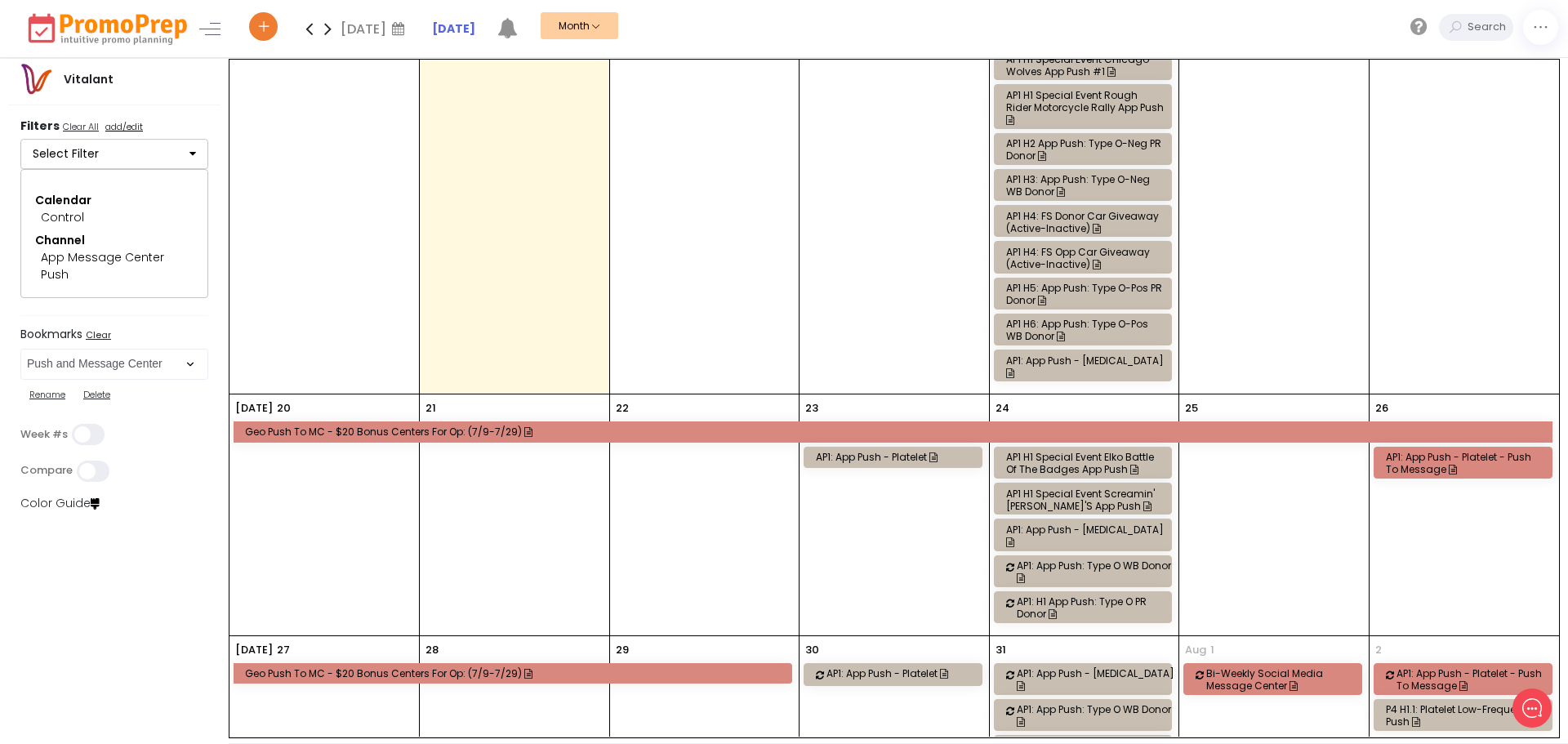 click on "AP1: App Push - [MEDICAL_DATA]" at bounding box center (1085, 536) 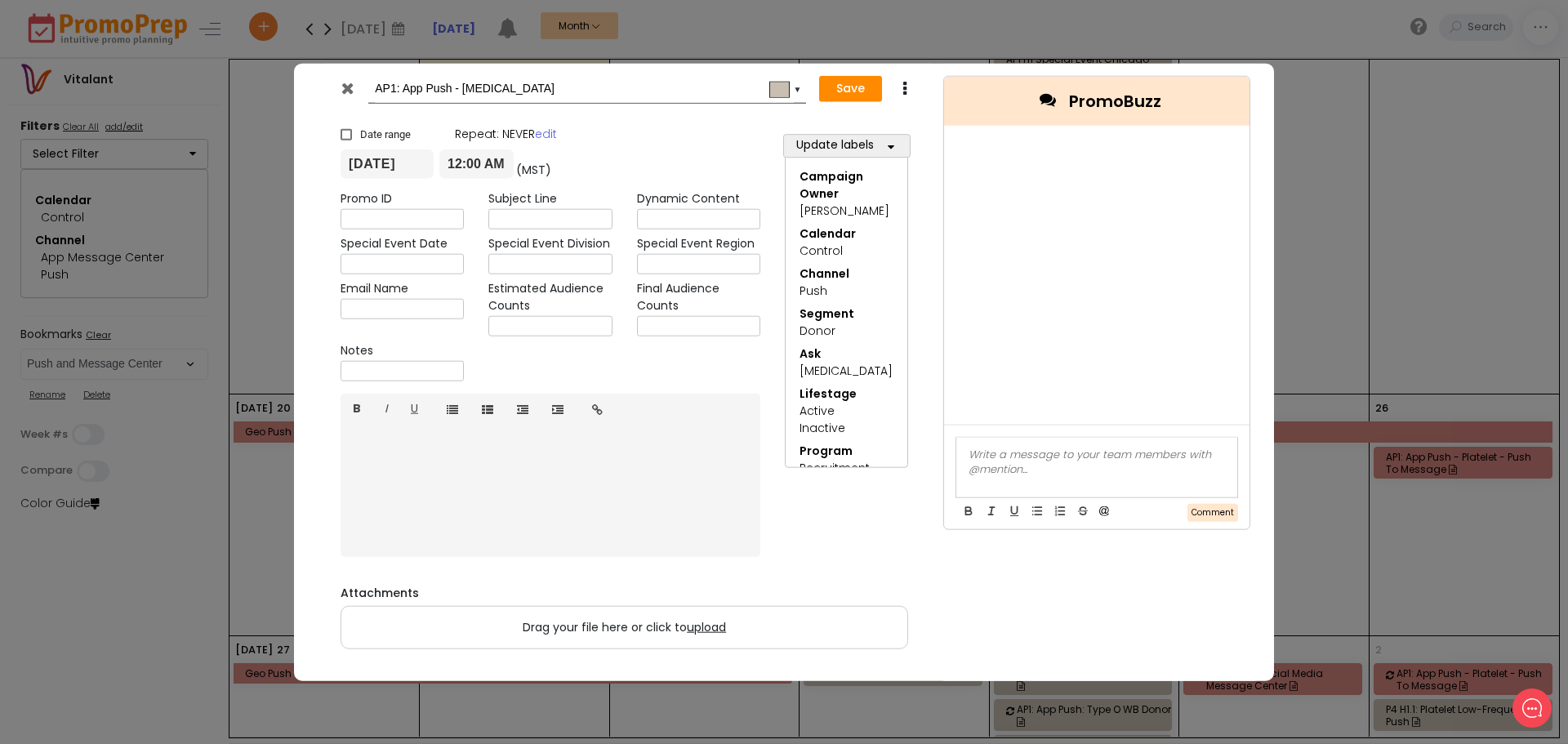 click at bounding box center (347, 87) 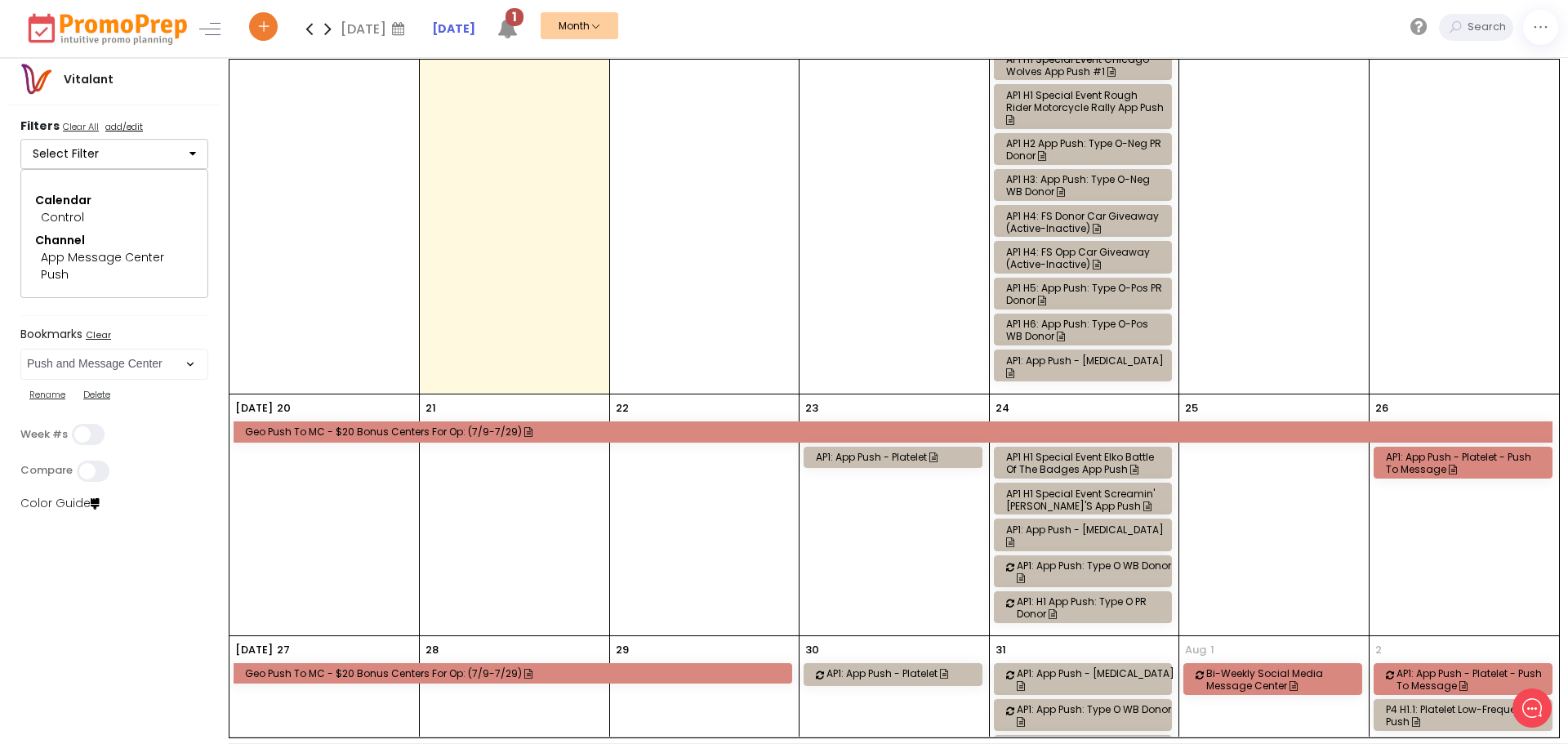 click on "AP1: App Push - Platelet - Push to Message" at bounding box center (1476, 679) 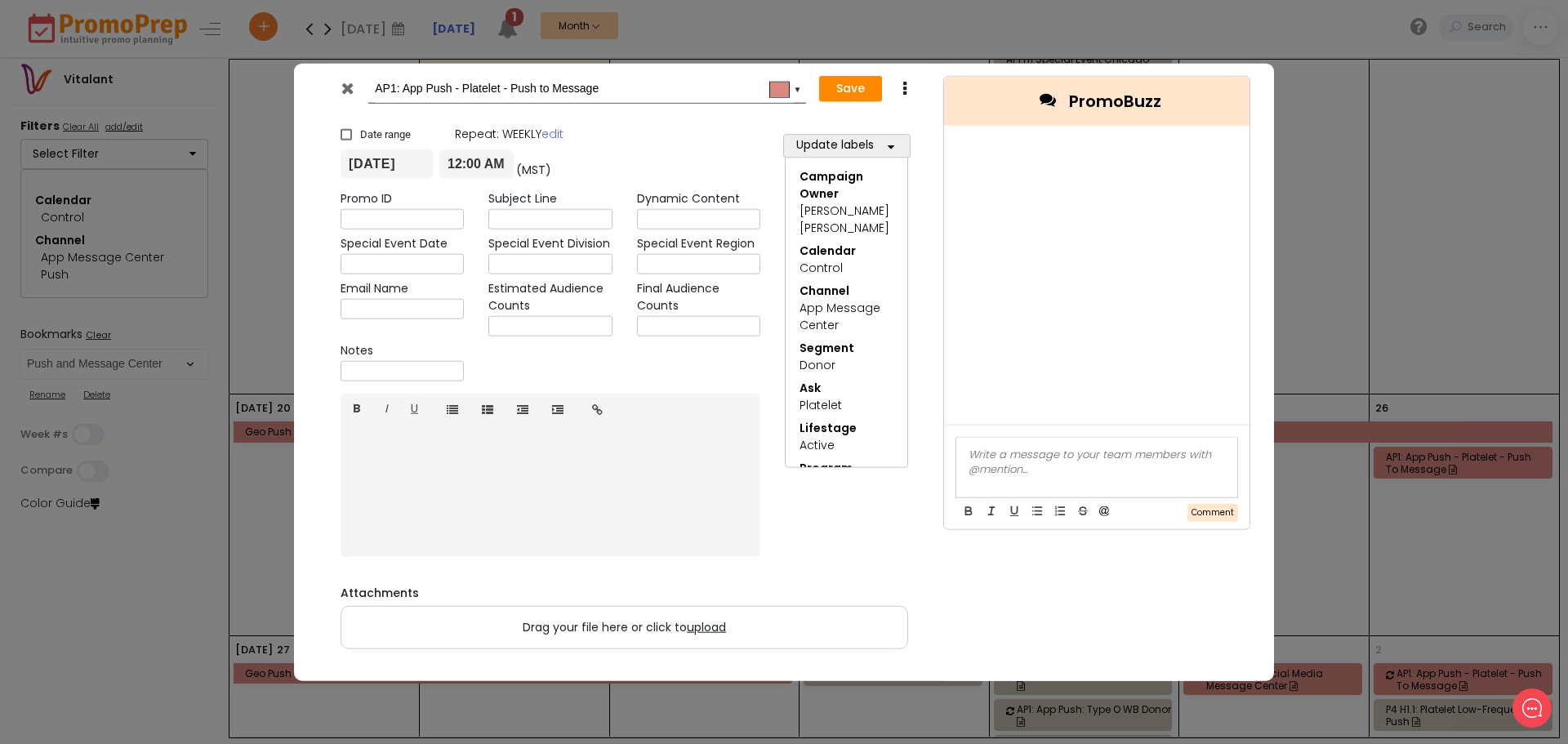 click at bounding box center (347, 87) 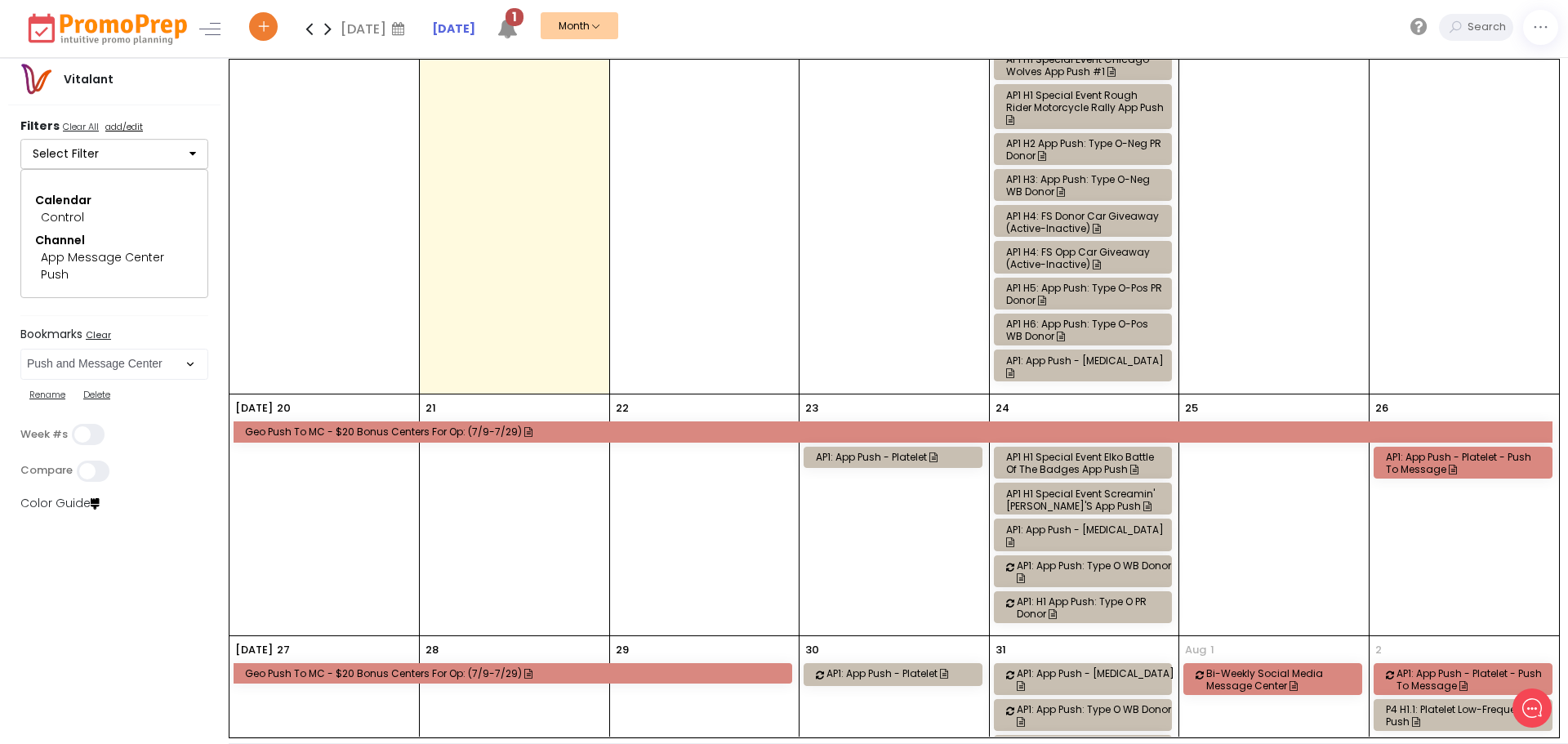 click on "P4 H1.1: Platelet Low-Frequency Push" at bounding box center [1465, 715] 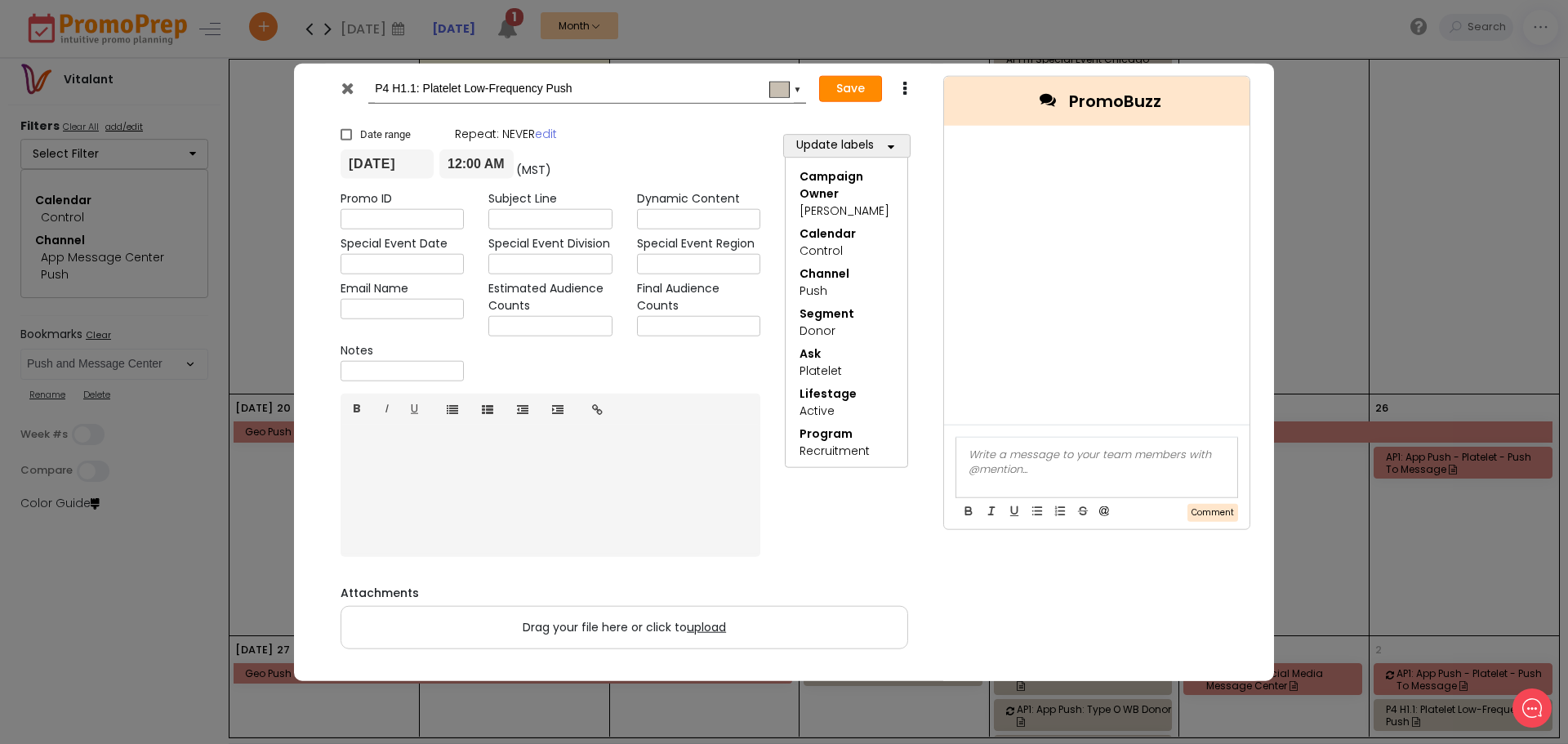 click on "Save" at bounding box center (850, 89) 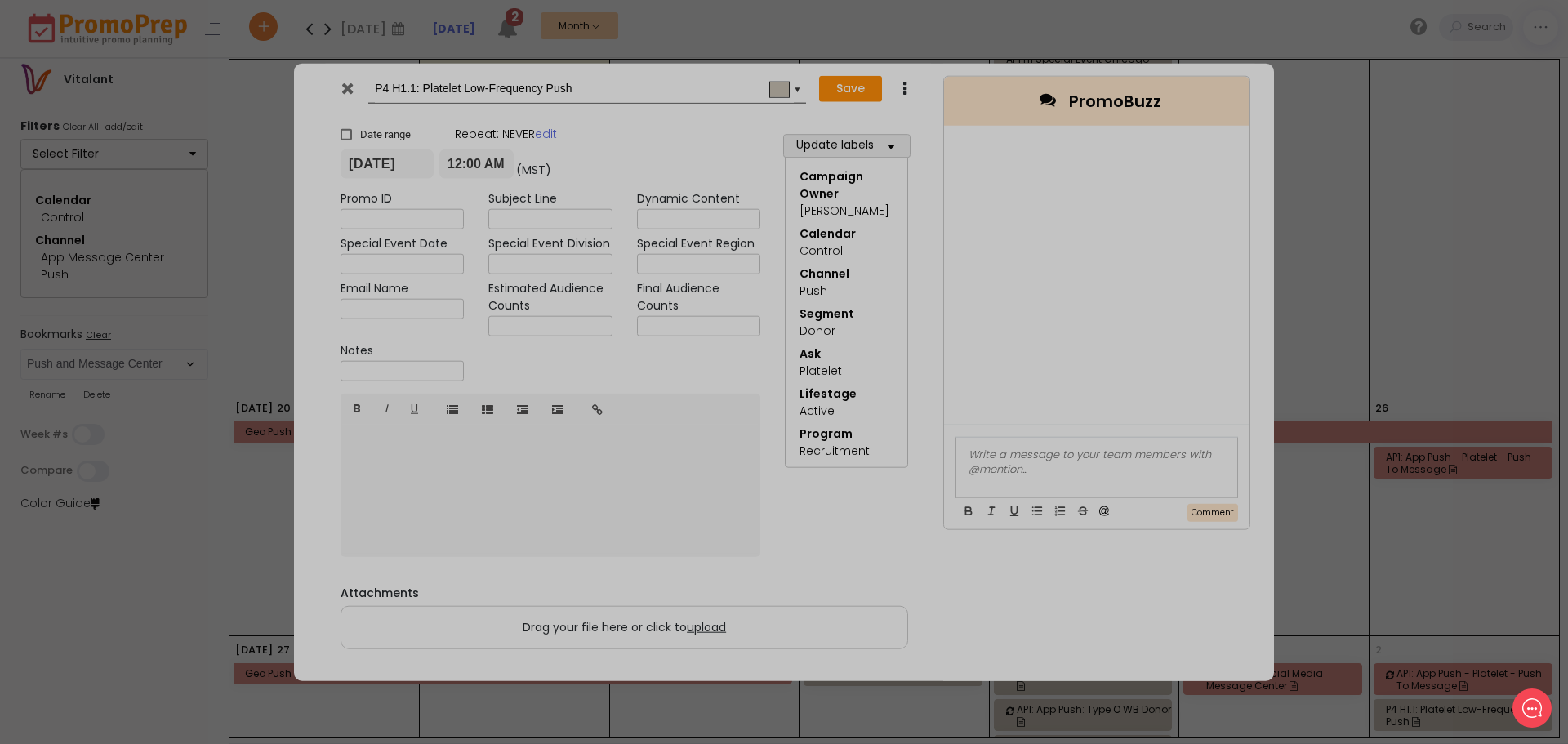 type on "2025-08-02" 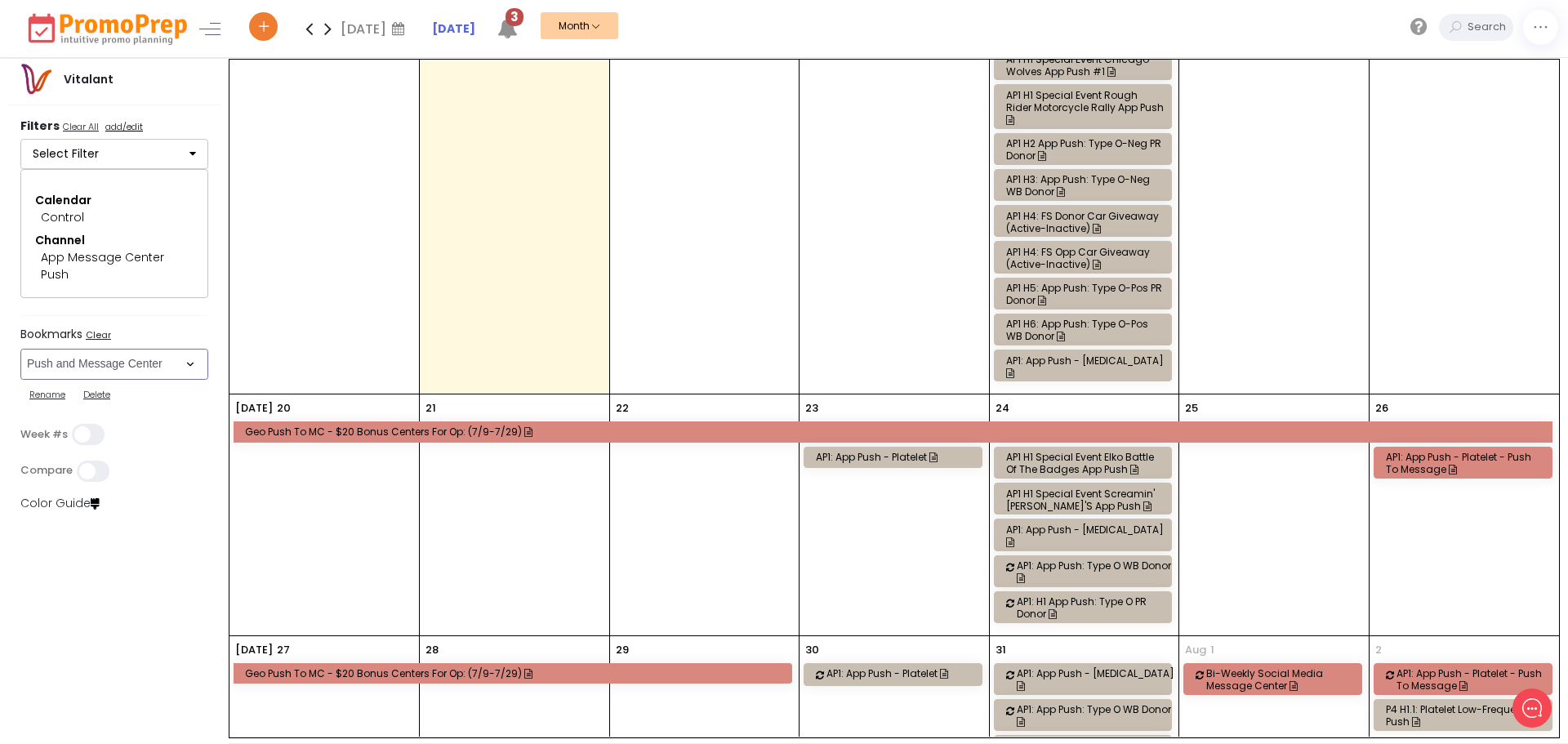 click on "Select Bookmark  Auto: SMS   BVR: Control, Customer, Field, Transactional   Control: Direct Mail   Control: Email   Control: Mail and Ads   Control: SMS   EMAIL   Fulfillment: FCI email included   Fulfillment: Redemption list only   Phone   Promo/Fulfillment   Push   Push and Message Center   Push: All   SMS: Control, Customer, Field, Transactional   SMS/MMS (Control, Cust, Field)   Special Events" at bounding box center (114, 364) 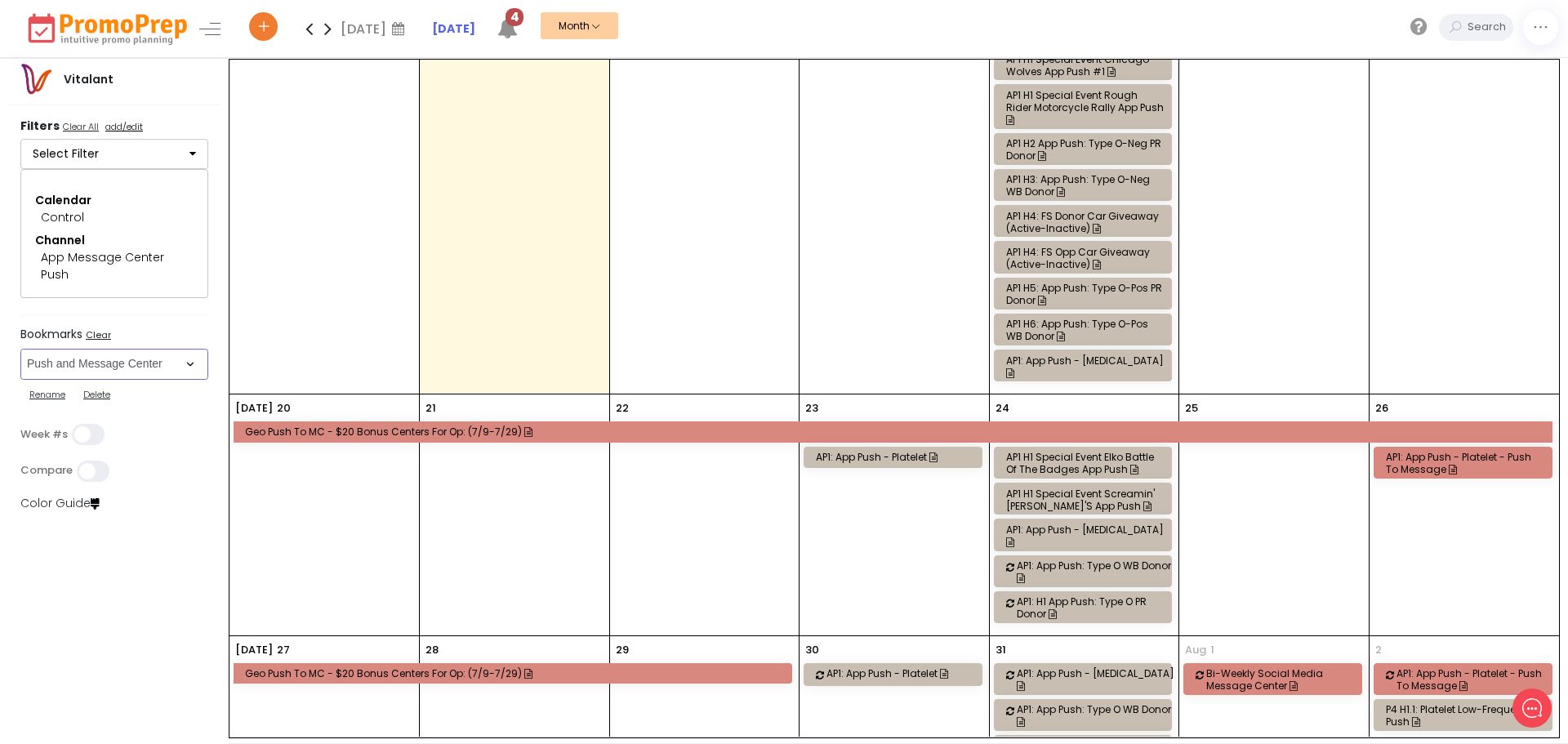 select on "44" 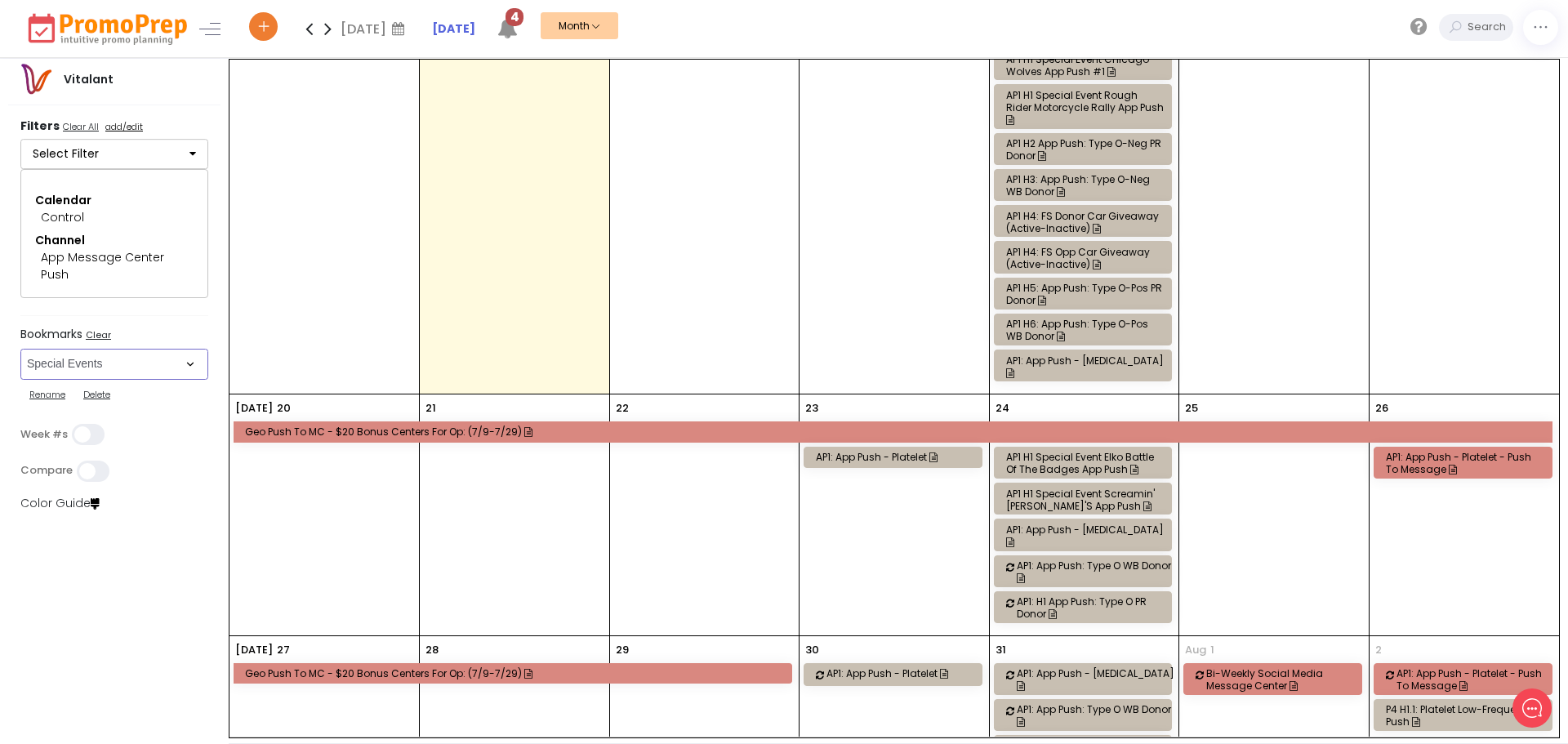 click on "Select Bookmark  Auto: SMS   BVR: Control, Customer, Field, Transactional   Control: Direct Mail   Control: Email   Control: Mail and Ads   Control: SMS   EMAIL   Fulfillment: FCI email included   Fulfillment: Redemption list only   Phone   Promo/Fulfillment   Push   Push and Message Center   Push: All   SMS: Control, Customer, Field, Transactional   SMS/MMS (Control, Cust, Field)   Special Events" at bounding box center (114, 364) 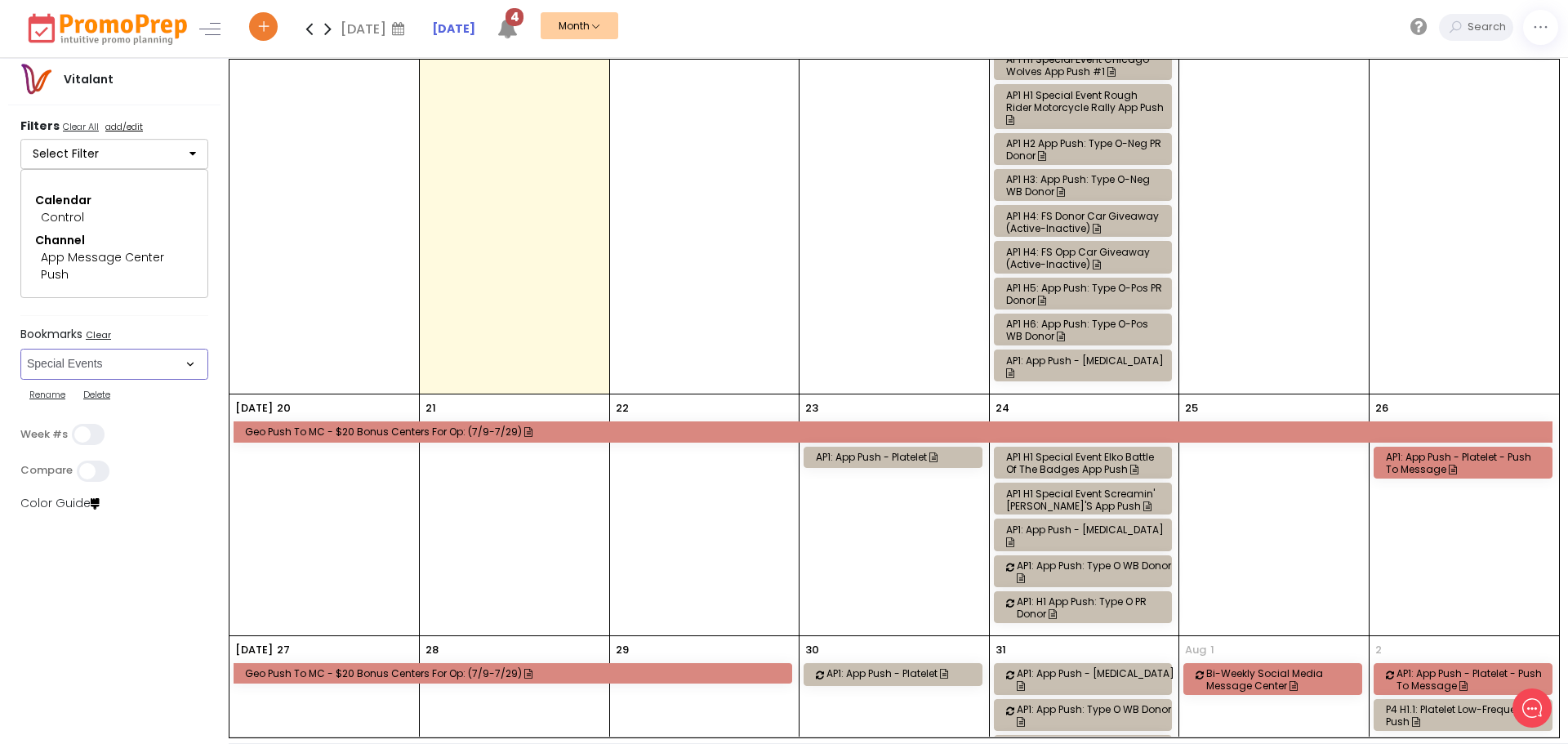 scroll, scrollTop: 0, scrollLeft: 0, axis: both 